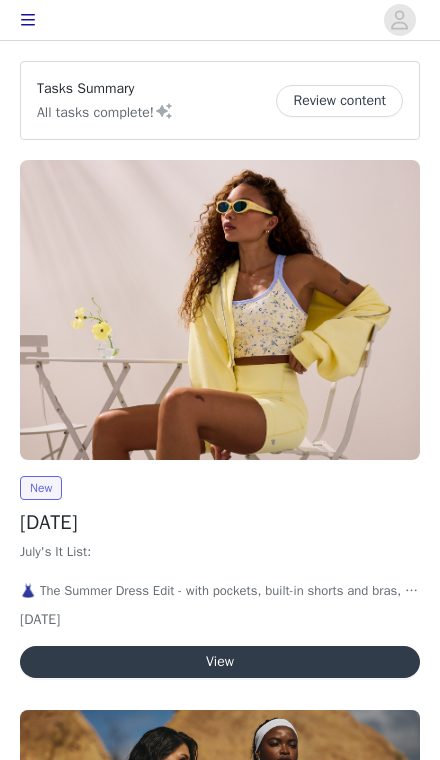 scroll, scrollTop: 0, scrollLeft: 0, axis: both 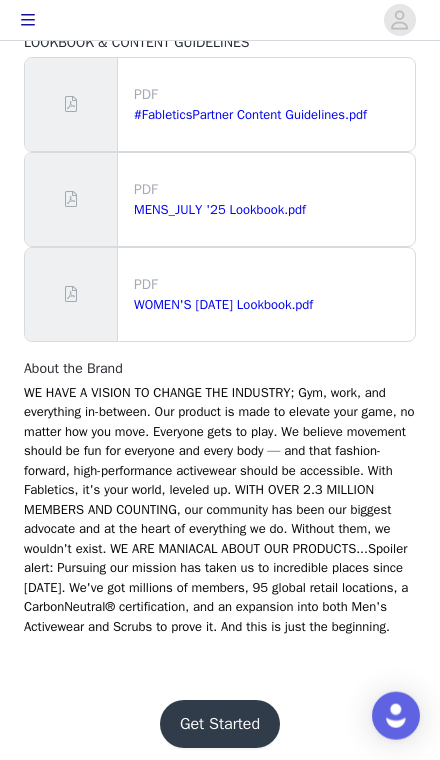 click on "Get Started" at bounding box center [220, 724] 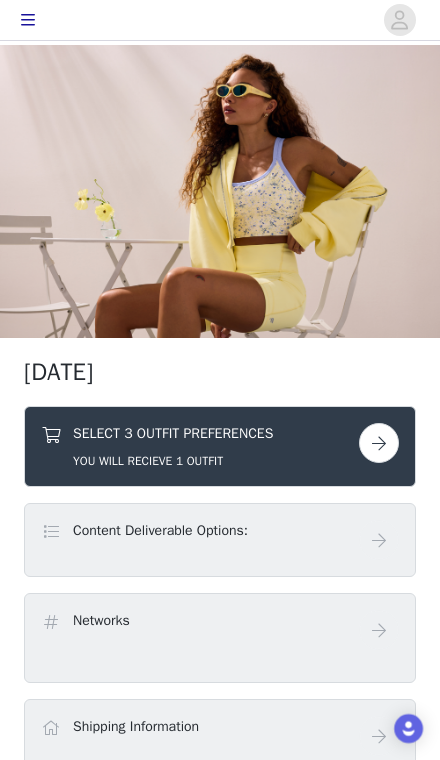 click on "SELECT 3 OUTFIT PREFERENCES   YOU WILL RECIEVE 1 OUTFIT" at bounding box center (173, 446) 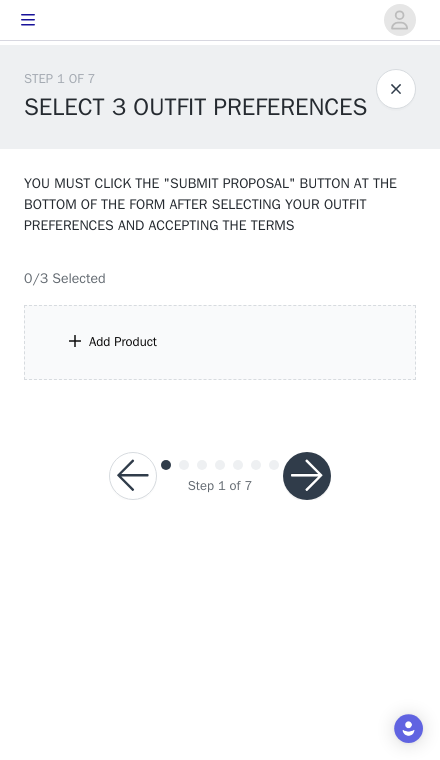 click on "Add Product" at bounding box center [123, 342] 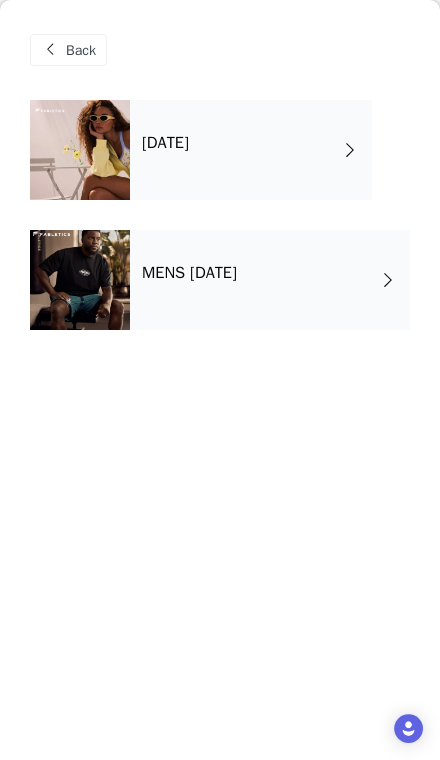 click on "[DATE]" at bounding box center [251, 150] 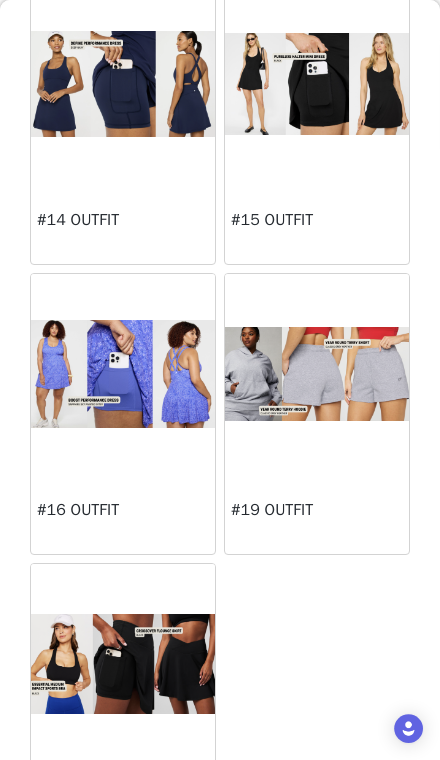 scroll, scrollTop: 1265, scrollLeft: 0, axis: vertical 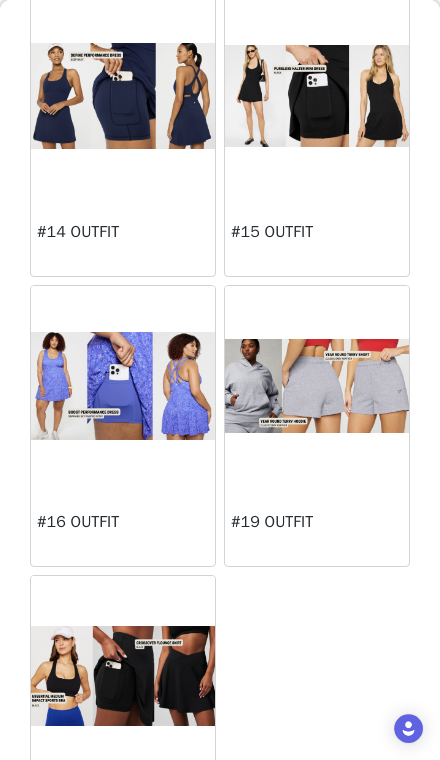 click at bounding box center [317, 386] 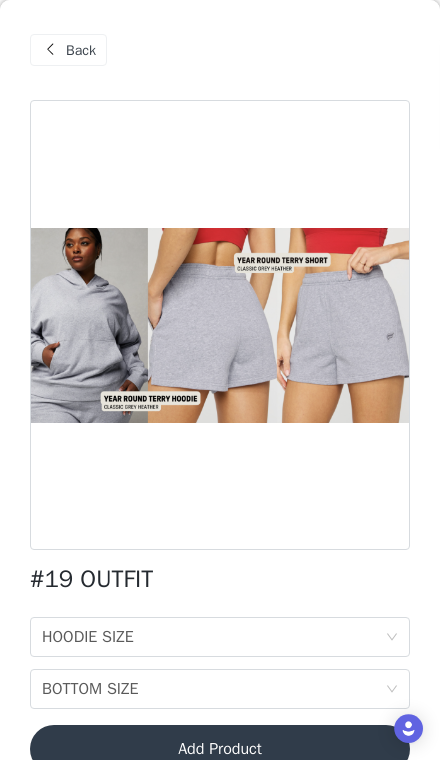 scroll, scrollTop: 0, scrollLeft: 0, axis: both 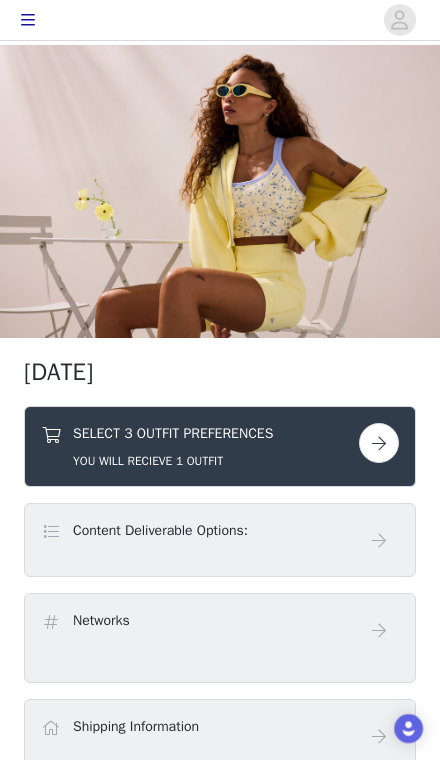 click on "YOU WILL RECIEVE 1 OUTFIT" at bounding box center [173, 461] 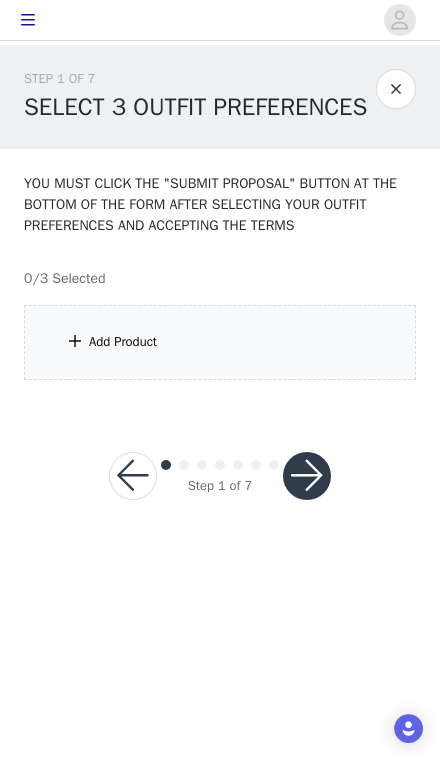 click at bounding box center [307, 476] 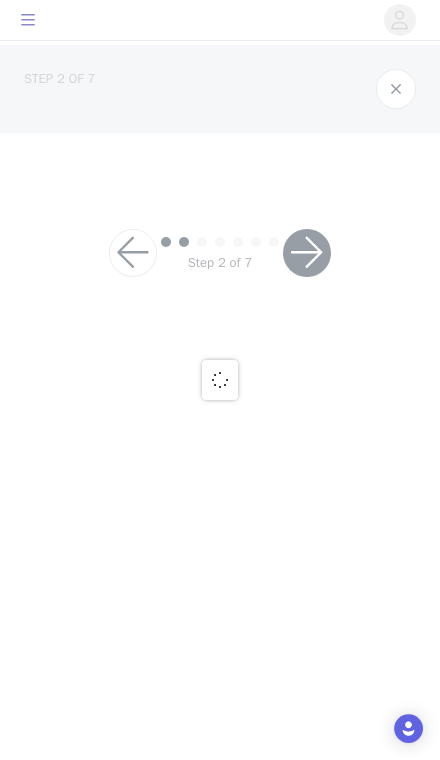 click at bounding box center (220, 380) 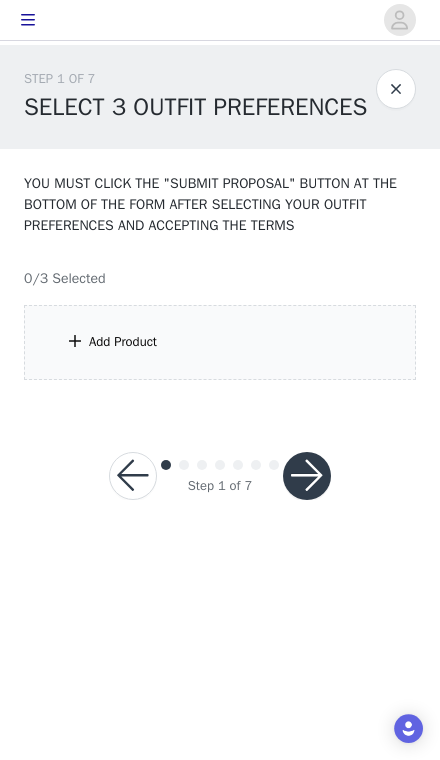 click on "Add Product" at bounding box center (123, 342) 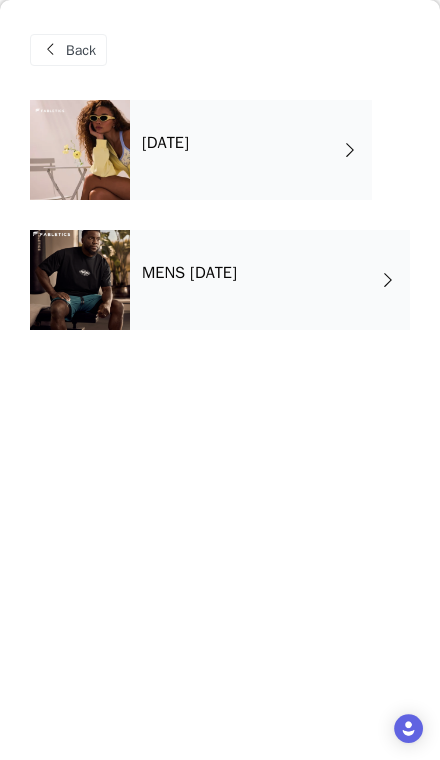click on "[DATE]" at bounding box center [165, 143] 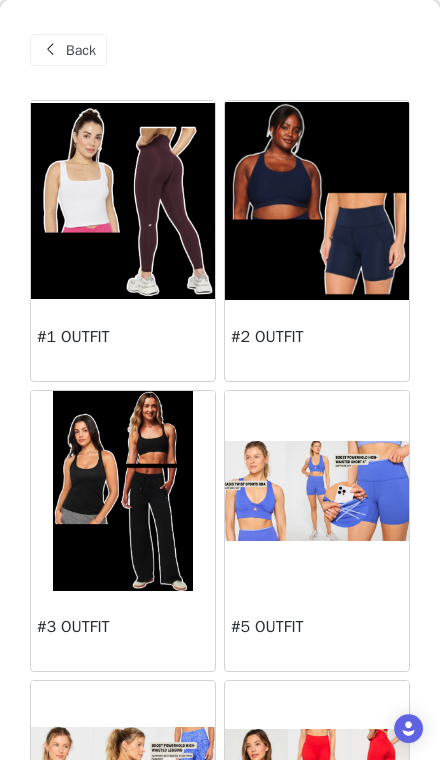 click at bounding box center [123, 201] 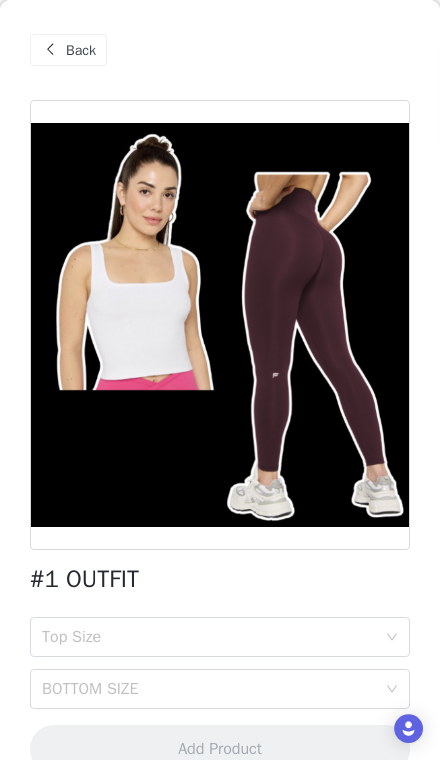 click on "Back" at bounding box center (81, 50) 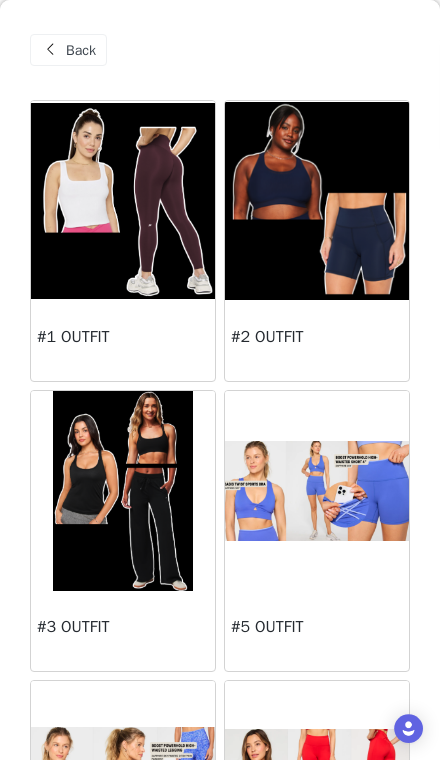 click at bounding box center (317, 201) 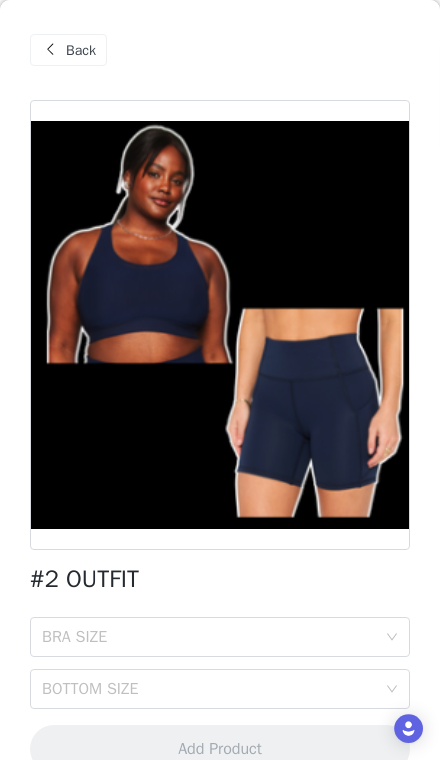 click on "Back" at bounding box center (81, 50) 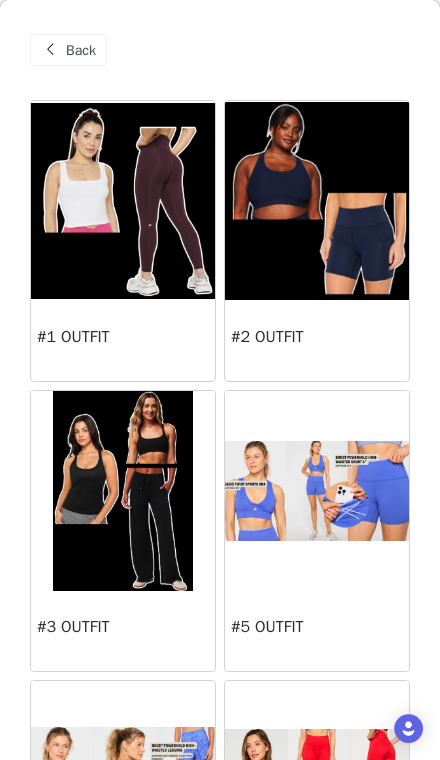click at bounding box center (123, 491) 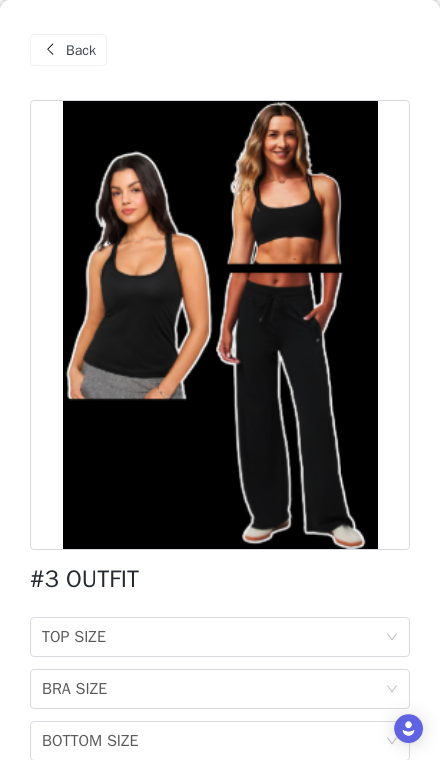 click on "Back" at bounding box center [81, 50] 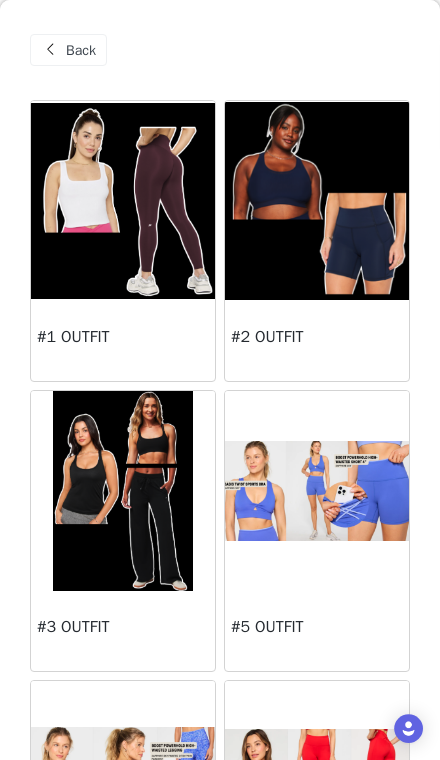 click at bounding box center (317, 491) 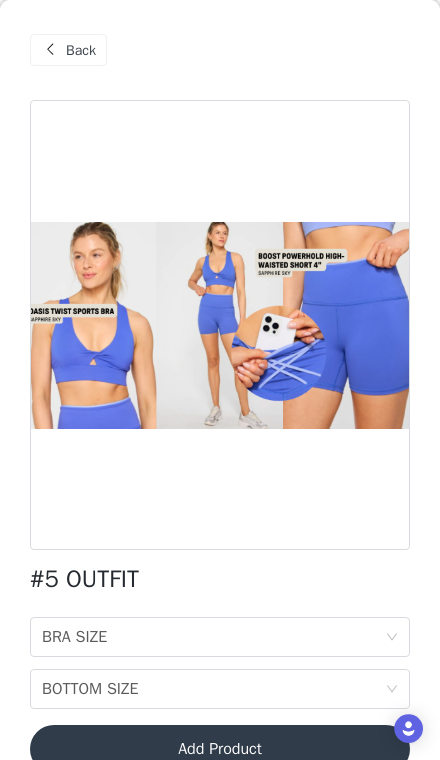 click on "Back" at bounding box center [68, 50] 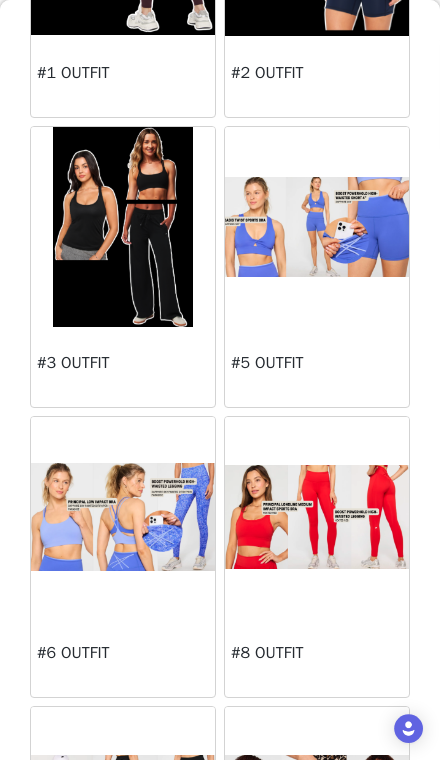 scroll, scrollTop: 274, scrollLeft: 0, axis: vertical 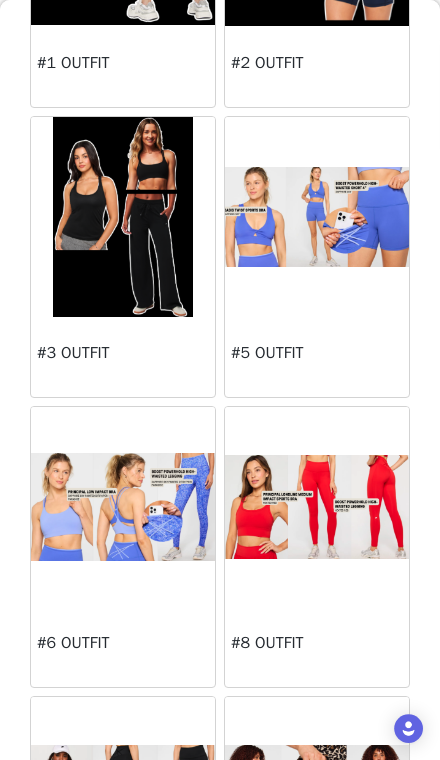 click at bounding box center [123, 506] 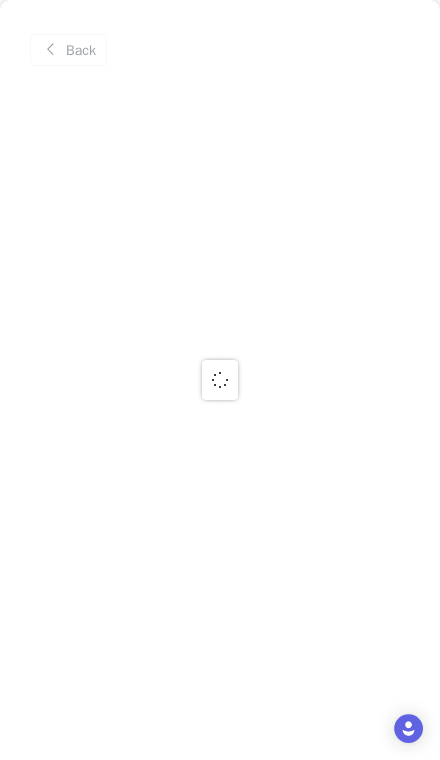 scroll, scrollTop: 0, scrollLeft: 0, axis: both 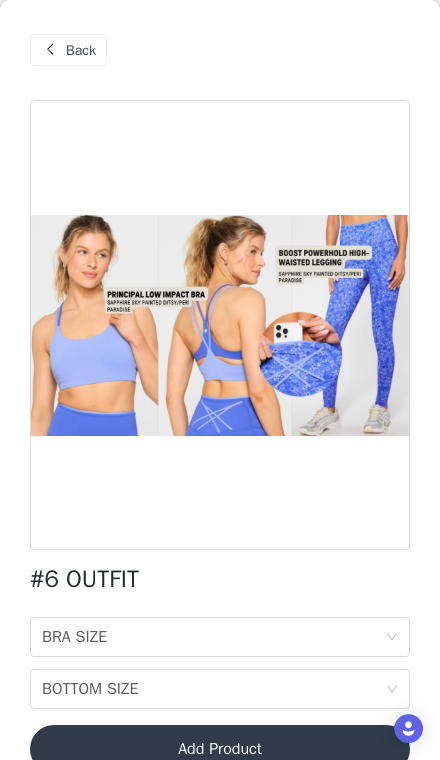 click on "Back" at bounding box center [81, 50] 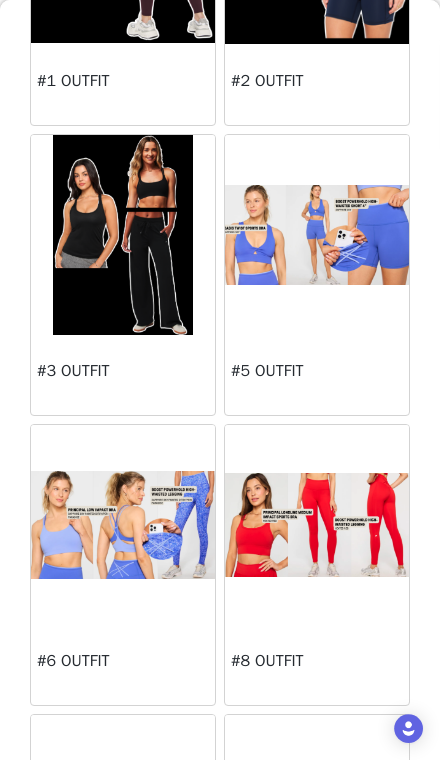 scroll, scrollTop: 269, scrollLeft: 0, axis: vertical 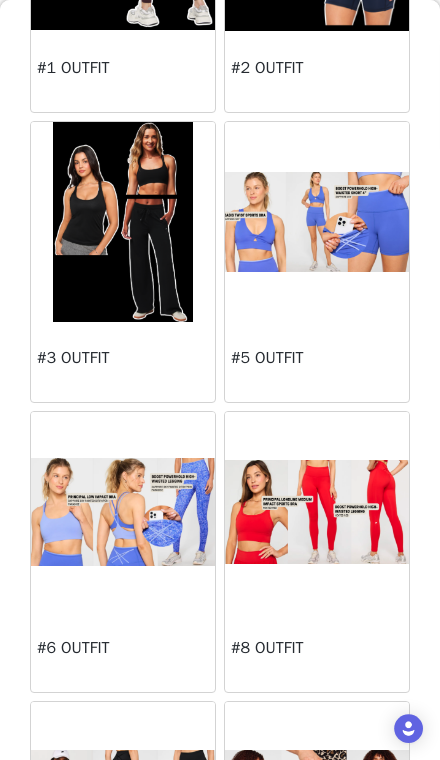 click at bounding box center (317, 511) 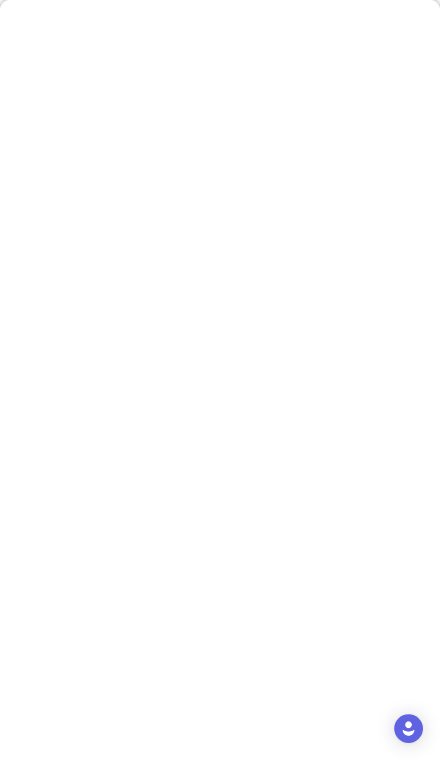 scroll, scrollTop: 0, scrollLeft: 0, axis: both 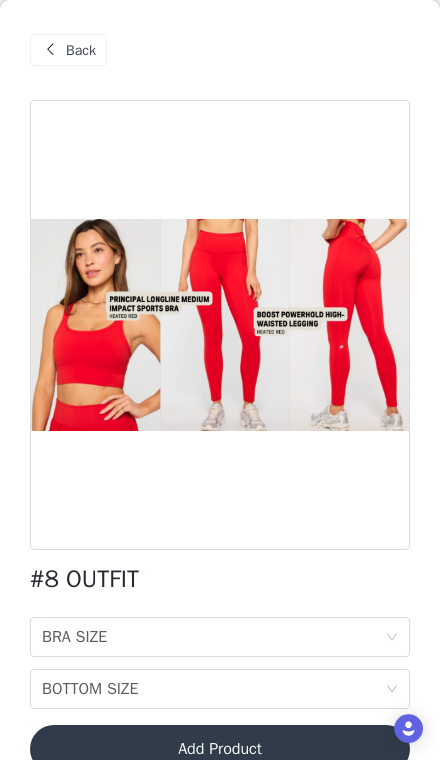 click on "Back" at bounding box center [81, 50] 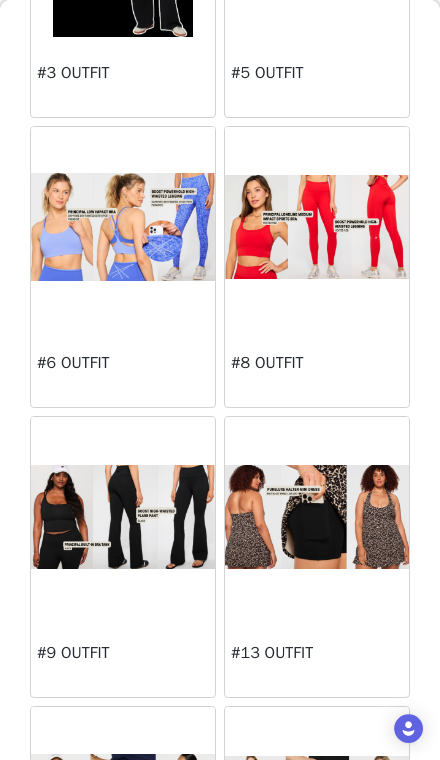scroll, scrollTop: 599, scrollLeft: 0, axis: vertical 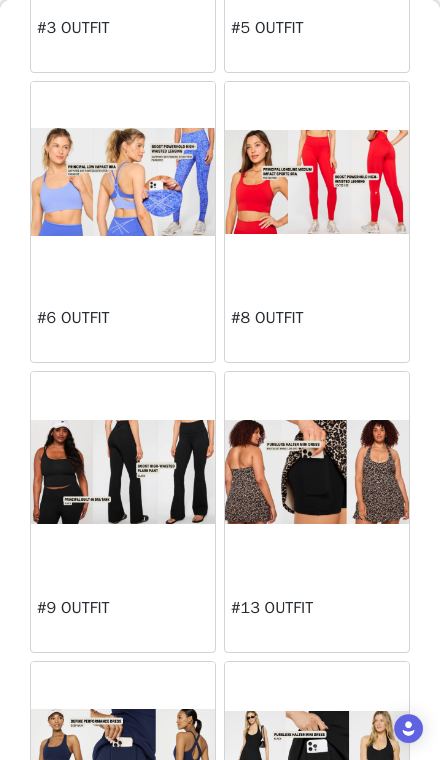 click at bounding box center [123, 472] 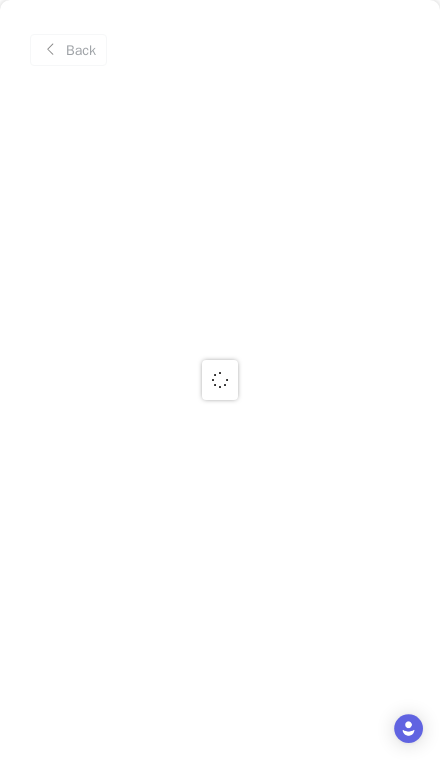 scroll, scrollTop: 0, scrollLeft: 0, axis: both 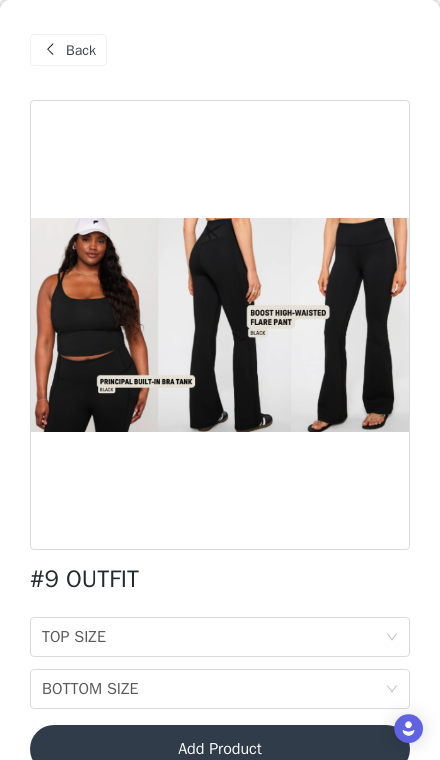 click on "Back" at bounding box center [81, 50] 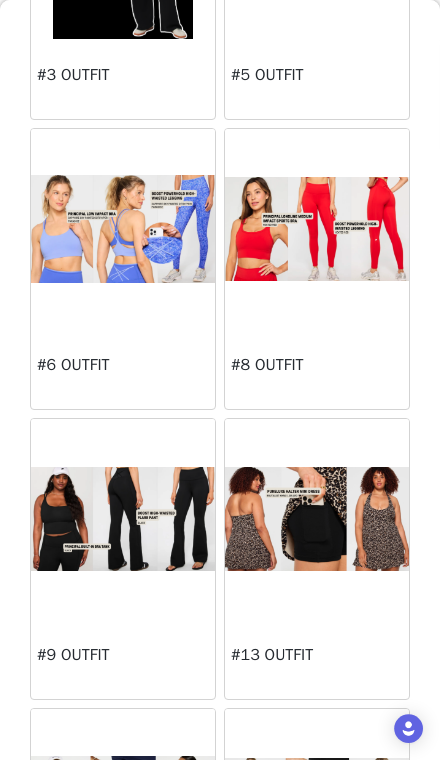 scroll, scrollTop: 567, scrollLeft: 0, axis: vertical 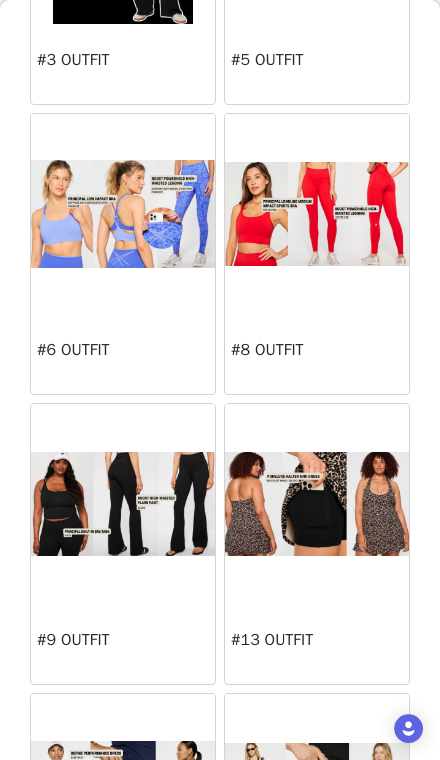 click at bounding box center (317, 503) 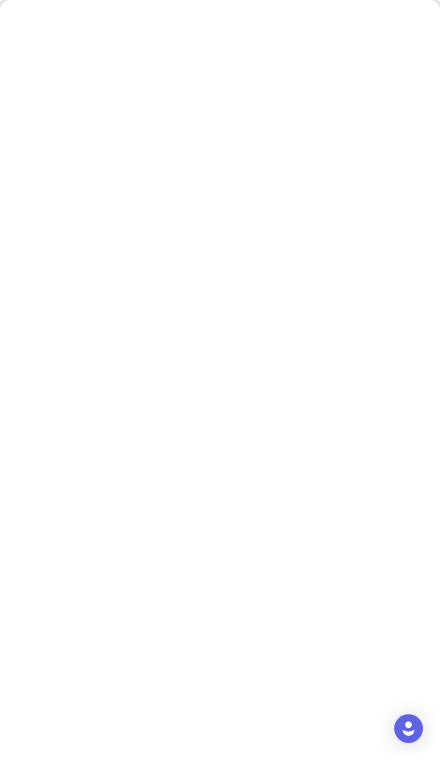 scroll, scrollTop: 0, scrollLeft: 0, axis: both 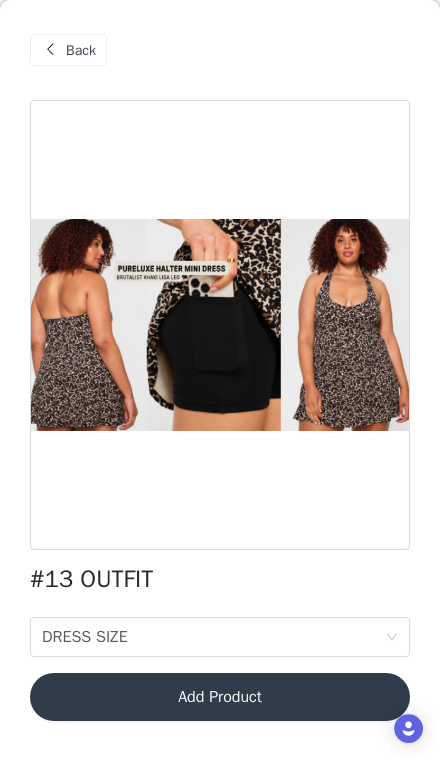 click on "Back" at bounding box center (81, 50) 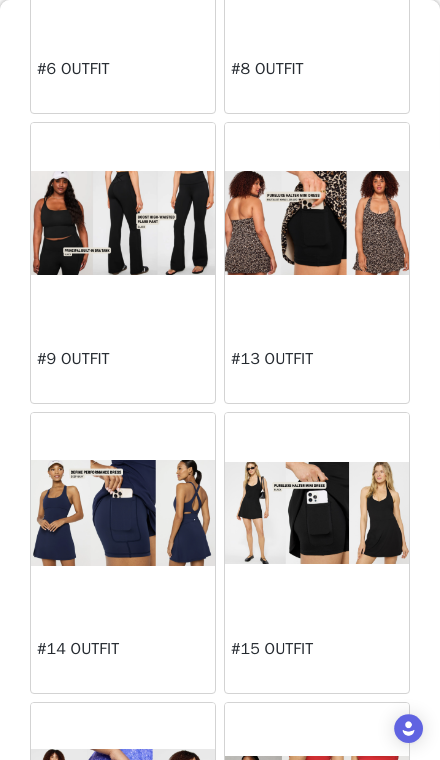 scroll, scrollTop: 857, scrollLeft: 0, axis: vertical 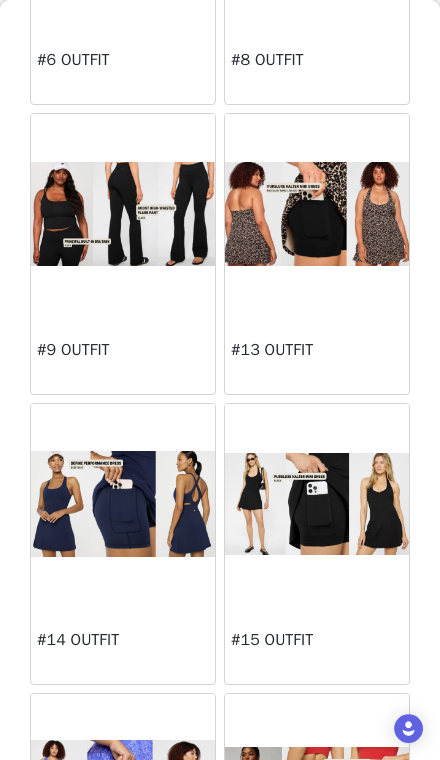 click at bounding box center (123, 503) 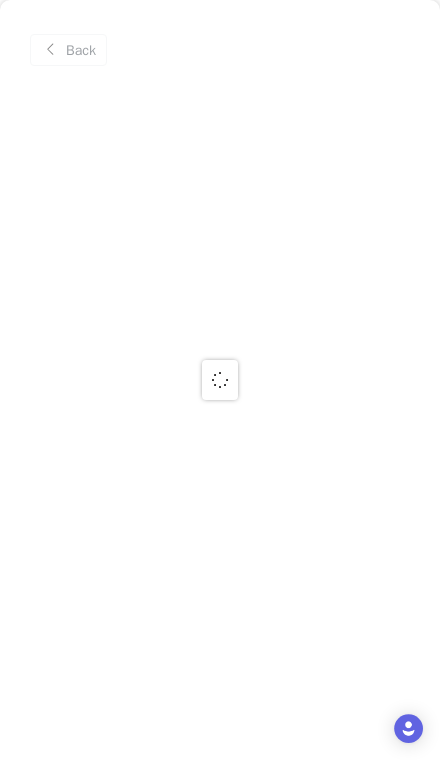 scroll, scrollTop: 0, scrollLeft: 0, axis: both 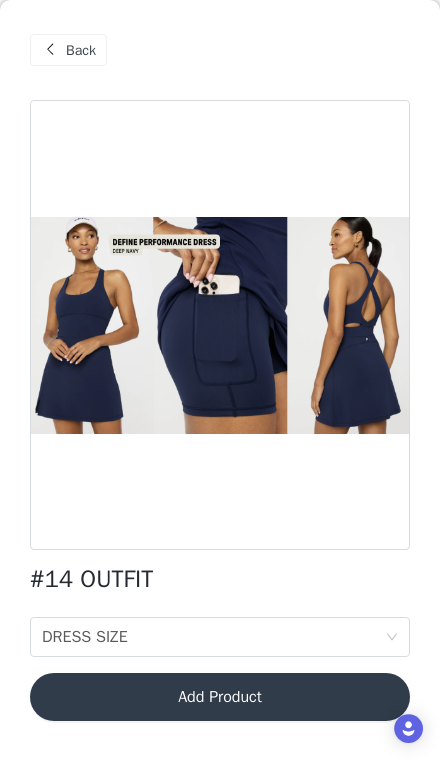 click on "Back" at bounding box center (81, 50) 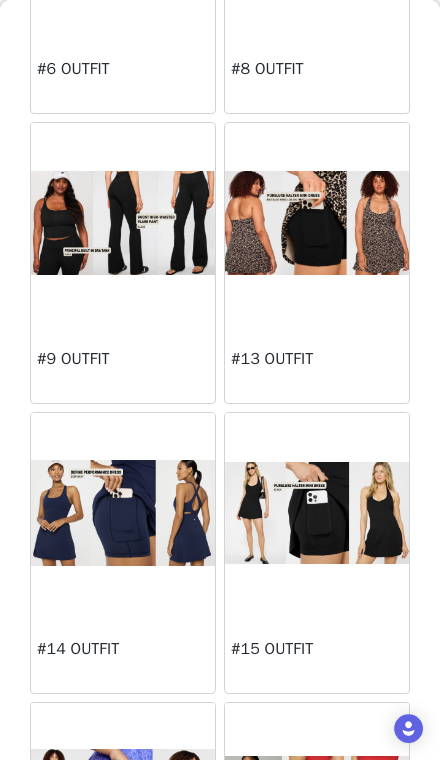 scroll, scrollTop: 887, scrollLeft: 0, axis: vertical 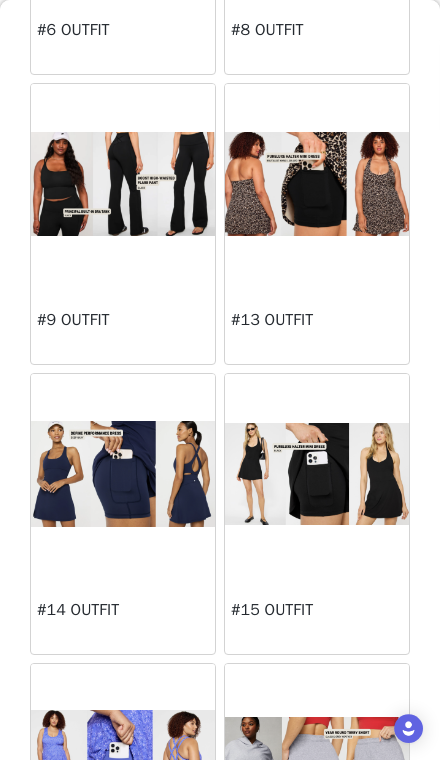 click at bounding box center (317, 474) 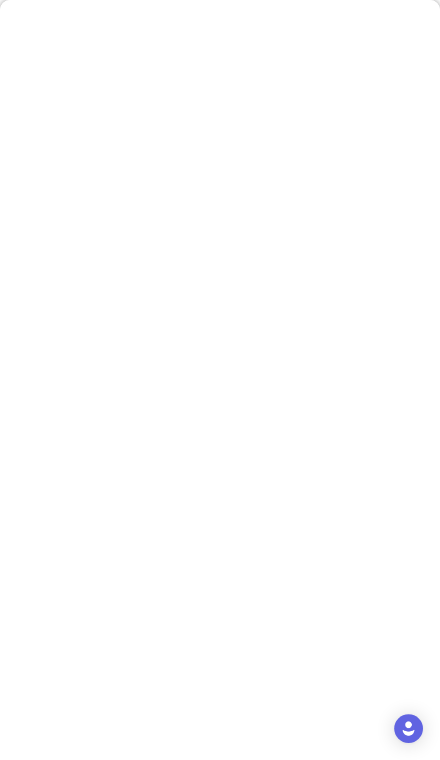scroll, scrollTop: 0, scrollLeft: 0, axis: both 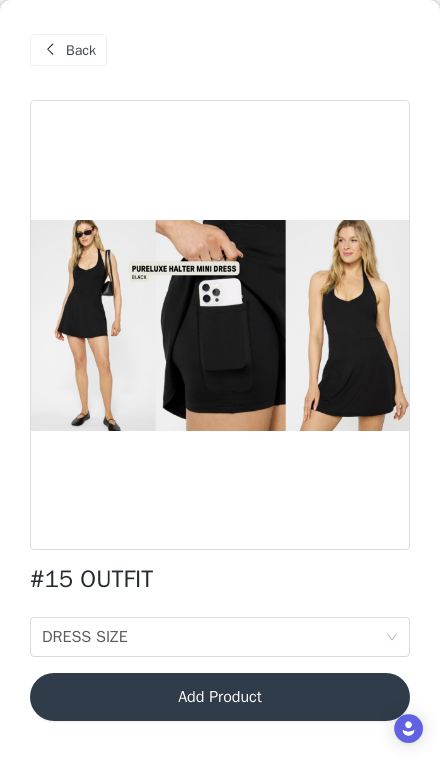 click on "Back" at bounding box center [81, 50] 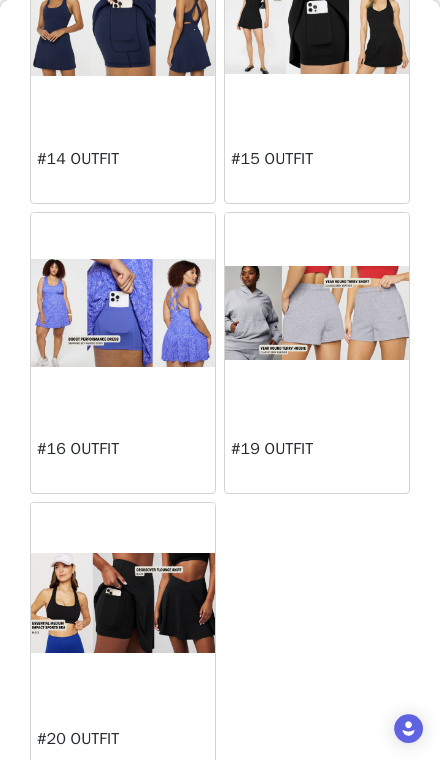 scroll, scrollTop: 1339, scrollLeft: 0, axis: vertical 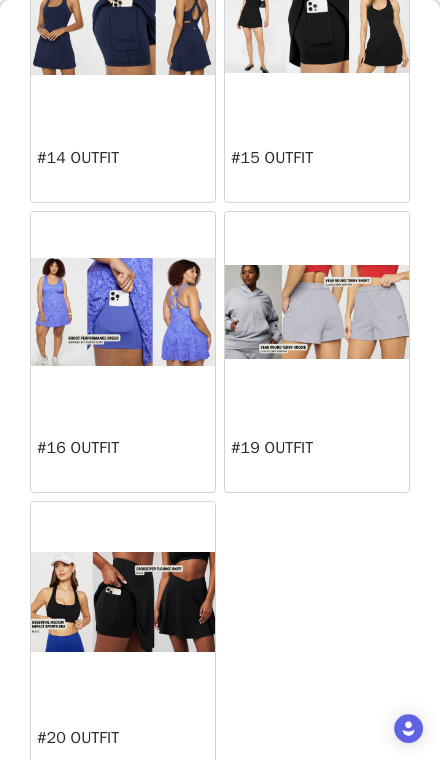 click at bounding box center (123, 602) 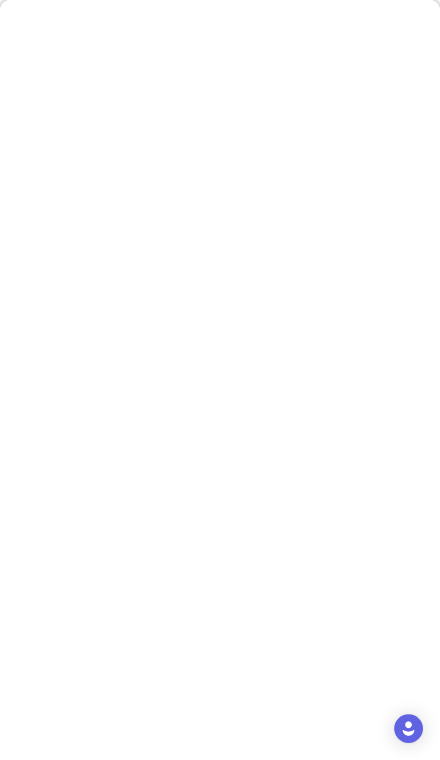 scroll, scrollTop: 0, scrollLeft: 0, axis: both 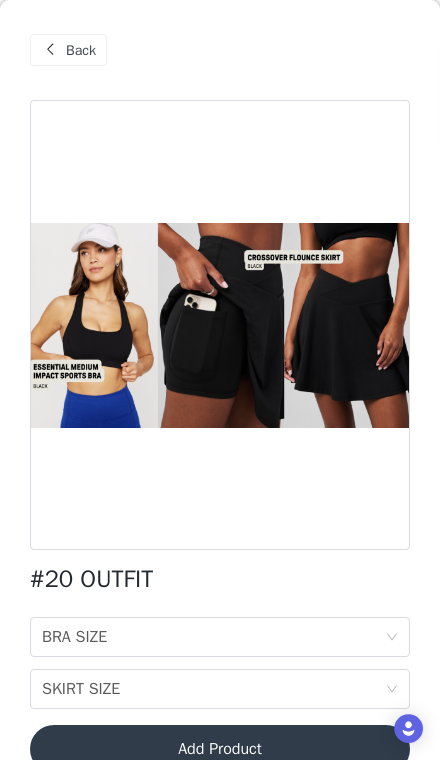click on "Back" at bounding box center [68, 50] 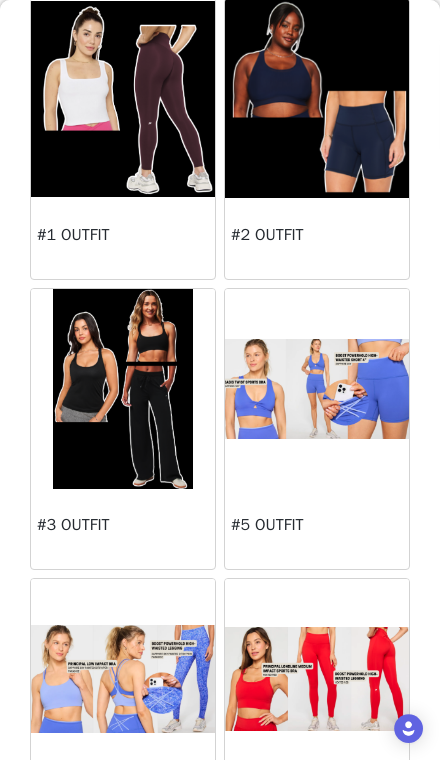 scroll, scrollTop: 101, scrollLeft: 0, axis: vertical 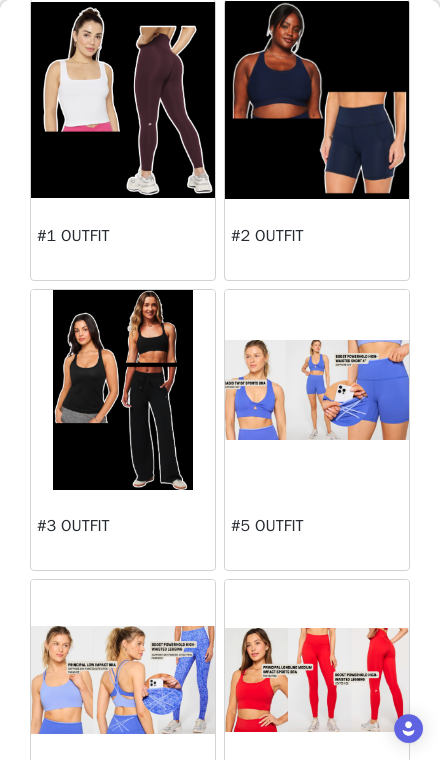 click at bounding box center [123, 390] 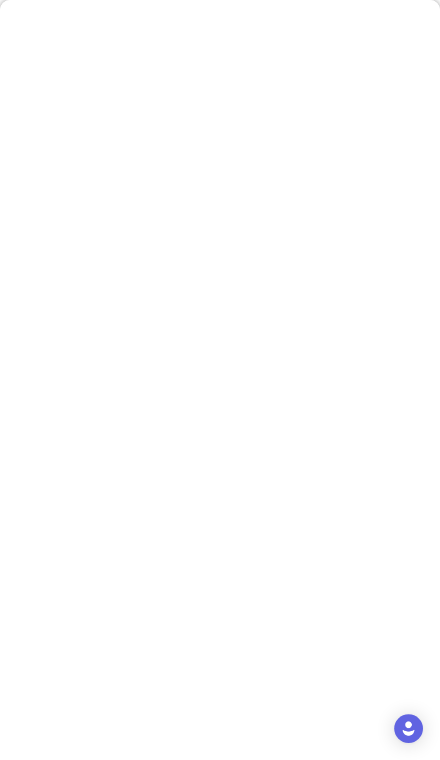 scroll, scrollTop: 89, scrollLeft: 0, axis: vertical 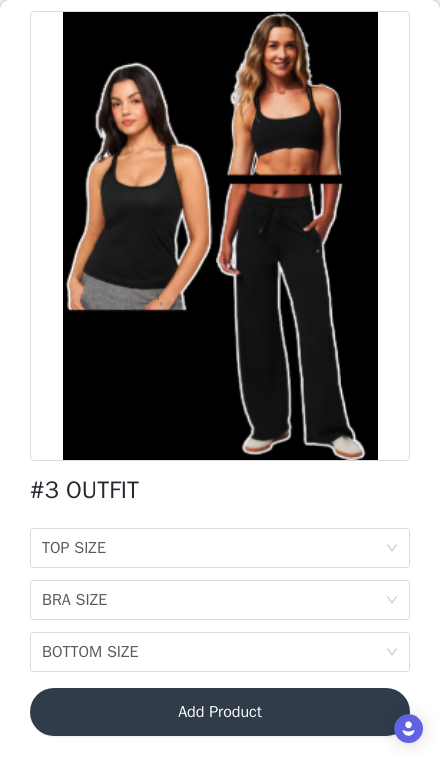 click on "BOTTOM SIZE BOTTOM SIZE" at bounding box center (213, 652) 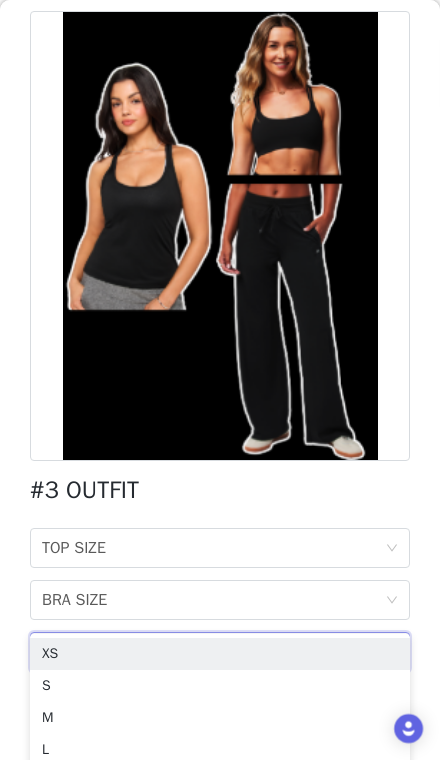 scroll, scrollTop: 39, scrollLeft: 0, axis: vertical 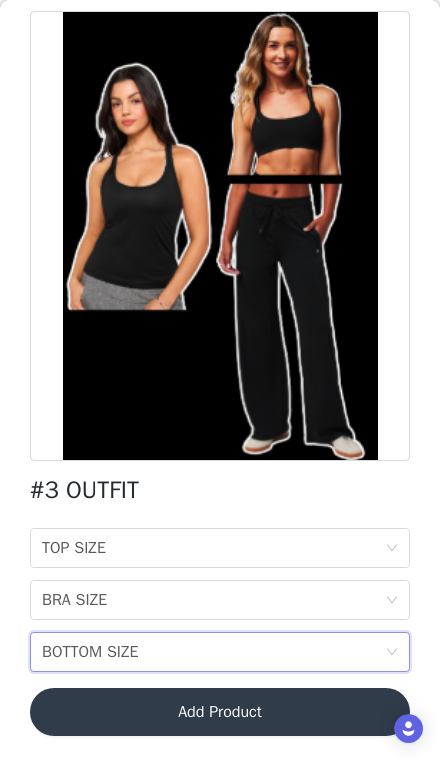 click on "TOP SIZE TOP SIZE" at bounding box center (213, 548) 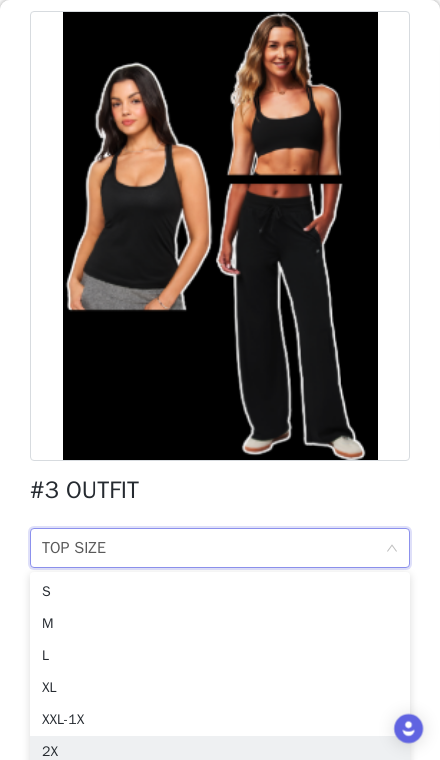 click on "2X" at bounding box center (220, 752) 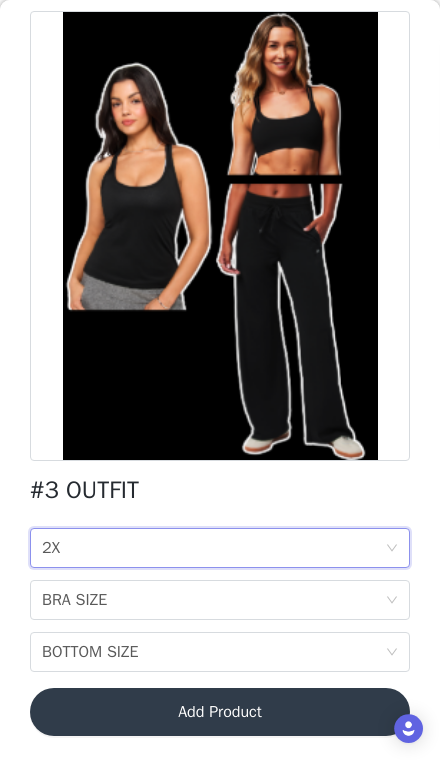 click on "TOP SIZE 2X" at bounding box center (213, 548) 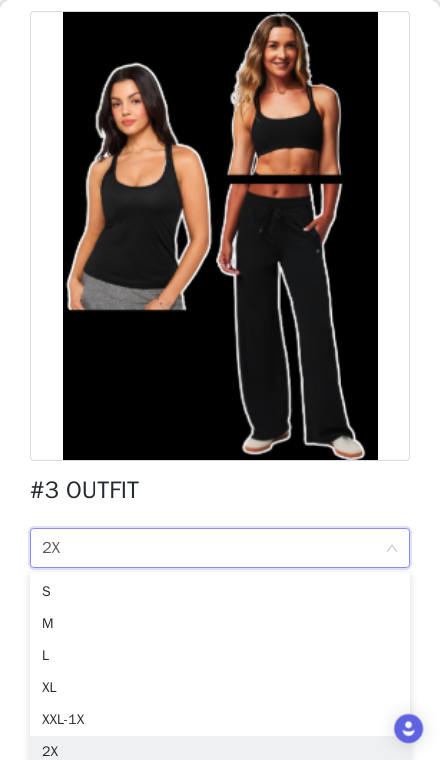 scroll, scrollTop: 11, scrollLeft: 0, axis: vertical 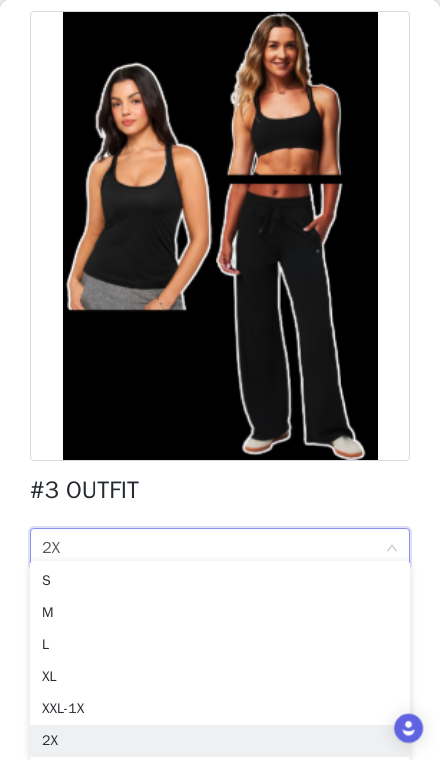 click on "TOP SIZE 2X" at bounding box center (213, 548) 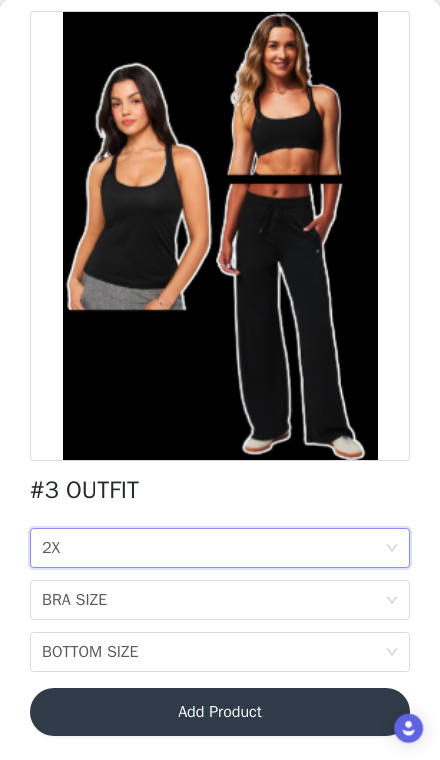 scroll, scrollTop: 0, scrollLeft: 0, axis: both 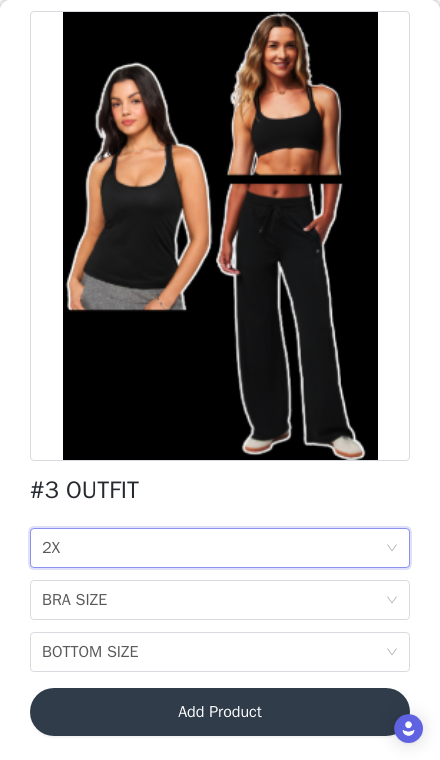 click on "BRA SIZE BRA SIZE" at bounding box center [213, 600] 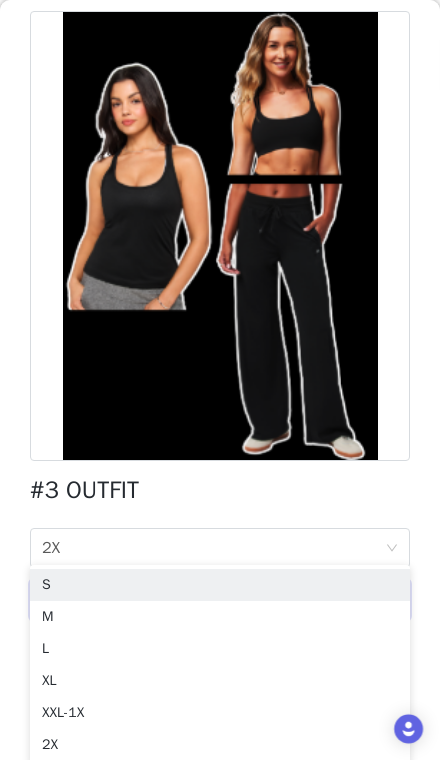 scroll, scrollTop: 63, scrollLeft: 0, axis: vertical 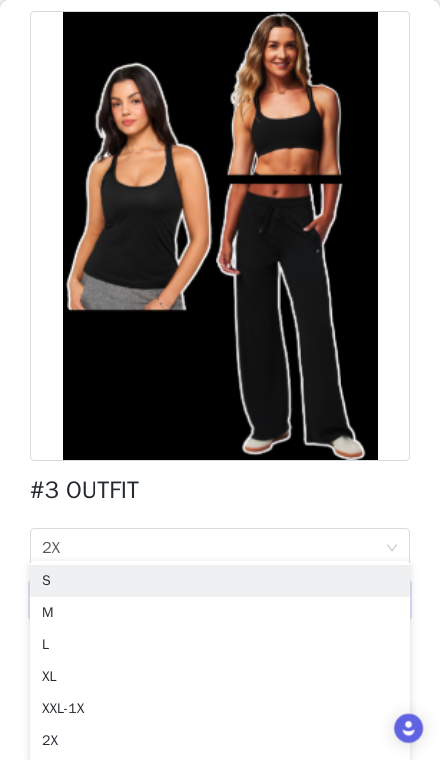 click on "2X" at bounding box center (220, 741) 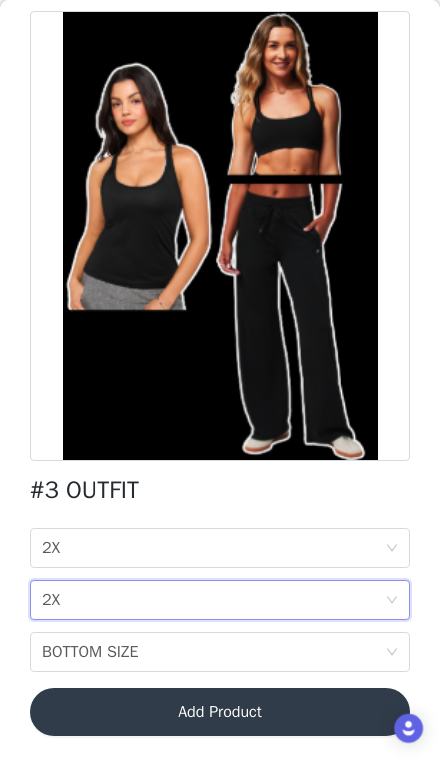 scroll, scrollTop: 0, scrollLeft: 0, axis: both 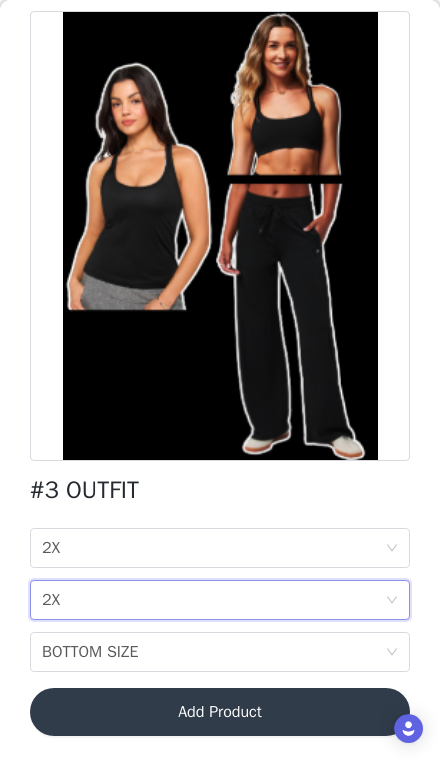 click on "BOTTOM SIZE BOTTOM SIZE" at bounding box center (213, 652) 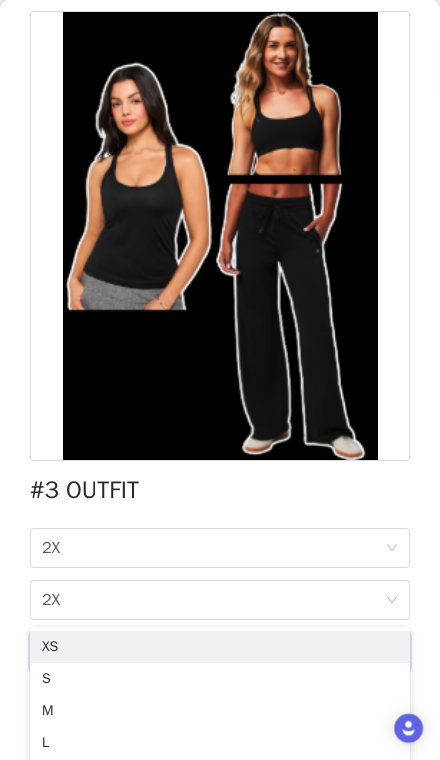 scroll, scrollTop: 56, scrollLeft: 0, axis: vertical 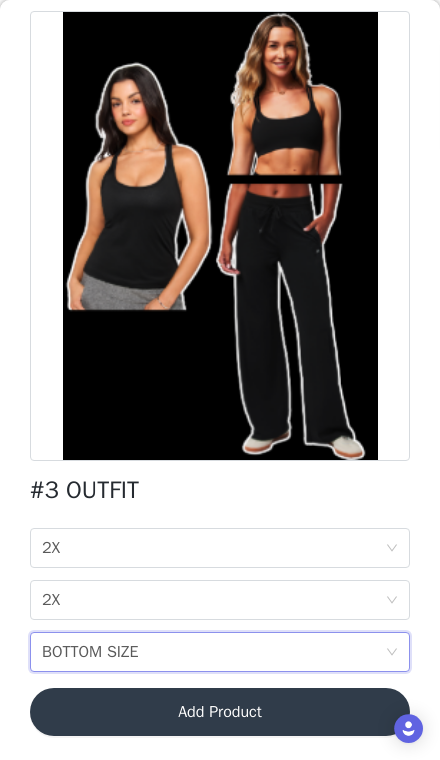 click on "BOTTOM SIZE" at bounding box center (90, 652) 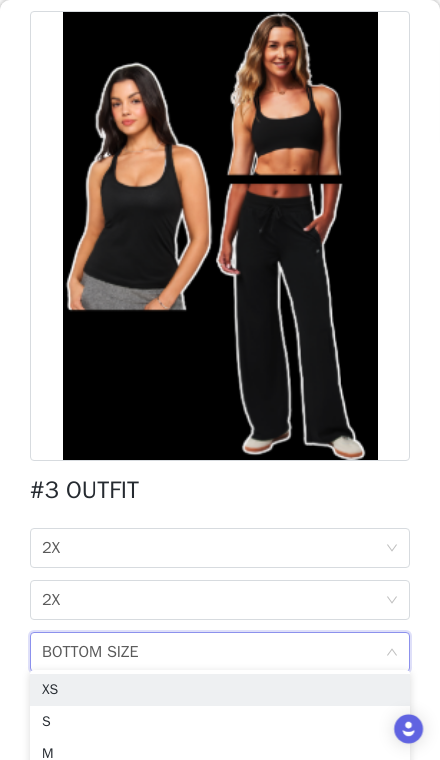 scroll, scrollTop: 67, scrollLeft: 0, axis: vertical 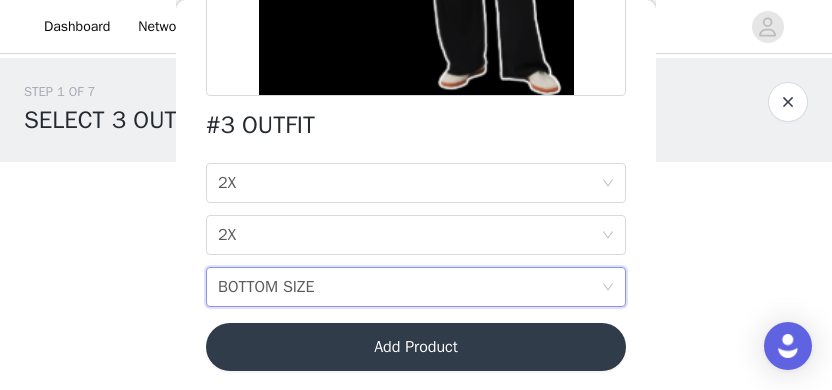 click on "BOTTOM SIZE BOTTOM SIZE" at bounding box center [409, 287] 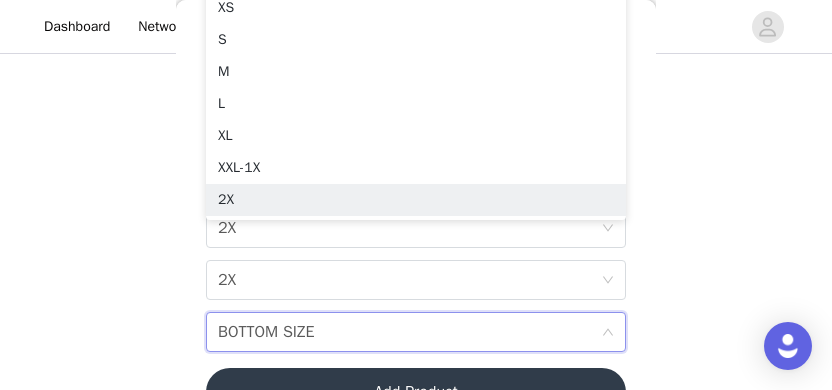 click on "2X" at bounding box center [416, 200] 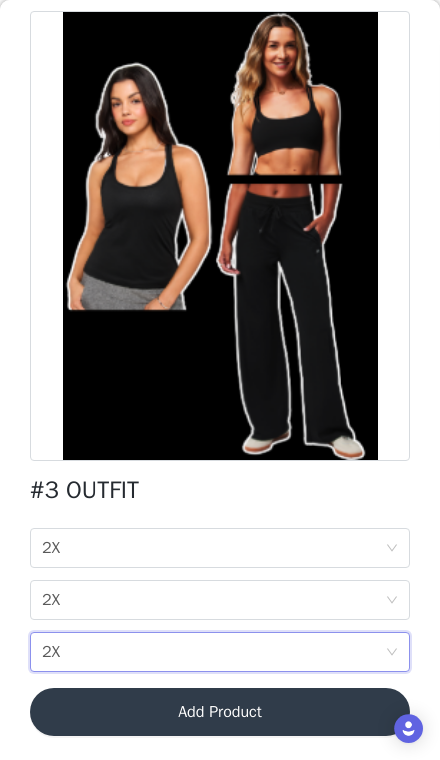 click on "TOP SIZE 2X" at bounding box center [220, 548] 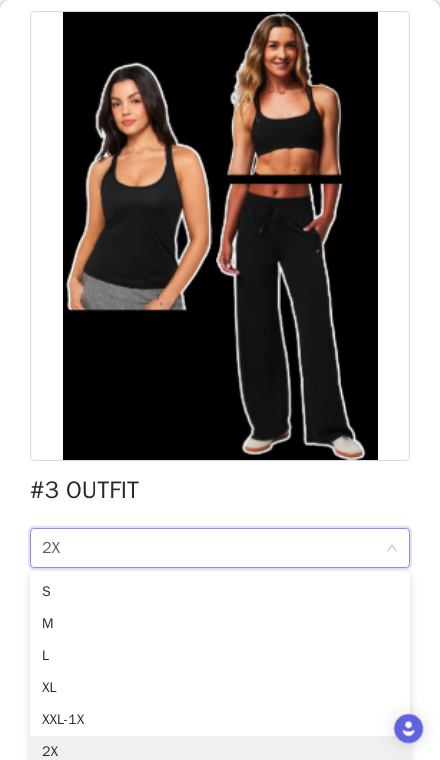 click on "TOP SIZE 2X" at bounding box center [220, 548] 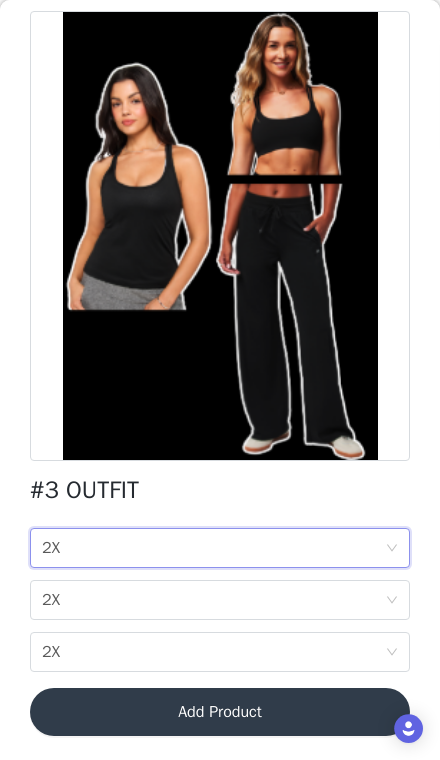 click on "Add Product" at bounding box center [220, 712] 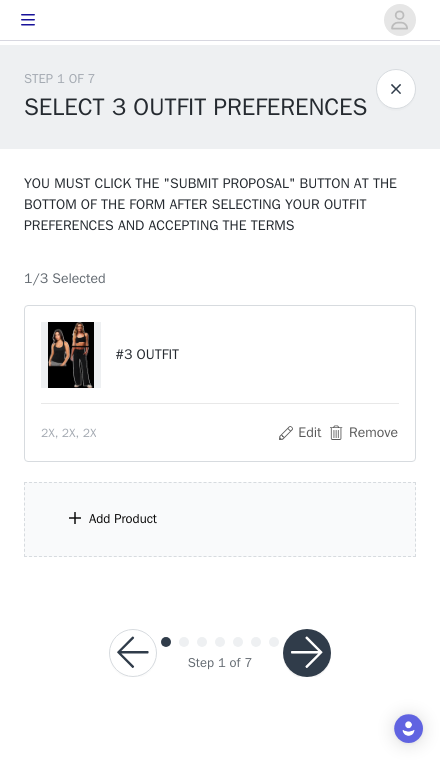 click on "Add Product" at bounding box center (220, 519) 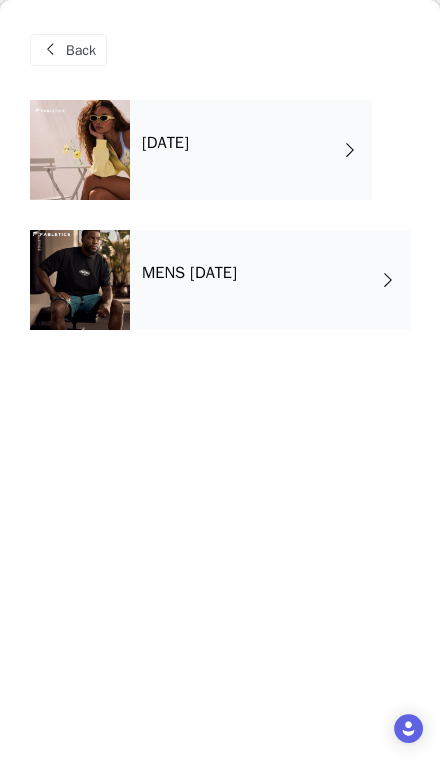 click on "[DATE]" at bounding box center (251, 150) 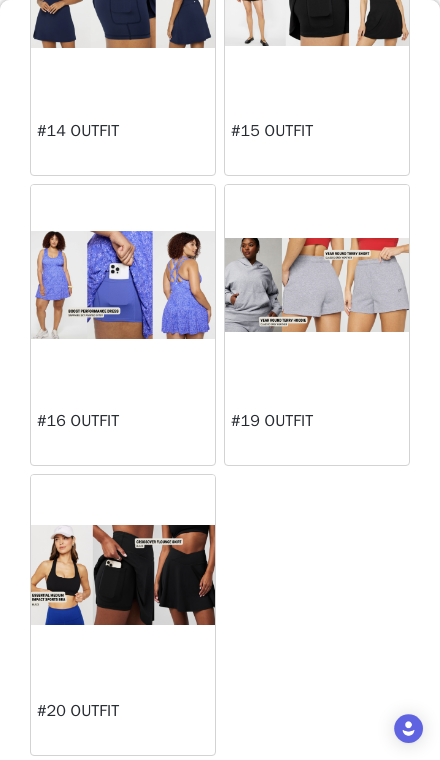 scroll, scrollTop: 1366, scrollLeft: 0, axis: vertical 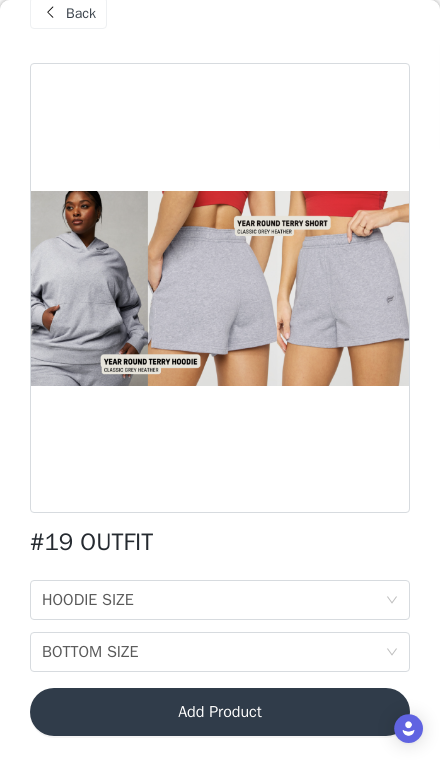 click on "HOODIE SIZE HOODIE SIZE" at bounding box center (213, 600) 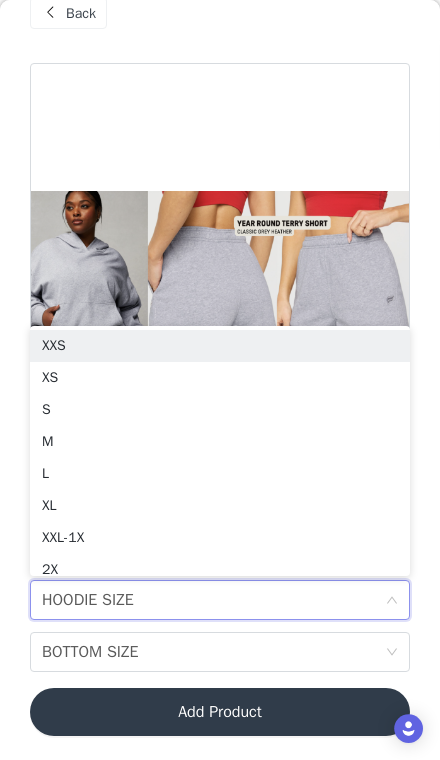 scroll, scrollTop: 10, scrollLeft: 0, axis: vertical 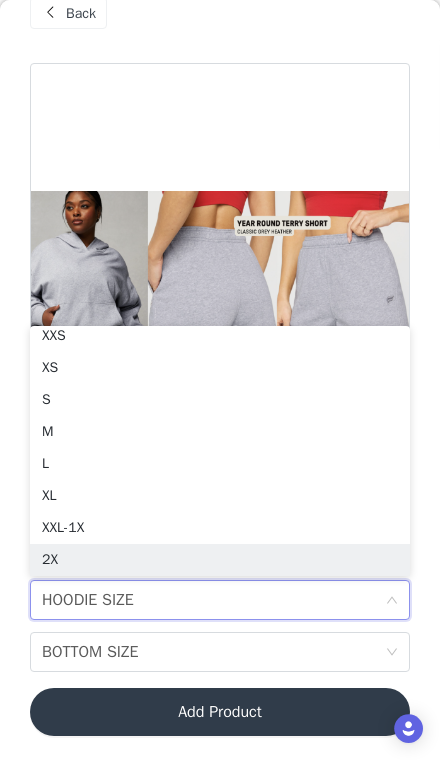 click on "2X" at bounding box center [220, 560] 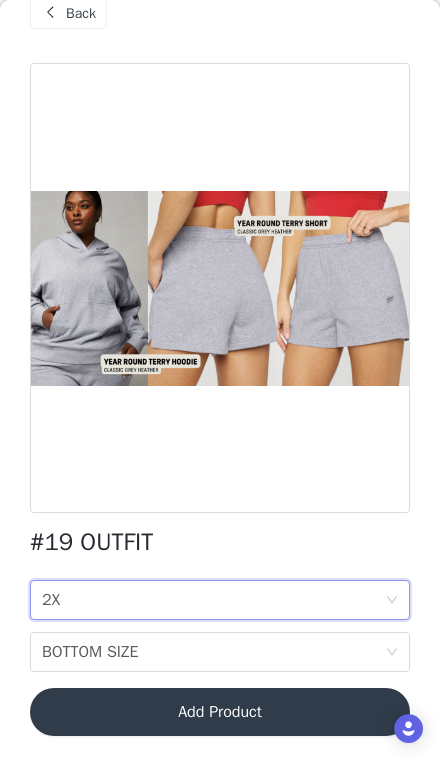 click on "BOTTOM SIZE BOTTOM SIZE" at bounding box center (213, 652) 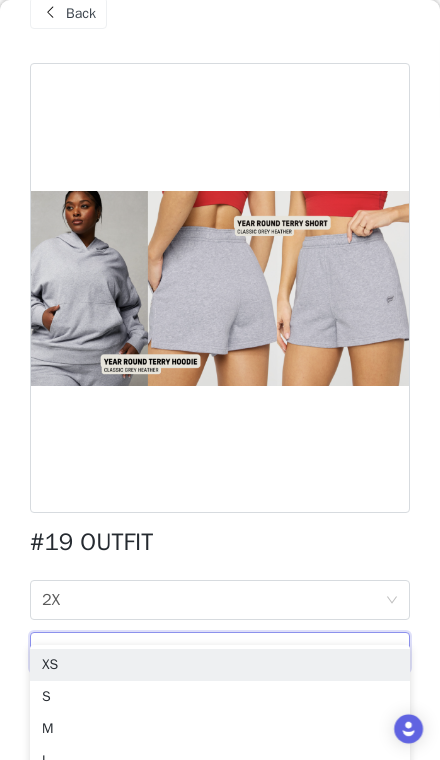 scroll, scrollTop: 84, scrollLeft: 0, axis: vertical 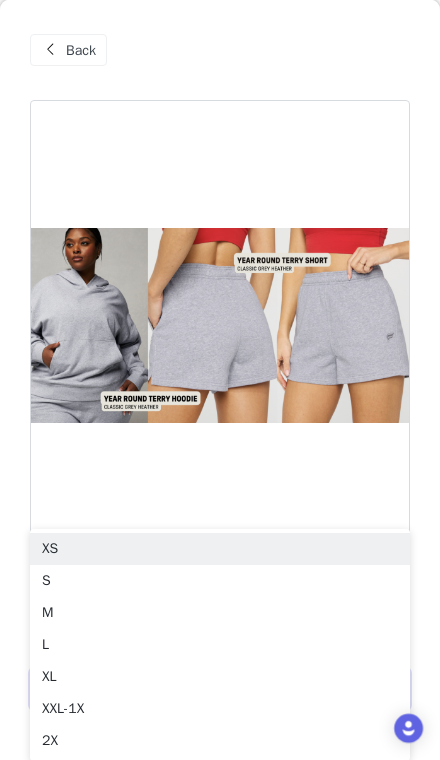 click on "2X" at bounding box center (220, 741) 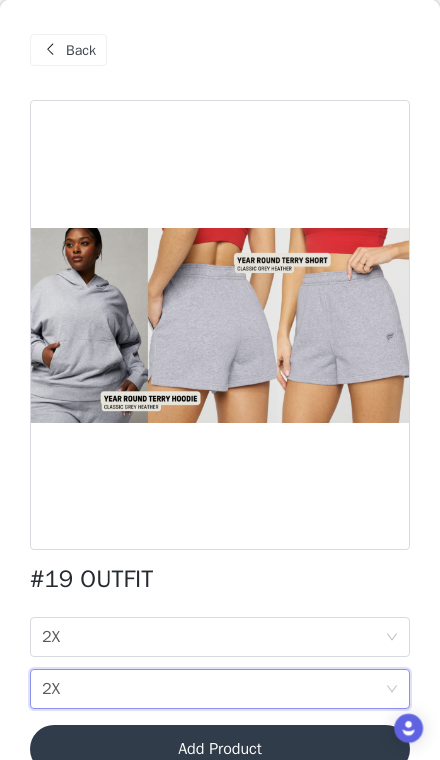 scroll, scrollTop: 0, scrollLeft: 0, axis: both 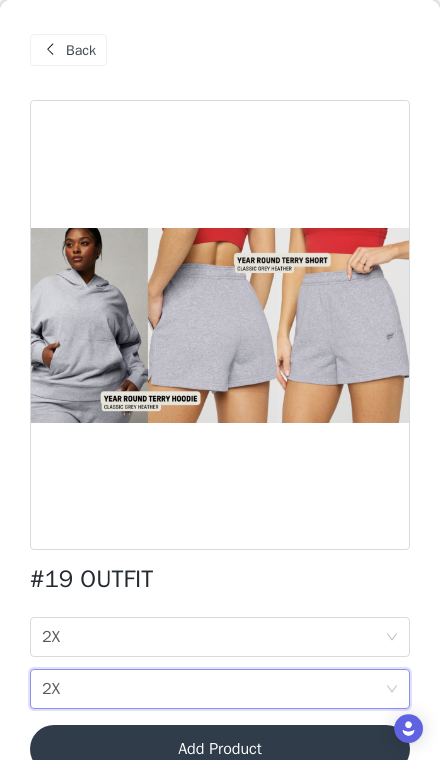 click on "Add Product" at bounding box center [220, 749] 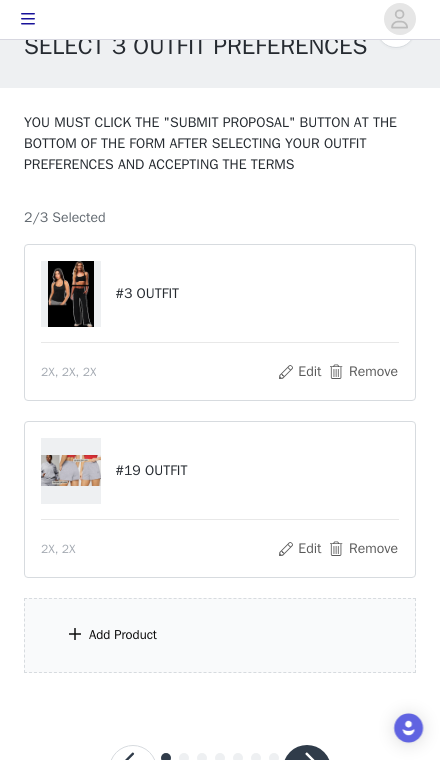 scroll, scrollTop: 60, scrollLeft: 0, axis: vertical 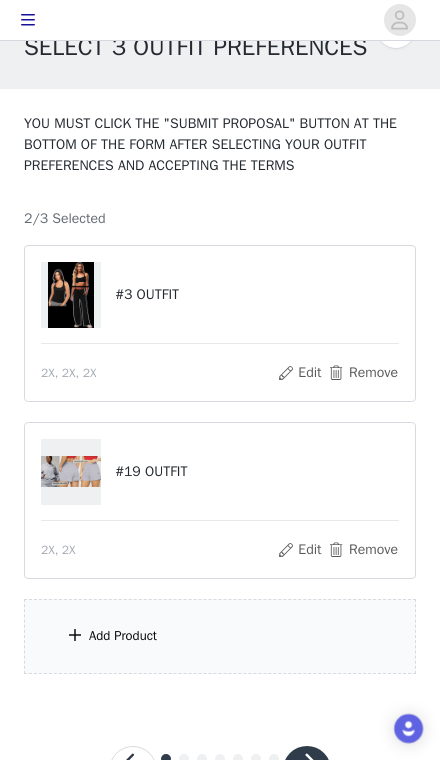 click on "Add Product" at bounding box center [220, 636] 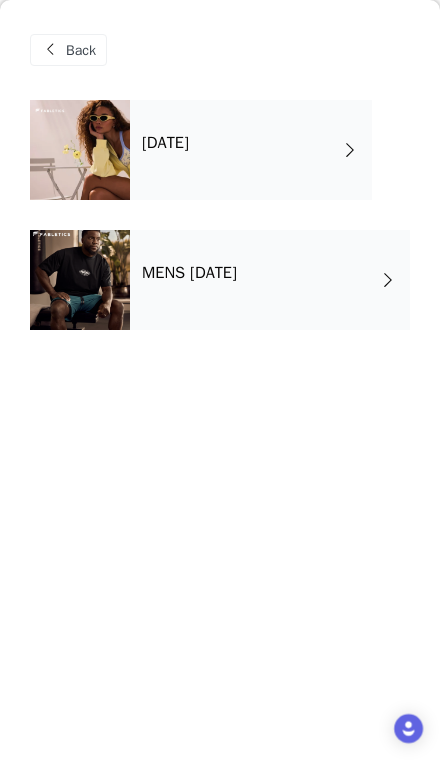 click on "[DATE]" at bounding box center (251, 150) 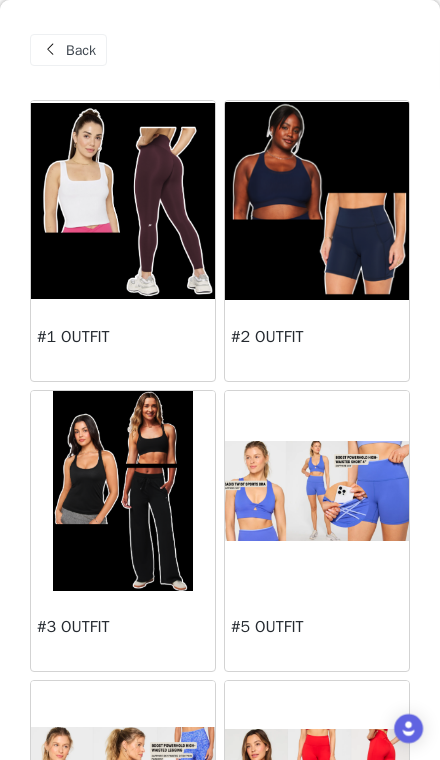 scroll, scrollTop: 0, scrollLeft: 0, axis: both 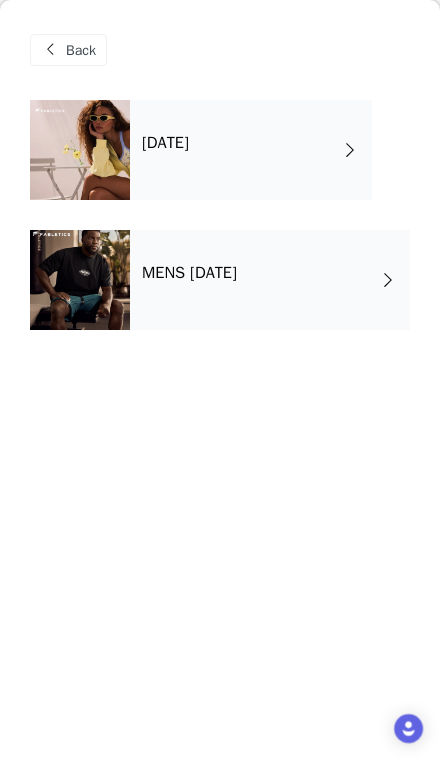 click on "MENS JULY 2025" at bounding box center (270, 280) 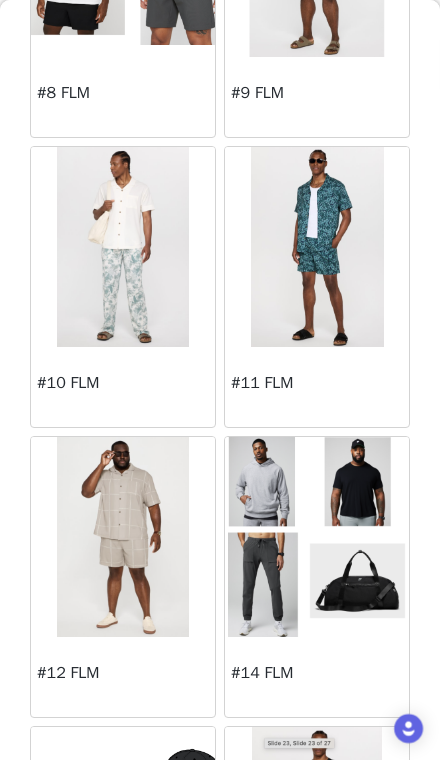 scroll, scrollTop: 1121, scrollLeft: 0, axis: vertical 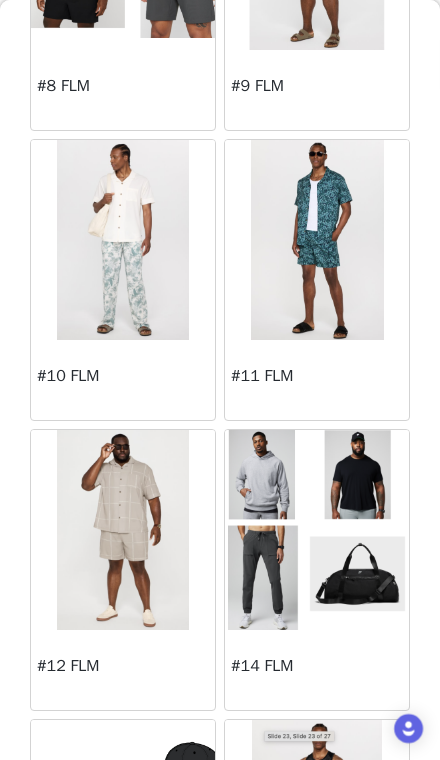 click on "#12 FLM" at bounding box center [123, 666] 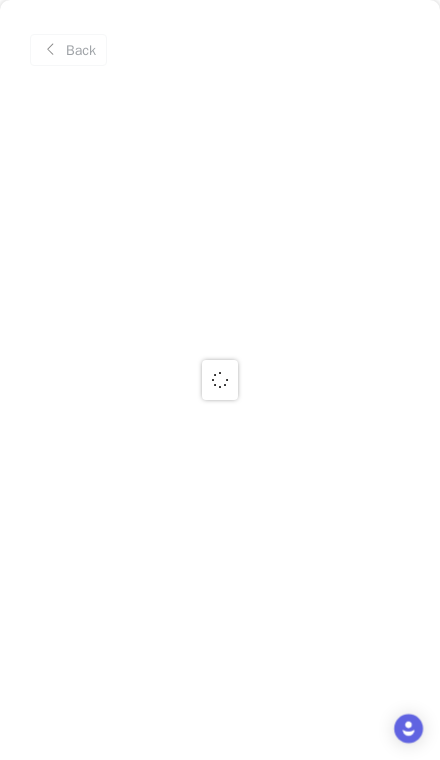 scroll, scrollTop: 0, scrollLeft: 0, axis: both 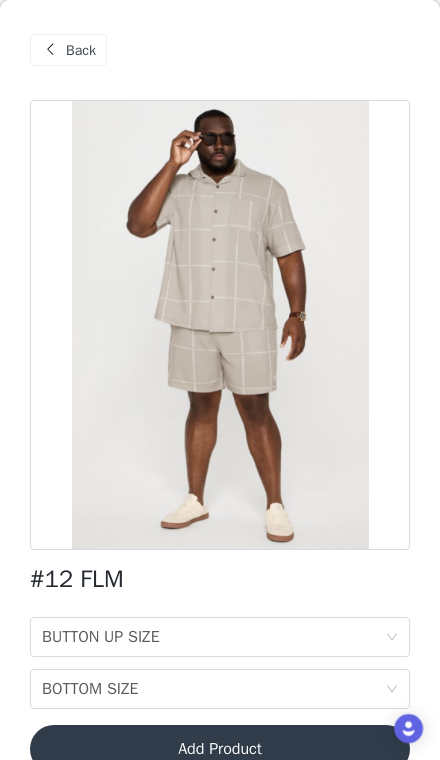 click on "Back" at bounding box center [68, 50] 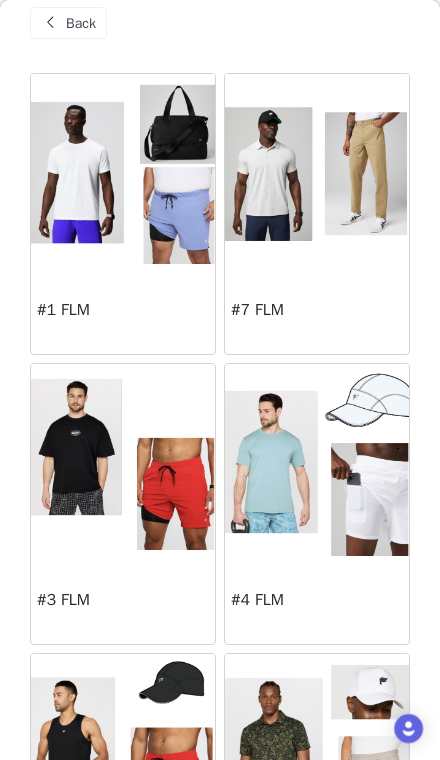 scroll, scrollTop: 24, scrollLeft: 0, axis: vertical 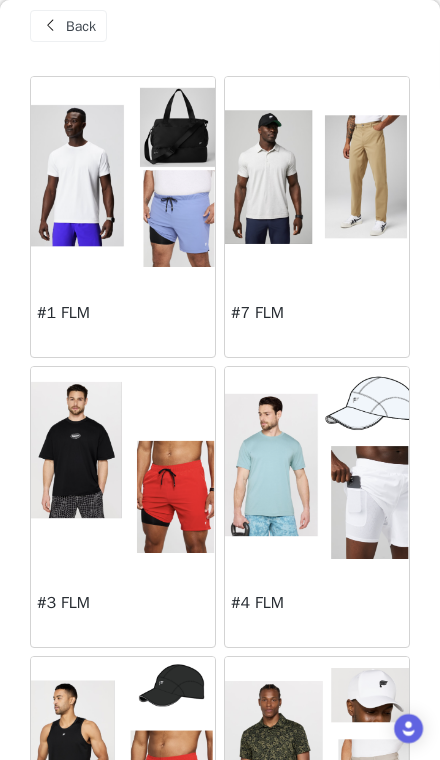click at bounding box center (317, 177) 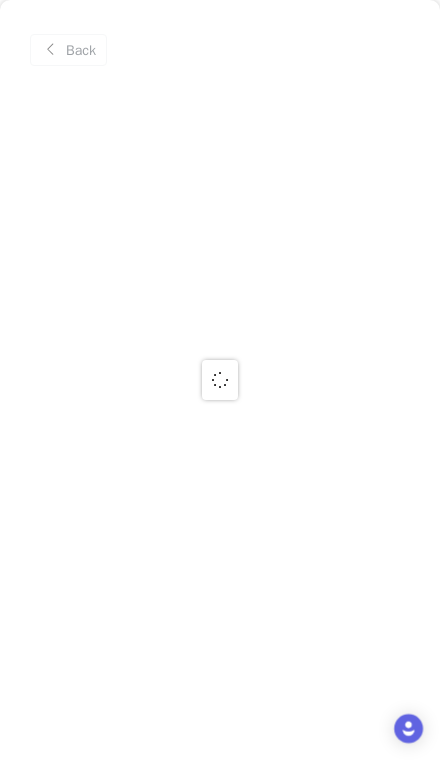 scroll, scrollTop: 0, scrollLeft: 0, axis: both 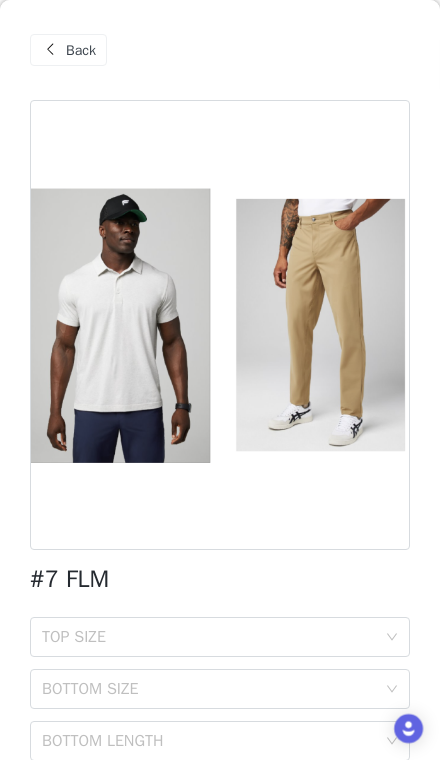 click on "Back" at bounding box center [68, 50] 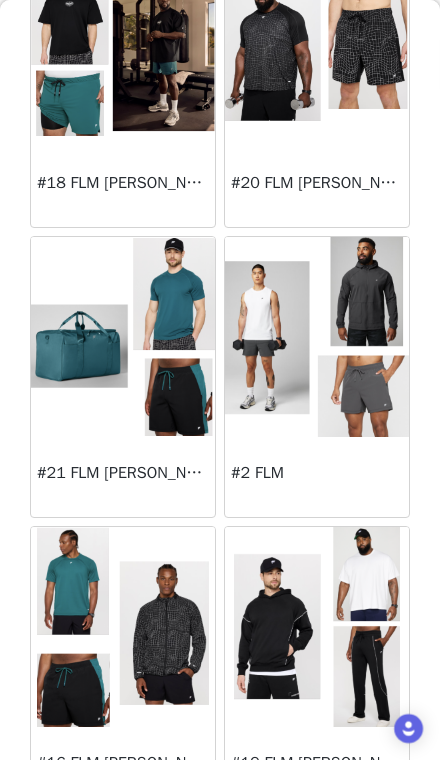 scroll, scrollTop: 2183, scrollLeft: 0, axis: vertical 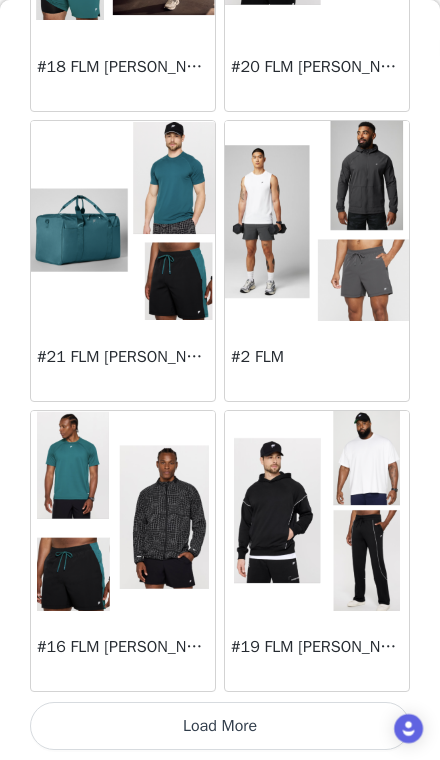click on "Load More" at bounding box center [220, 726] 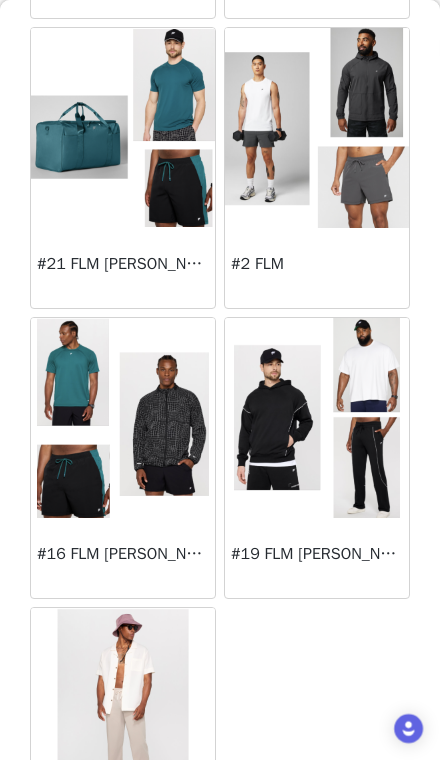 scroll, scrollTop: 2385, scrollLeft: 0, axis: vertical 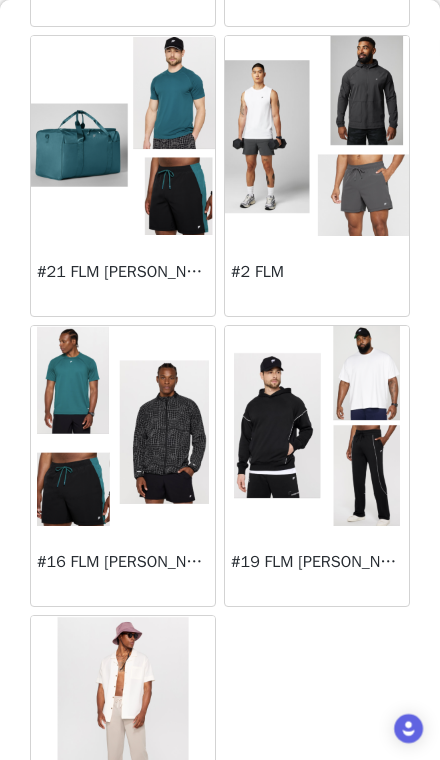 click on "#19 FLM KEVIN'S PACK" at bounding box center [317, 562] 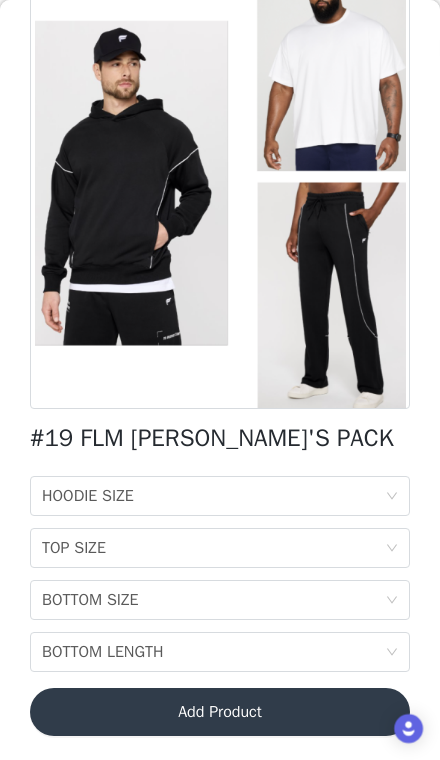 scroll, scrollTop: 141, scrollLeft: 0, axis: vertical 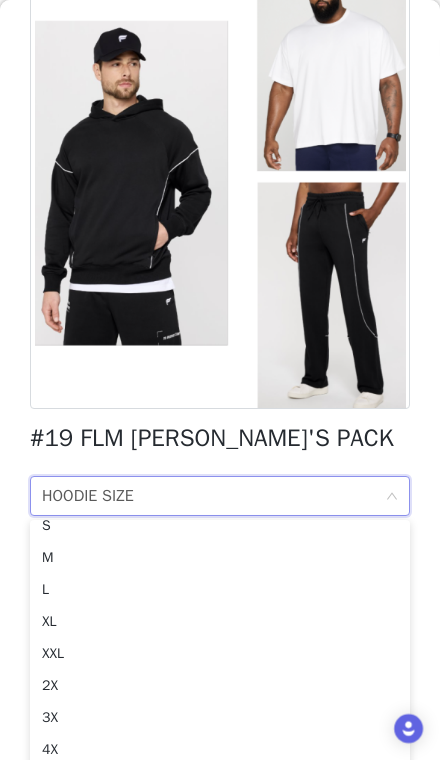 click 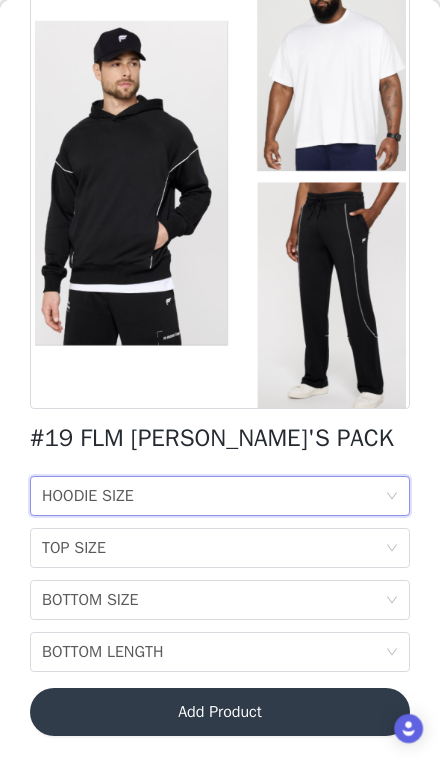 click on "HOODIE SIZE HOODIE SIZE" at bounding box center [220, 496] 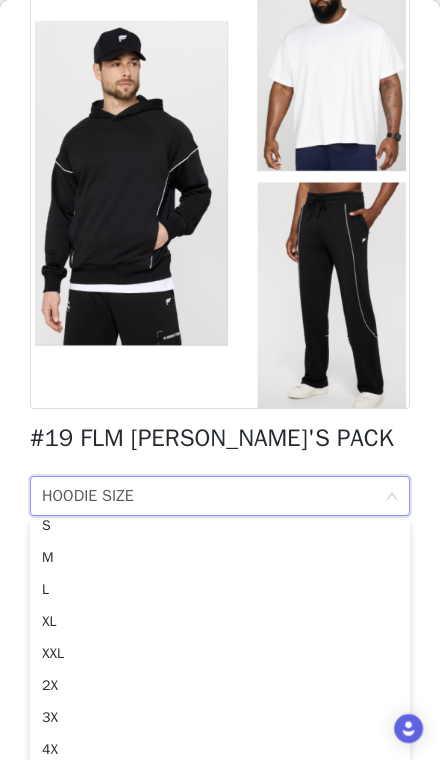 click on "HOODIE SIZE HOODIE SIZE" at bounding box center (213, 496) 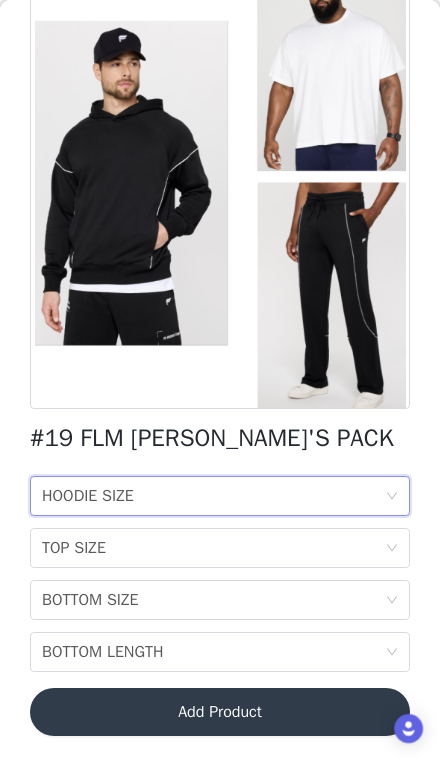 click on "BOTTOM LENGTH BOTTOM LENGTH" at bounding box center [213, 652] 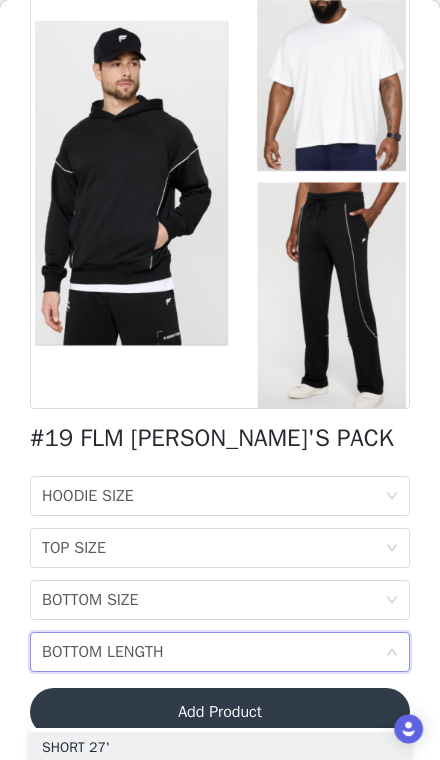 scroll, scrollTop: 0, scrollLeft: 0, axis: both 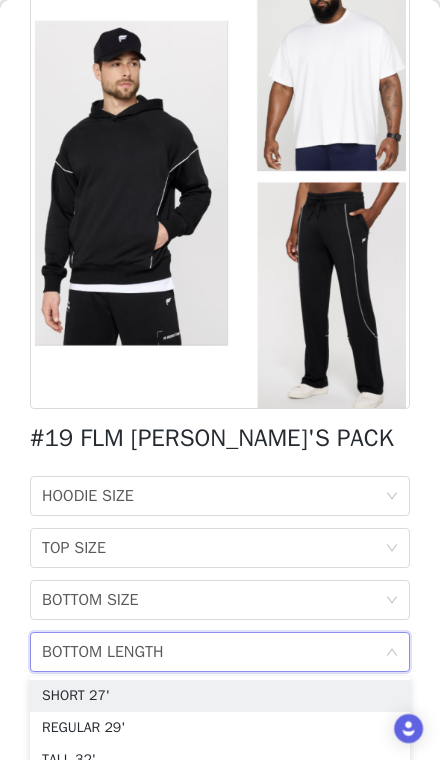 click 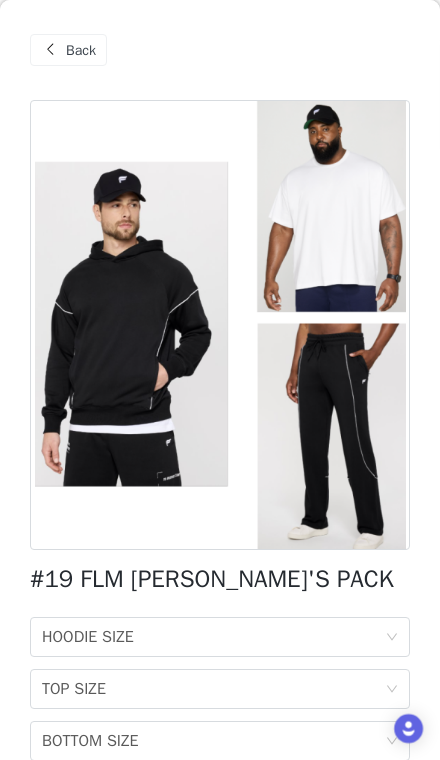 scroll, scrollTop: 0, scrollLeft: 0, axis: both 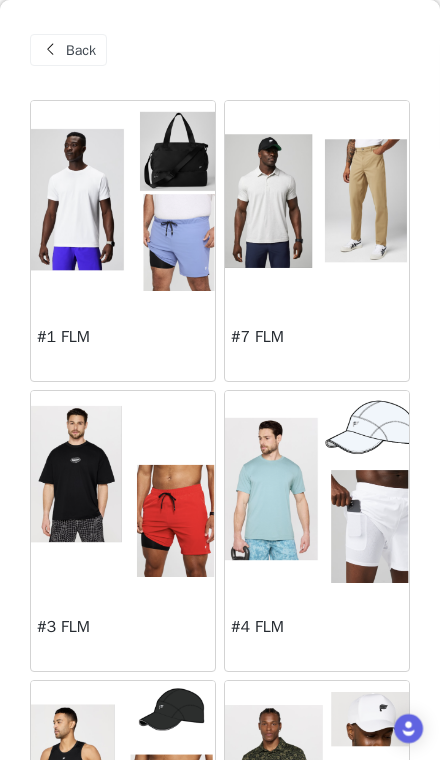click on "#1 FLM" at bounding box center (123, 337) 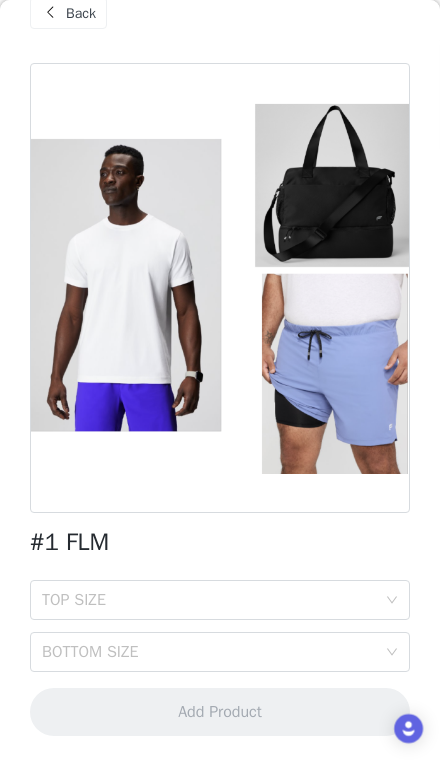 scroll, scrollTop: 26, scrollLeft: 0, axis: vertical 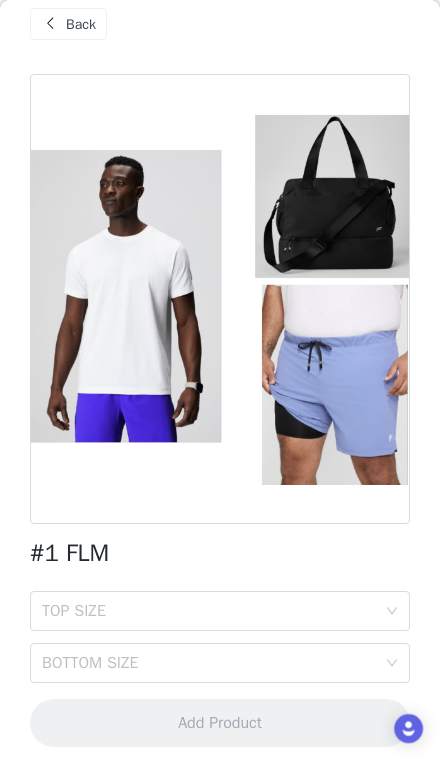 click on "TOP SIZE" at bounding box center (209, 611) 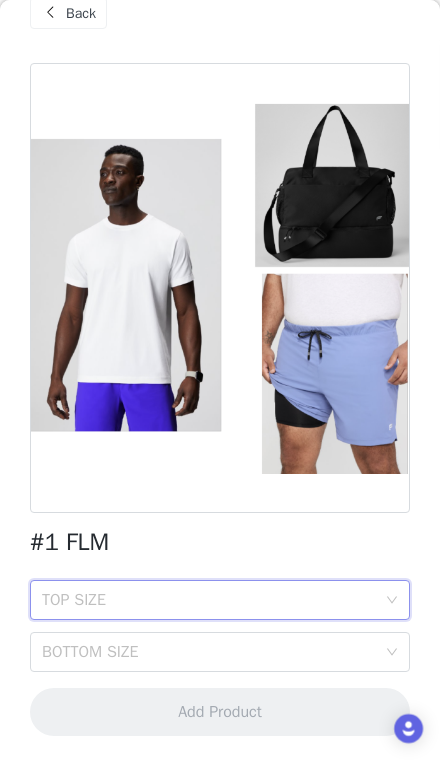 scroll, scrollTop: 37, scrollLeft: 0, axis: vertical 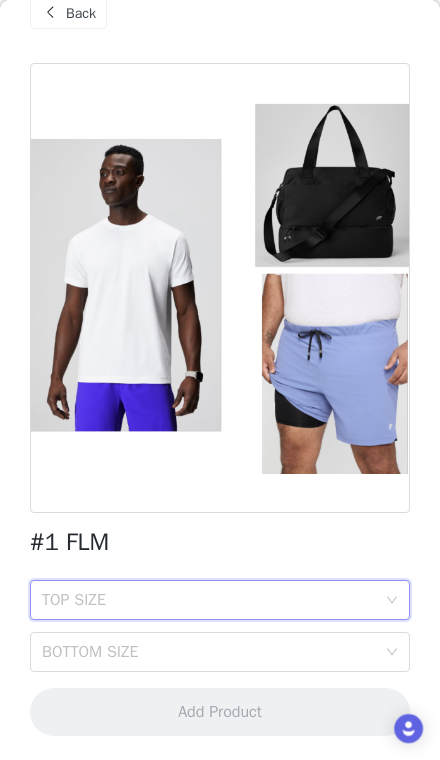 click on "Back     #1 FLM               TOP SIZE BOTTOM SIZE     Add Product" at bounding box center (220, 380) 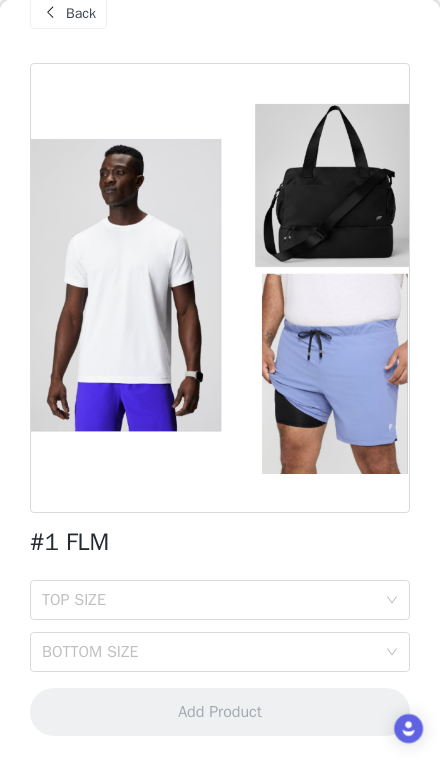 click 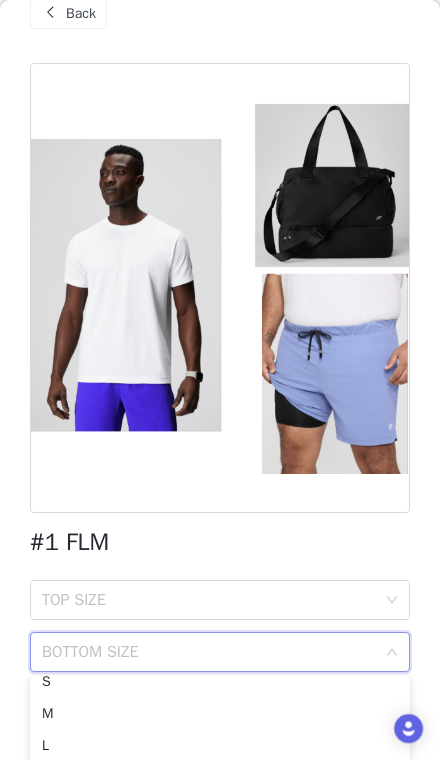scroll, scrollTop: 46, scrollLeft: 0, axis: vertical 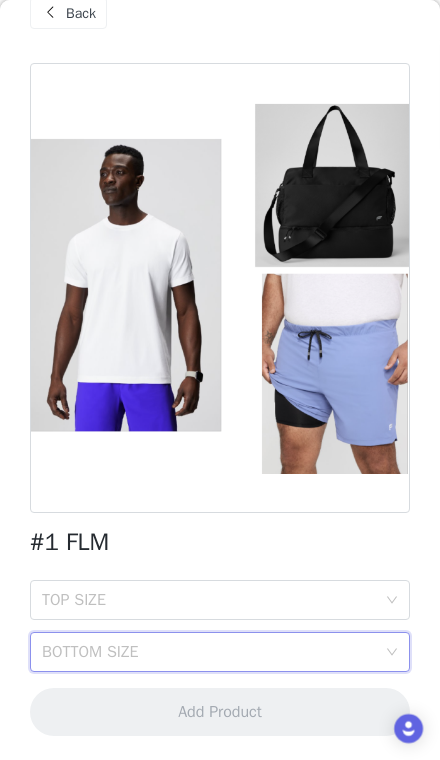 click on "Back" at bounding box center [81, 13] 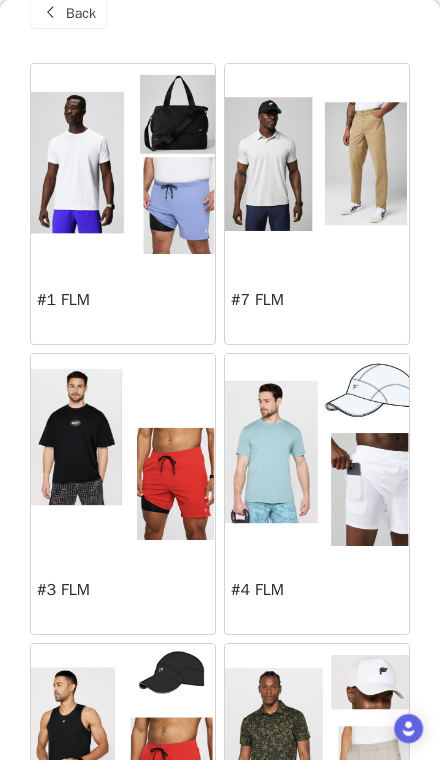 click at bounding box center (123, 164) 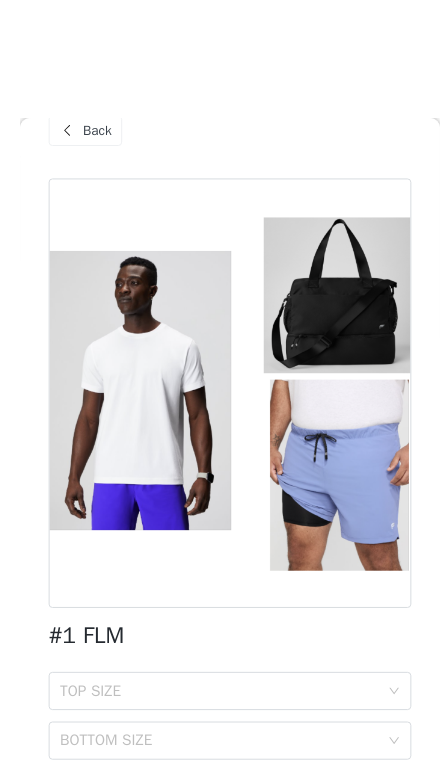 scroll, scrollTop: 0, scrollLeft: 0, axis: both 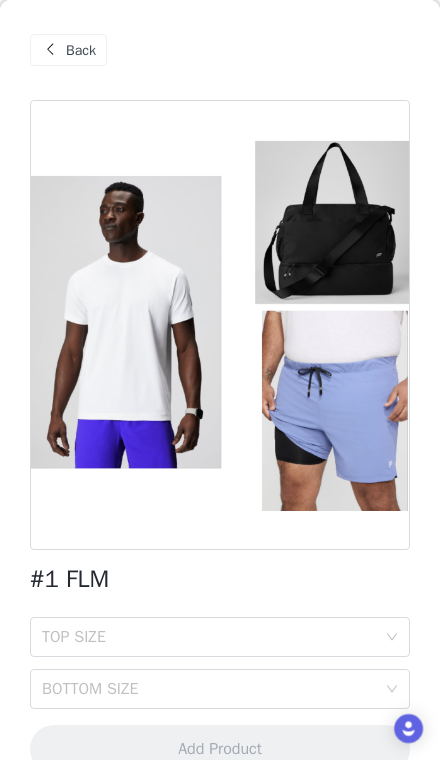 click on "Back" at bounding box center [81, 50] 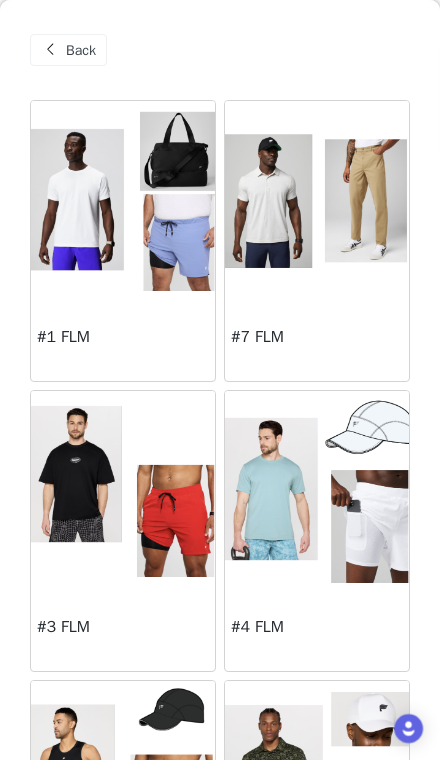 click at bounding box center [317, 201] 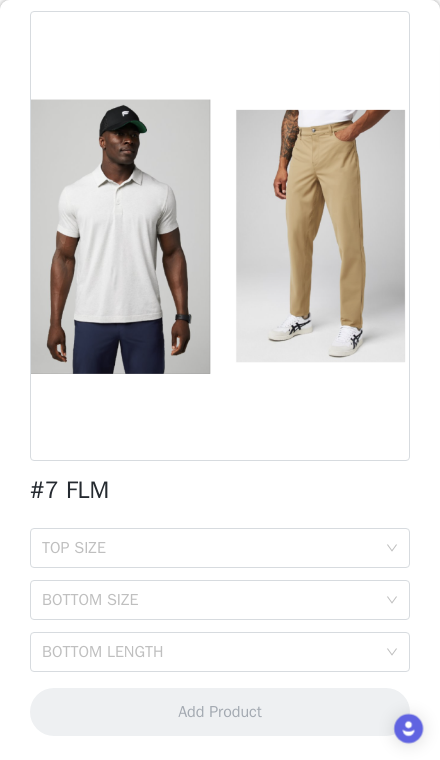 scroll, scrollTop: 89, scrollLeft: 0, axis: vertical 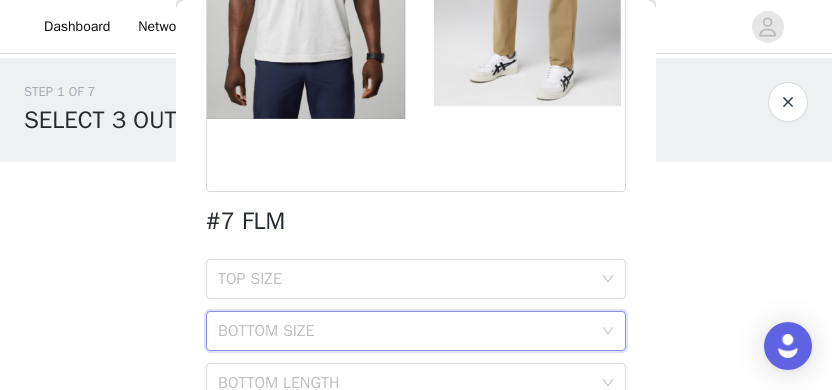 click on "BOTTOM SIZE" at bounding box center (405, 331) 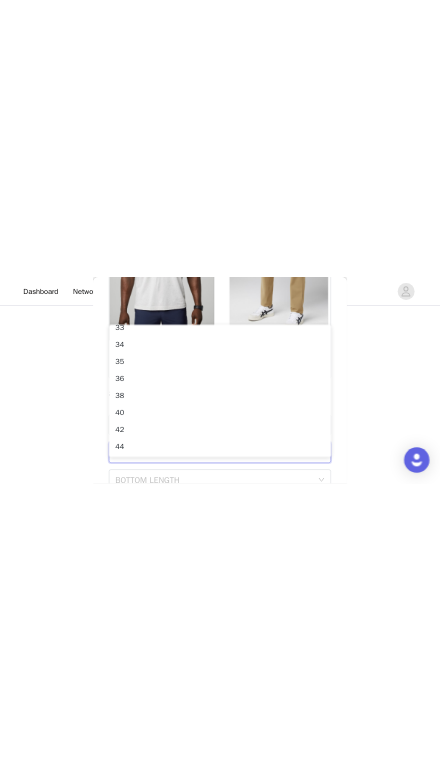 scroll, scrollTop: 0, scrollLeft: 0, axis: both 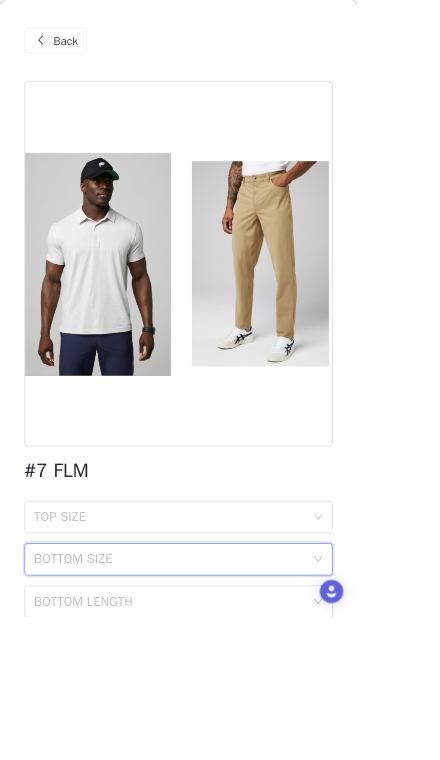 click on "Back" at bounding box center (81, 50) 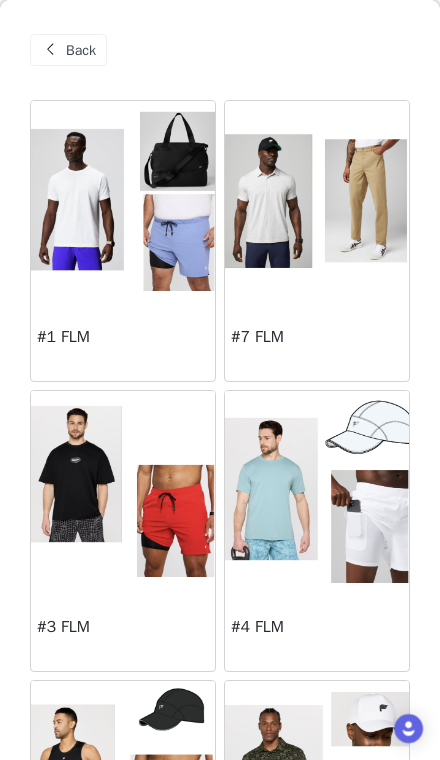 click at bounding box center (123, 491) 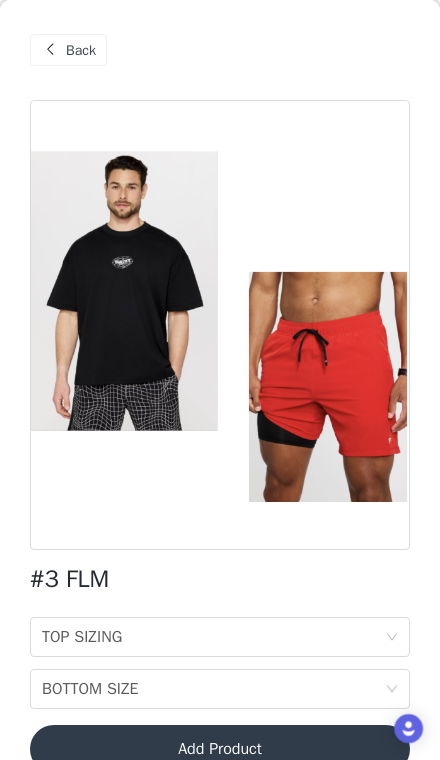 click on "BOTTOM SIZE BOTTOM SIZE" at bounding box center [213, 689] 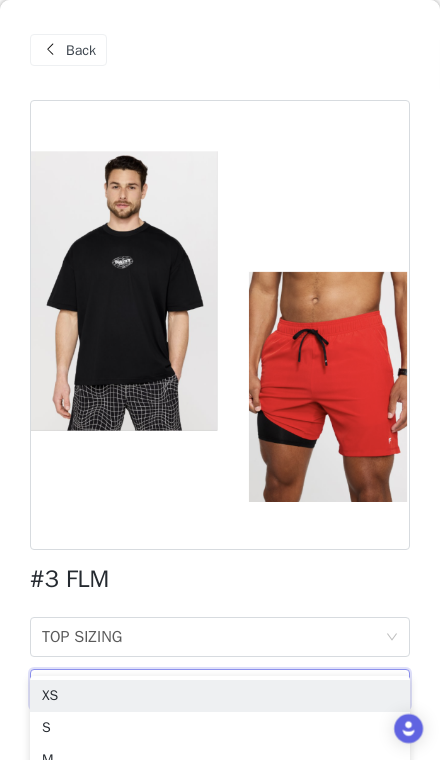 scroll, scrollTop: 60, scrollLeft: 0, axis: vertical 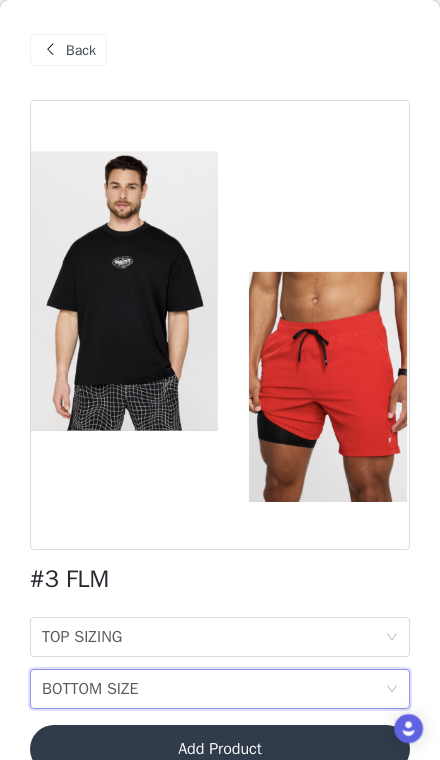 click at bounding box center (50, 50) 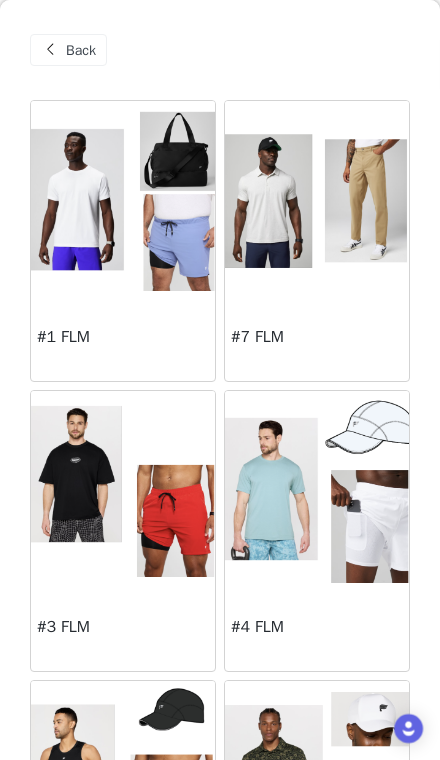click at bounding box center (317, 491) 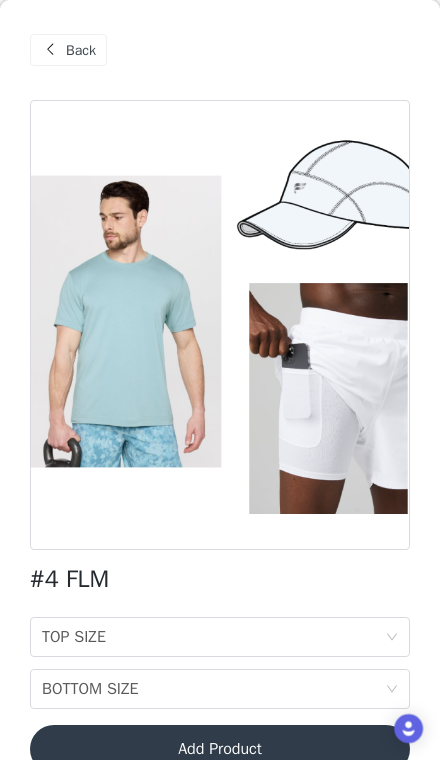 click on "Back" at bounding box center (68, 50) 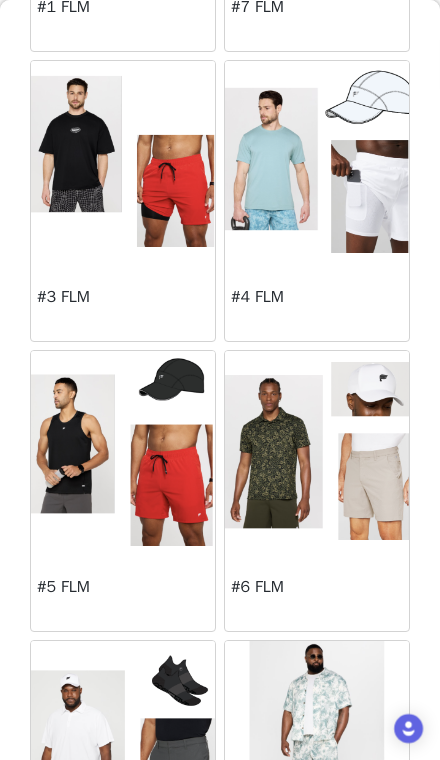 scroll, scrollTop: 334, scrollLeft: 0, axis: vertical 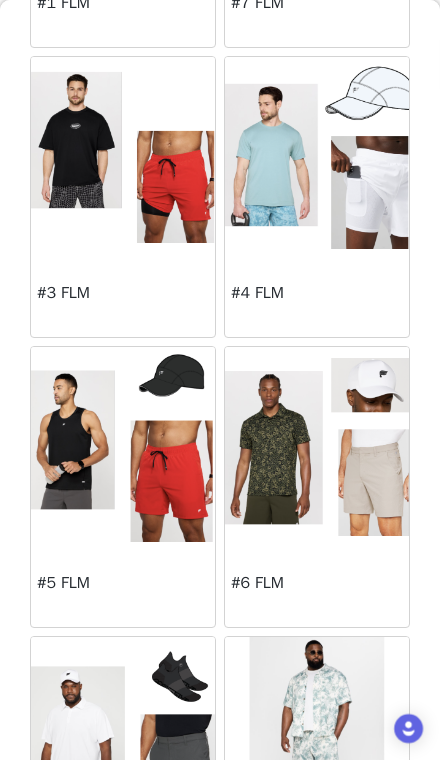 click at bounding box center [123, 446] 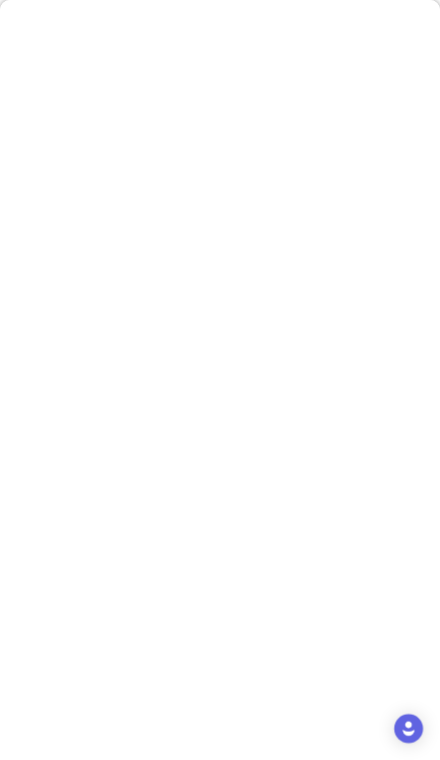 scroll, scrollTop: 0, scrollLeft: 0, axis: both 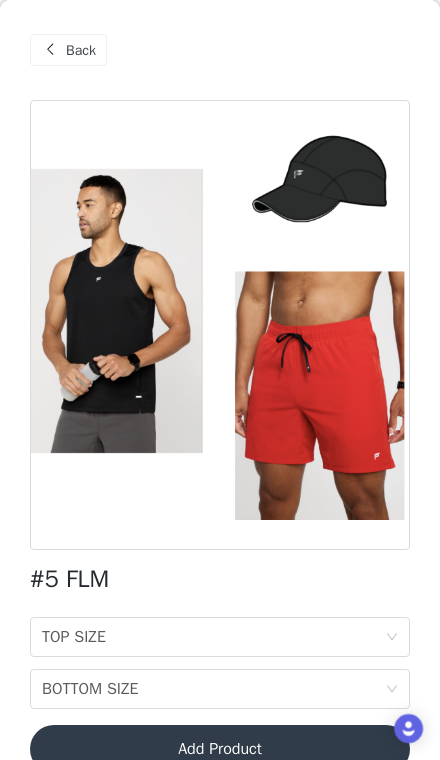 click on "Back" at bounding box center [81, 50] 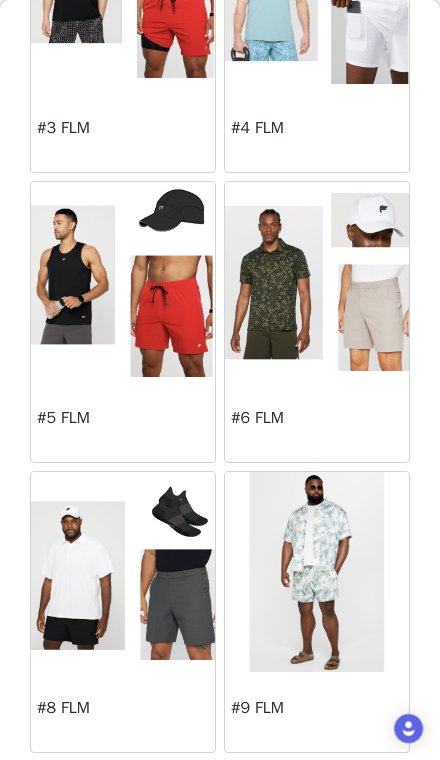 scroll, scrollTop: 501, scrollLeft: 0, axis: vertical 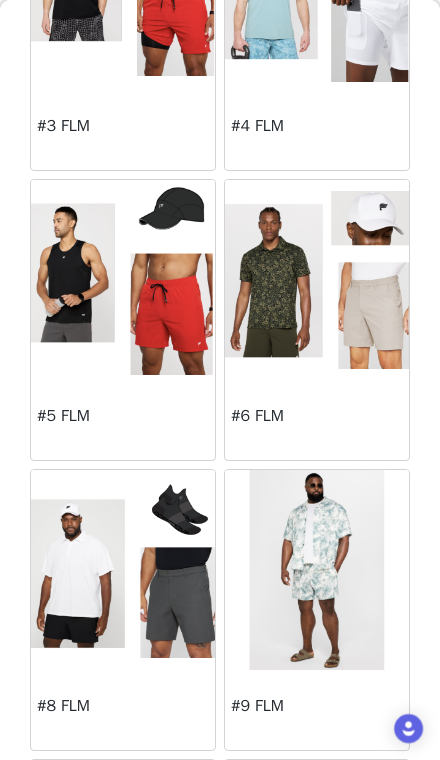 click at bounding box center [123, 570] 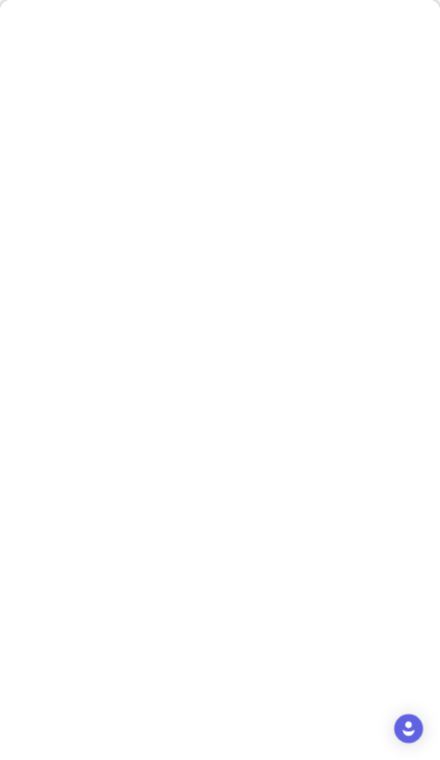 scroll, scrollTop: 0, scrollLeft: 0, axis: both 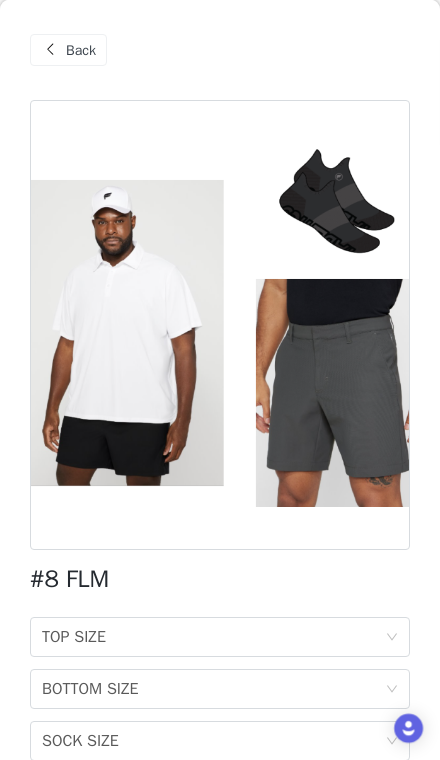 click on "BOTTOM SIZE BOTTOM SIZE" at bounding box center (213, 689) 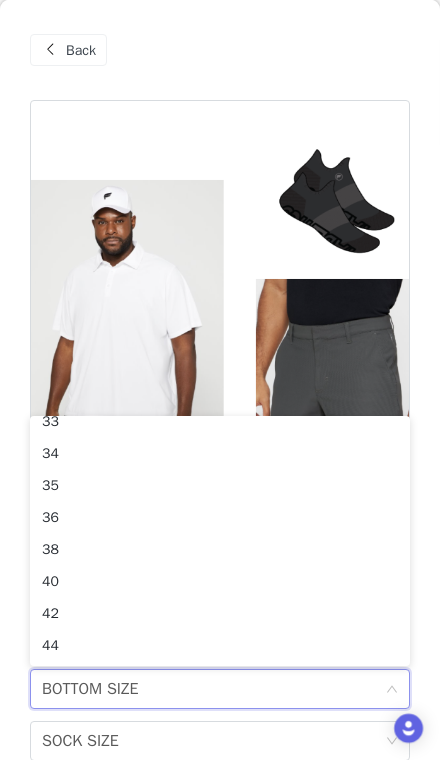 scroll, scrollTop: 142, scrollLeft: 0, axis: vertical 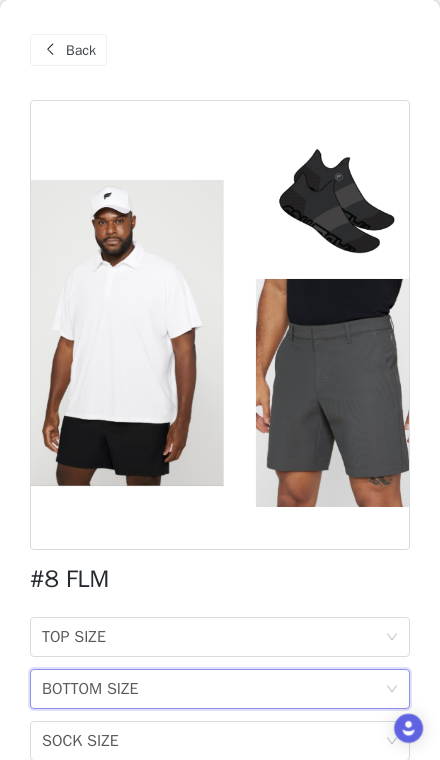 click on "Back" at bounding box center [81, 50] 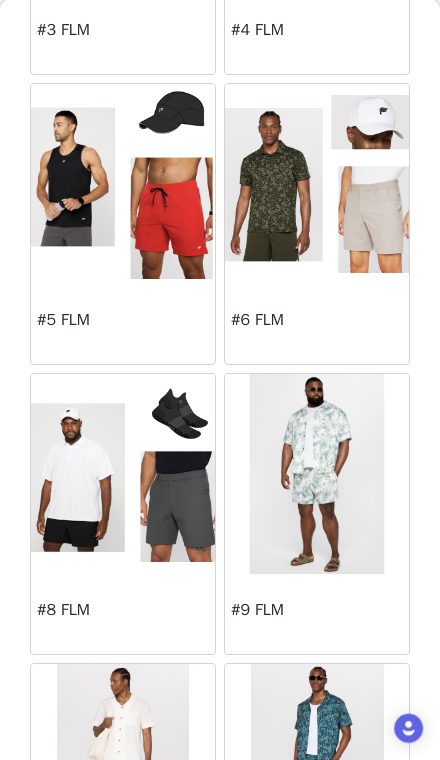 scroll, scrollTop: 602, scrollLeft: 0, axis: vertical 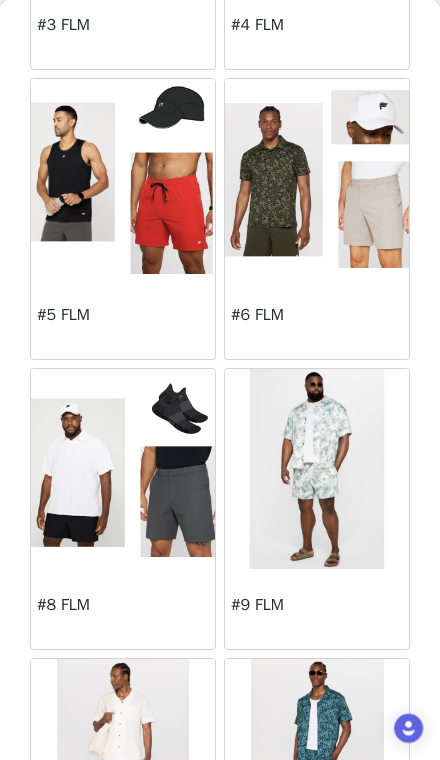 click at bounding box center [317, 469] 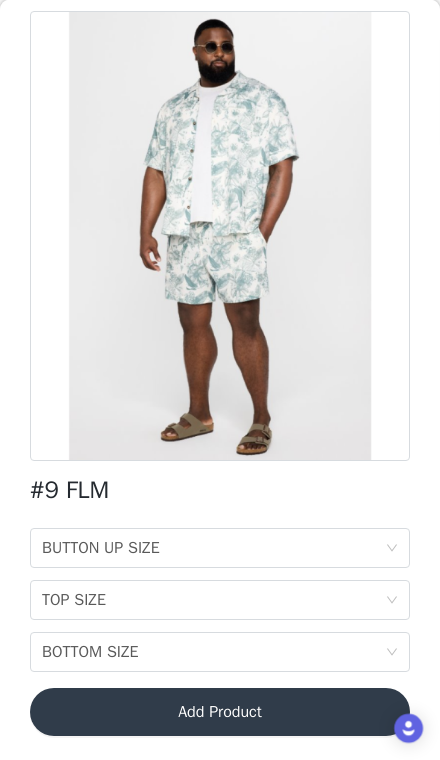 scroll, scrollTop: 89, scrollLeft: 0, axis: vertical 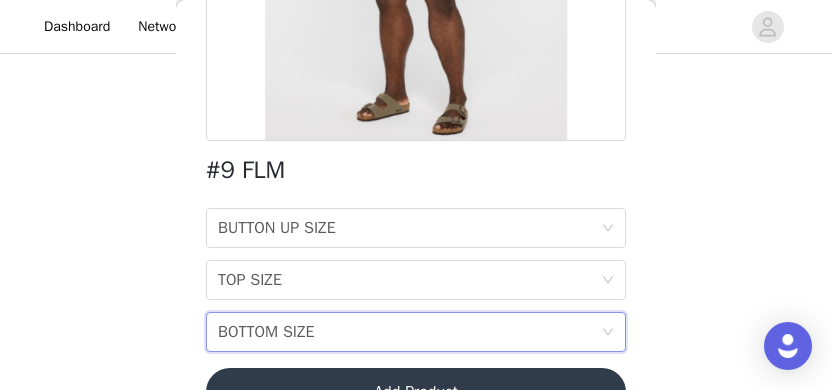 click on "BOTTOM SIZE BOTTOM SIZE" at bounding box center (409, 332) 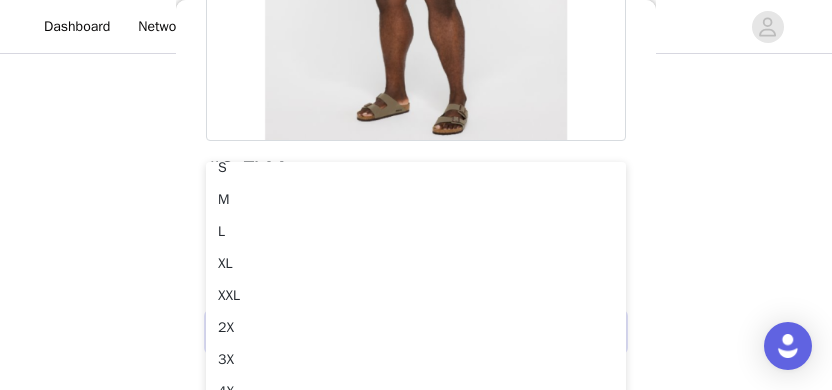 scroll, scrollTop: 368, scrollLeft: 0, axis: vertical 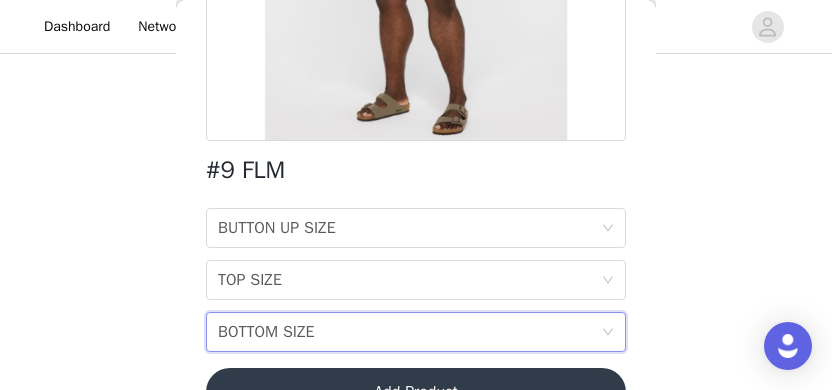 click on "STEP 1 OF 7
SELECT 3 OUTFIT PREFERENCES
YOU MUST CLICK THE "SUBMIT PROPOSAL" BUTTON AT THE BOTTOM OF THE FORM AFTER SELECTING YOUR OUTFIT PREFERENCES AND ACCEPTING THE TERMS       2/3 Selected           #3 OUTFIT           2X, 2X, 2X       Edit   Remove     #19 OUTFIT           2X, 2X       Edit   Remove     Add Product       Back     #9 FLM               BUTTON UP SIZE BUTTON UP SIZE TOP SIZE TOP SIZE BOTTOM SIZE BOTTOM SIZE     Add Product" at bounding box center (416, 46) 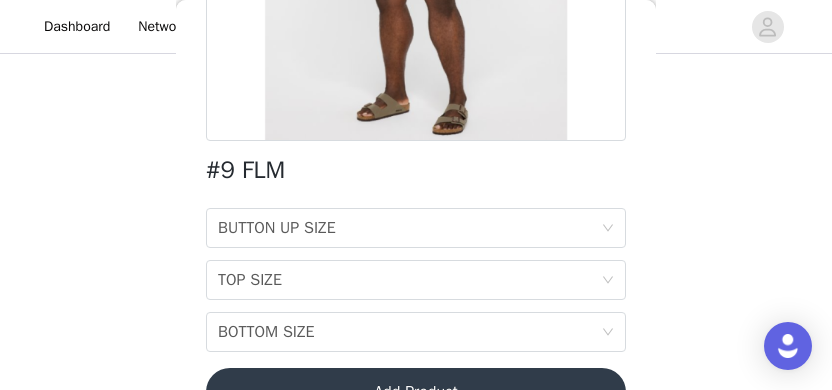 click on "TOP SIZE TOP SIZE" at bounding box center [409, 280] 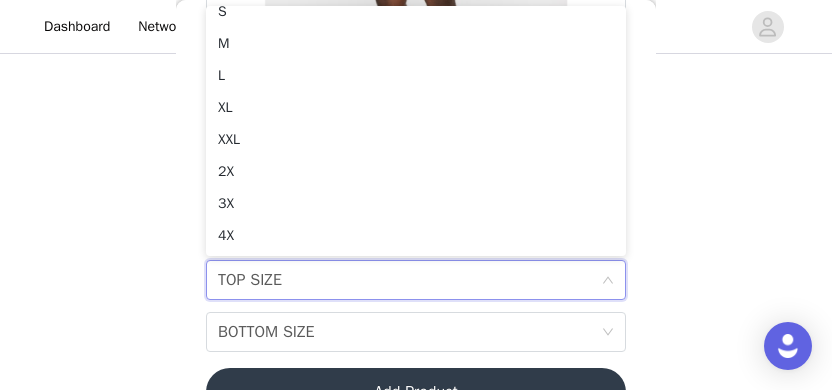 scroll, scrollTop: 46, scrollLeft: 0, axis: vertical 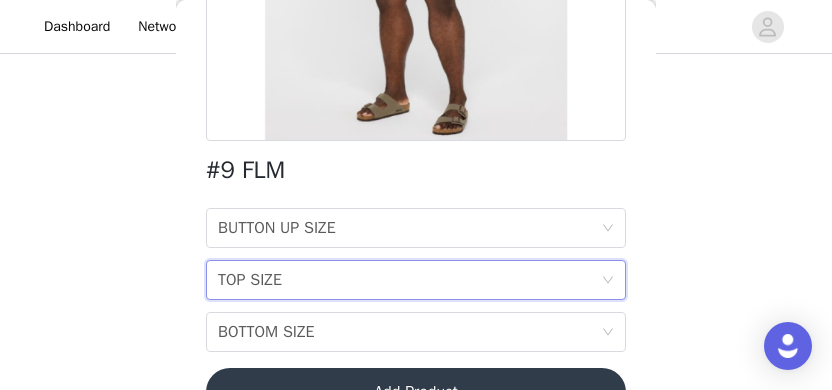 click on "STEP 1 OF 7
SELECT 3 OUTFIT PREFERENCES
YOU MUST CLICK THE "SUBMIT PROPOSAL" BUTTON AT THE BOTTOM OF THE FORM AFTER SELECTING YOUR OUTFIT PREFERENCES AND ACCEPTING THE TERMS       2/3 Selected           #3 OUTFIT           2X, 2X, 2X       Edit   Remove     #19 OUTFIT           2X, 2X       Edit   Remove     Add Product       Back     #9 FLM               BUTTON UP SIZE BUTTON UP SIZE TOP SIZE TOP SIZE BOTTOM SIZE BOTTOM SIZE     Add Product" at bounding box center (416, 46) 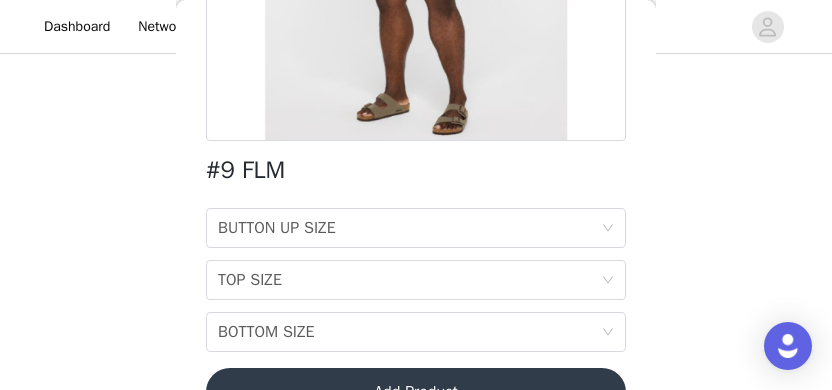 click on "BUTTON UP SIZE BUTTON UP SIZE" at bounding box center (409, 228) 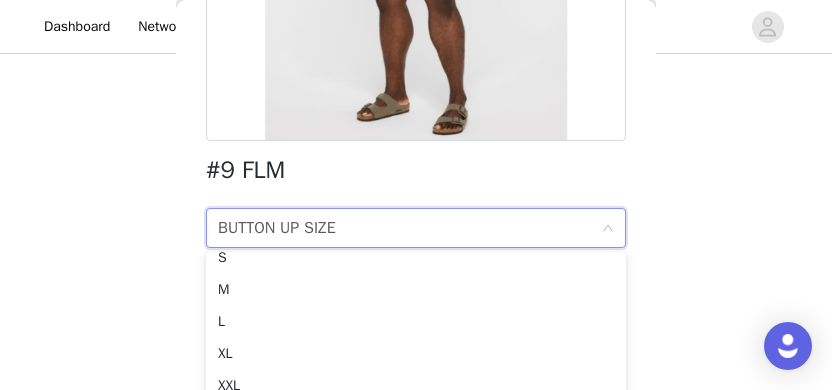 scroll, scrollTop: 46, scrollLeft: 0, axis: vertical 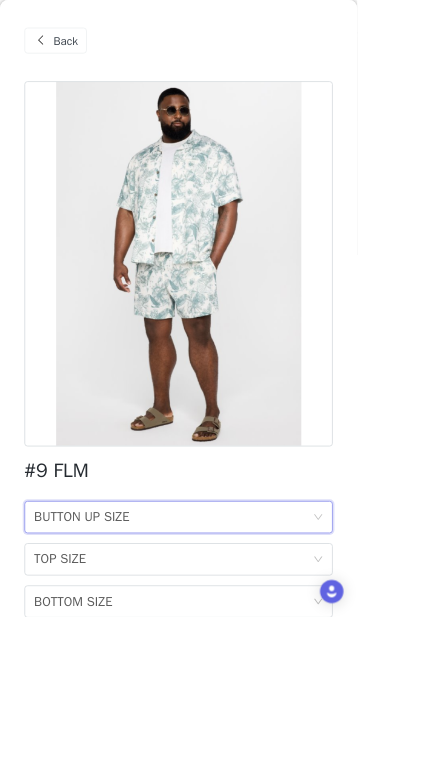 click on "Back" at bounding box center [220, 50] 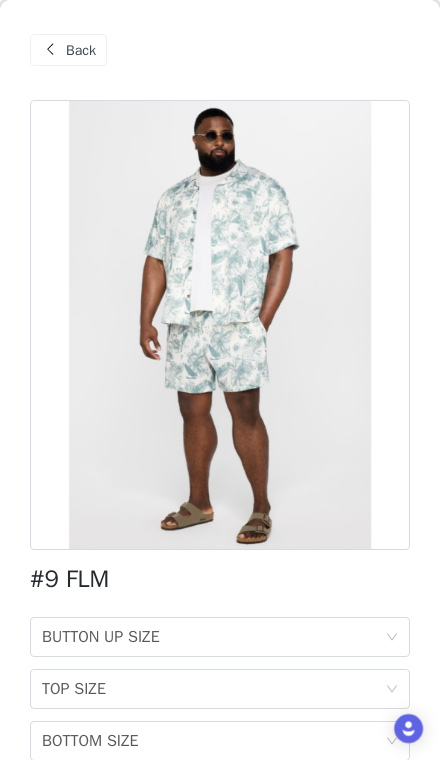 click on "Back" at bounding box center (81, 50) 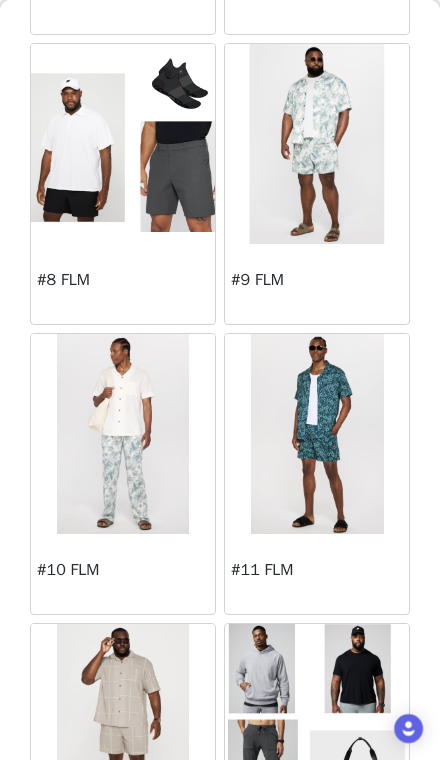 scroll, scrollTop: 928, scrollLeft: 0, axis: vertical 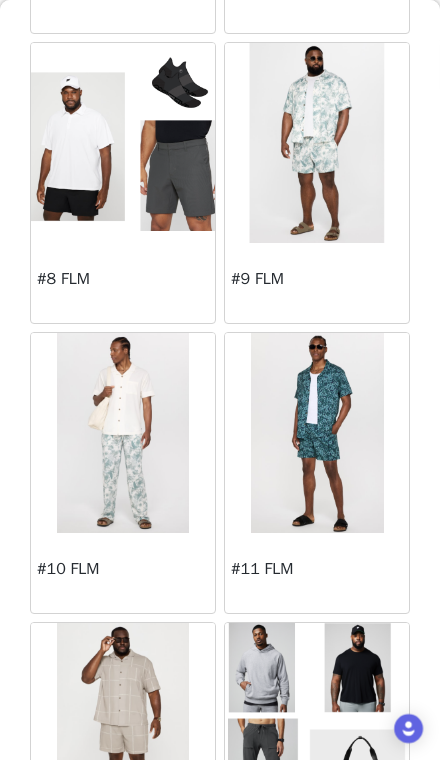 click at bounding box center (122, 433) 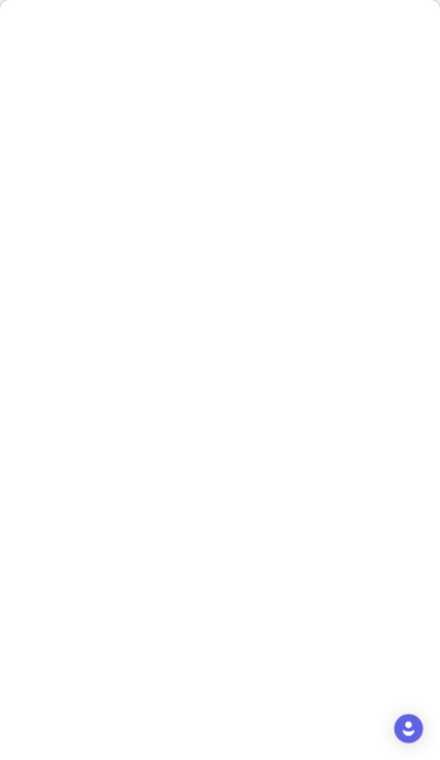 scroll, scrollTop: 0, scrollLeft: 0, axis: both 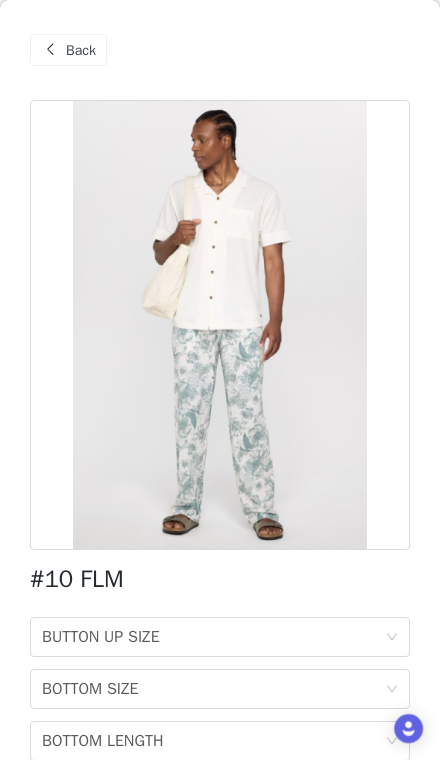 click on "BUTTON UP SIZE BUTTON UP SIZE" at bounding box center [213, 637] 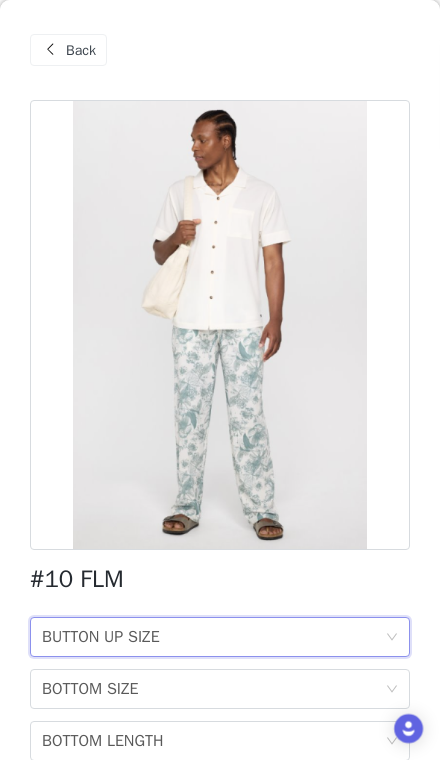 click at bounding box center [220, 325] 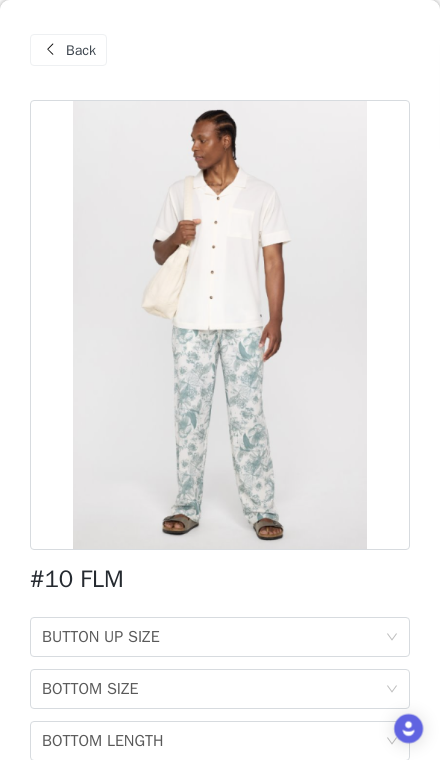 click on "BUTTON UP SIZE BUTTON UP SIZE" at bounding box center (213, 637) 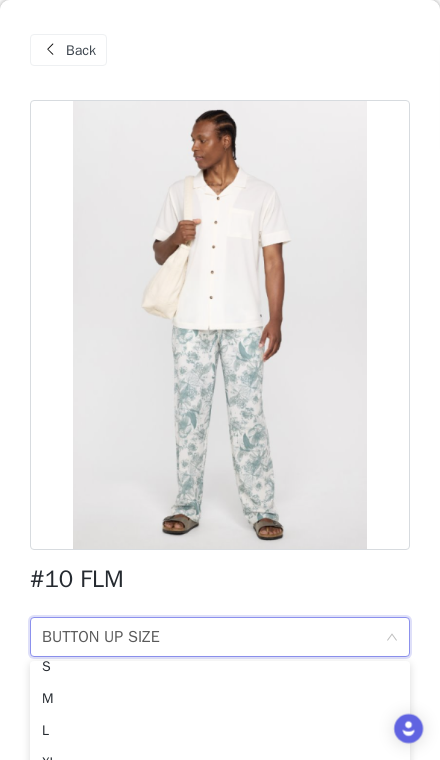 scroll, scrollTop: 46, scrollLeft: 0, axis: vertical 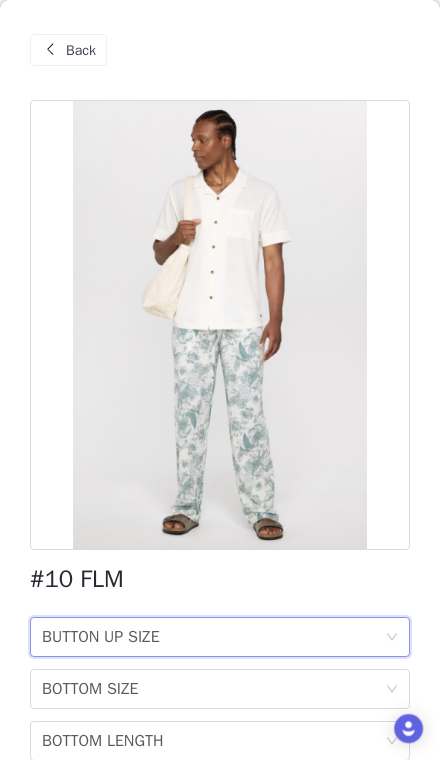 click on "BOTTOM SIZE BOTTOM SIZE" at bounding box center [213, 689] 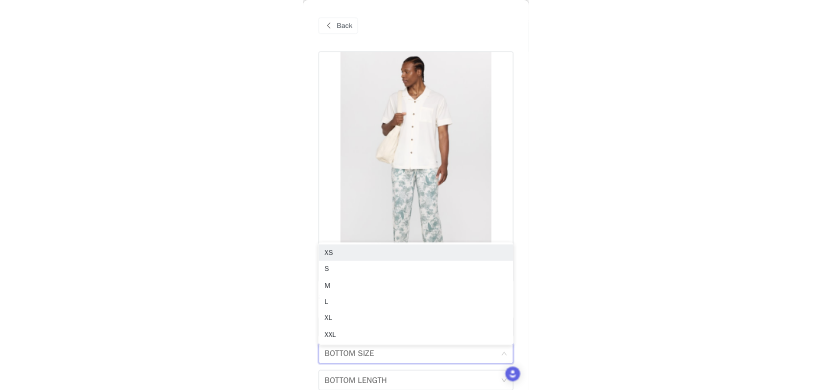 scroll, scrollTop: 208, scrollLeft: 0, axis: vertical 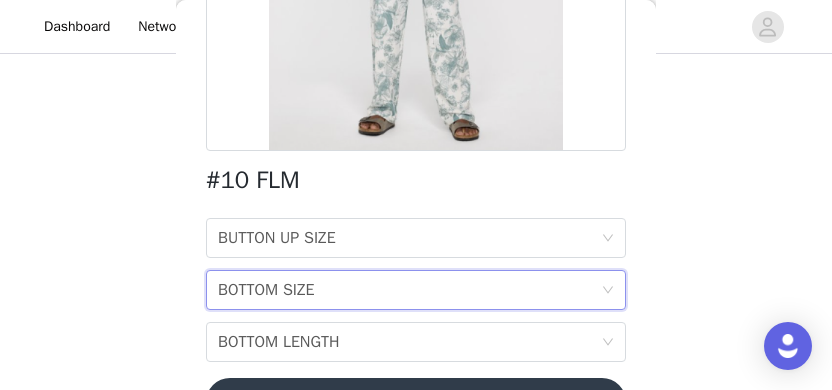 click on "BOTTOM SIZE BOTTOM SIZE" at bounding box center [409, 290] 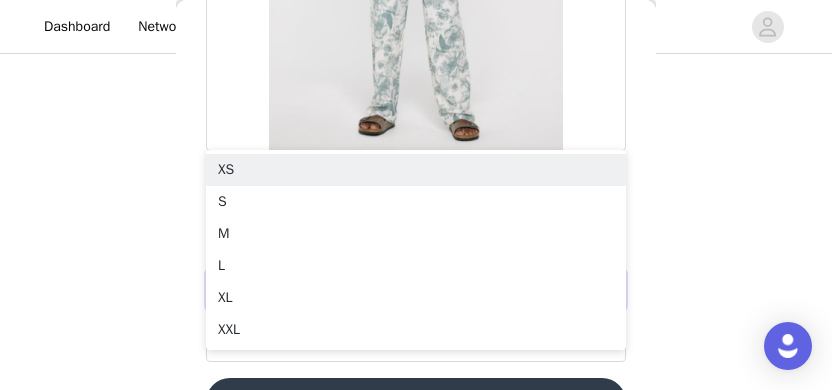 scroll, scrollTop: 373, scrollLeft: 0, axis: vertical 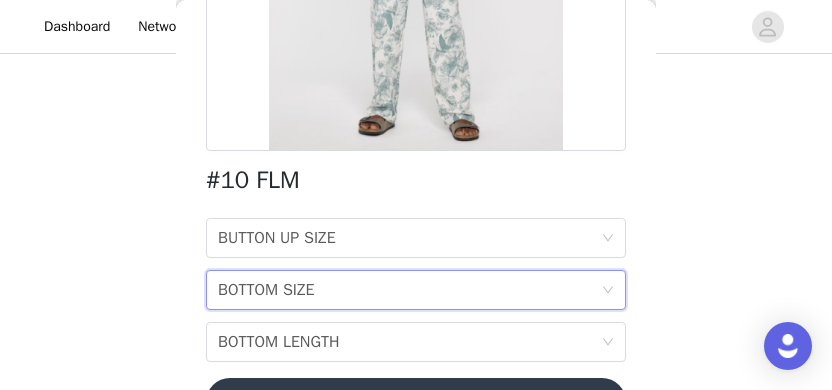 click on "STEP 1 OF 7
SELECT 3 OUTFIT PREFERENCES
YOU MUST CLICK THE "SUBMIT PROPOSAL" BUTTON AT THE BOTTOM OF THE FORM AFTER SELECTING YOUR OUTFIT PREFERENCES AND ACCEPTING THE TERMS       2/3 Selected           #3 OUTFIT           2X, 2X, 2X       Edit   Remove     #19 OUTFIT           2X, 2X       Edit   Remove     Add Product       Back     #10 FLM               BUTTON UP SIZE BUTTON UP SIZE BOTTOM SIZE BOTTOM SIZE BOTTOM LENGTH BOTTOM LENGTH     Add Product" at bounding box center [416, 41] 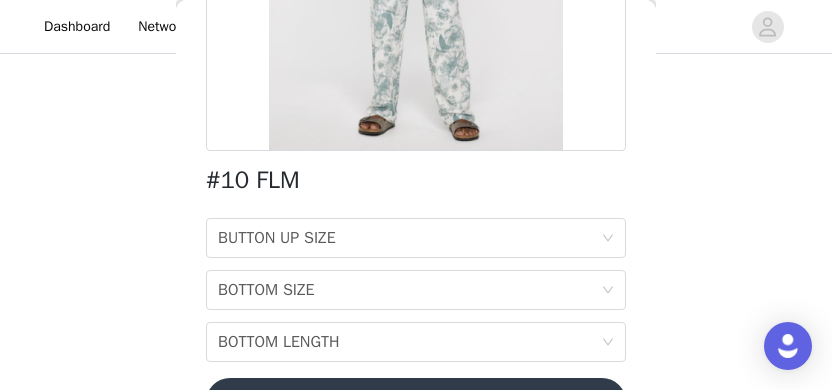 click on "BOTTOM LENGTH BOTTOM LENGTH" at bounding box center (409, 342) 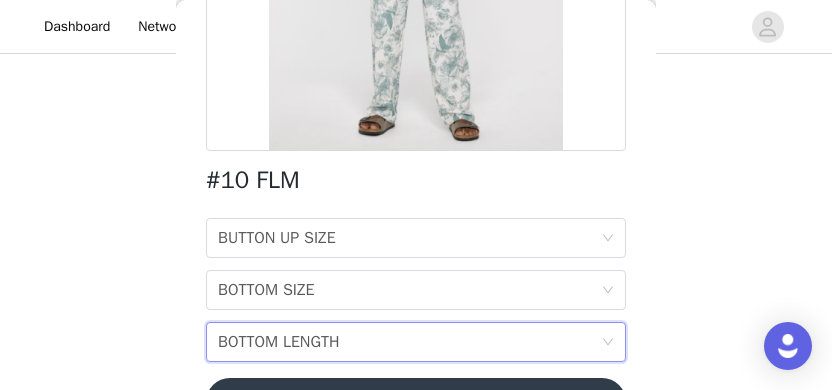 click on "BOTTOM SIZE BOTTOM SIZE" at bounding box center (409, 290) 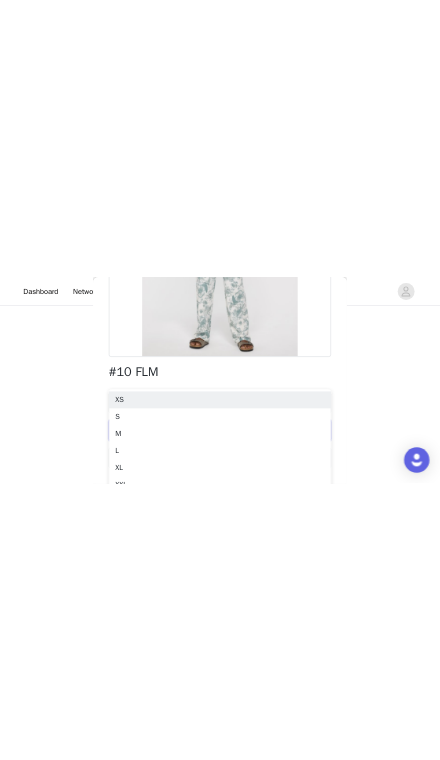 scroll, scrollTop: 0, scrollLeft: 0, axis: both 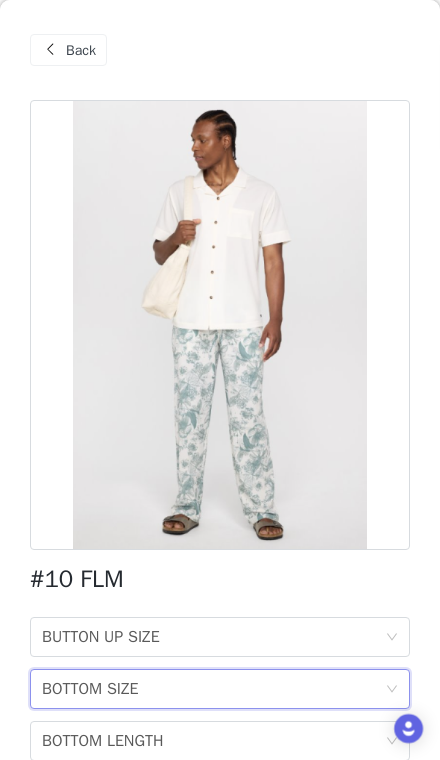 click on "Back" at bounding box center [220, 50] 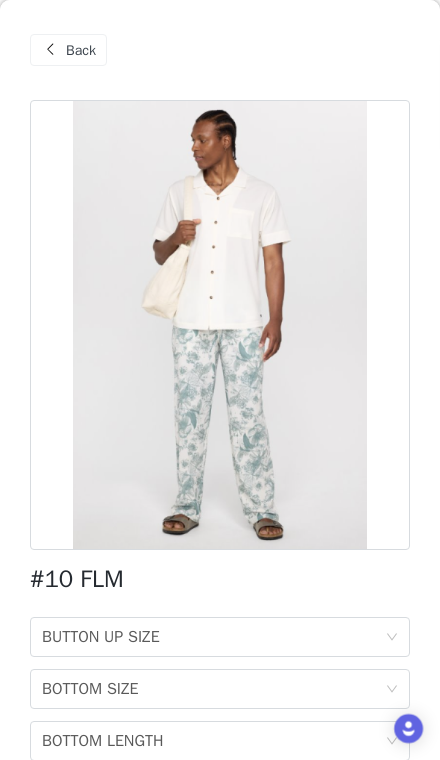 click on "Back" at bounding box center [81, 50] 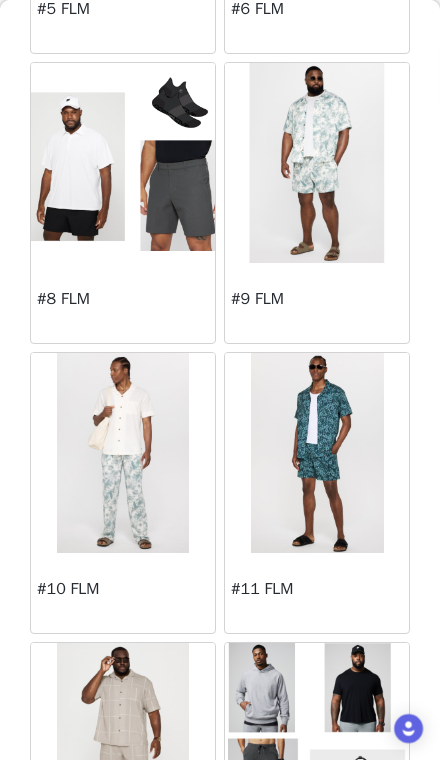 scroll, scrollTop: 912, scrollLeft: 0, axis: vertical 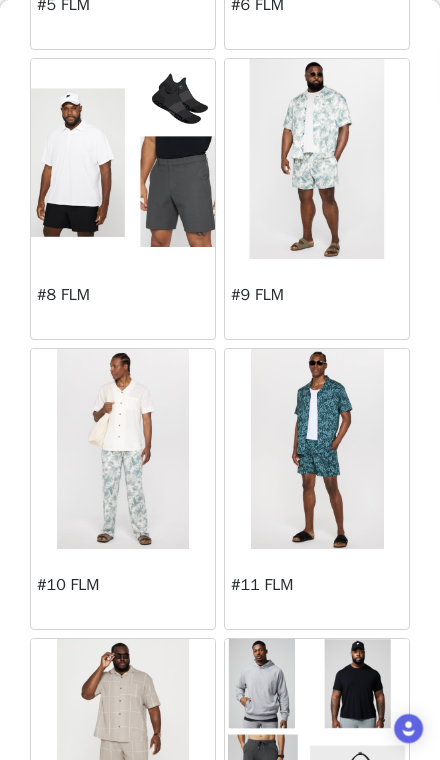 click at bounding box center (317, 449) 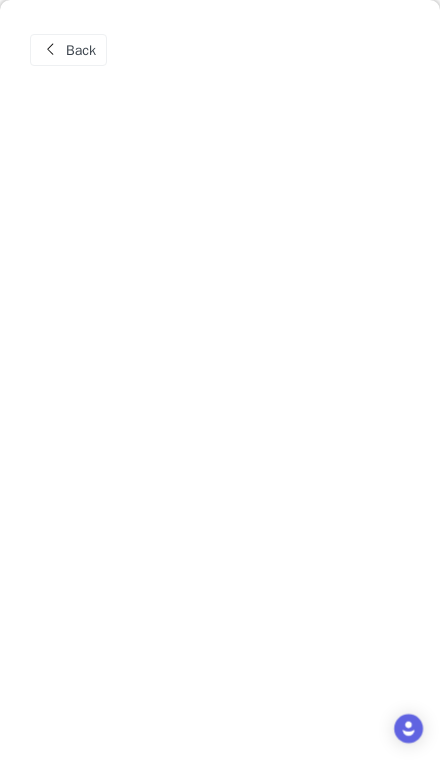 scroll, scrollTop: 0, scrollLeft: 0, axis: both 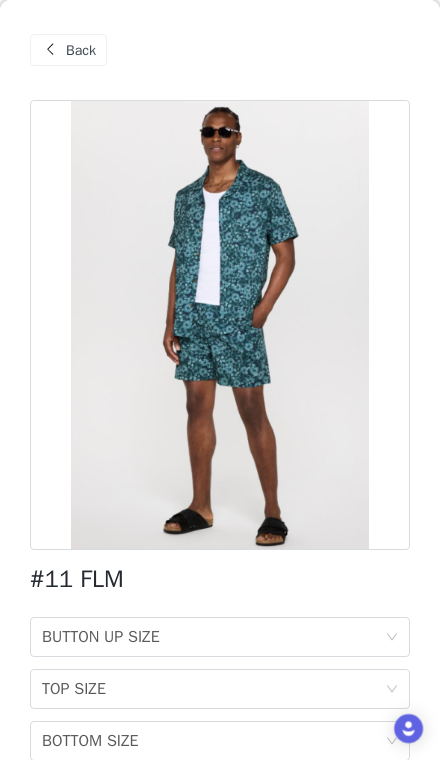 click on "BUTTON UP SIZE BUTTON UP SIZE" at bounding box center [213, 637] 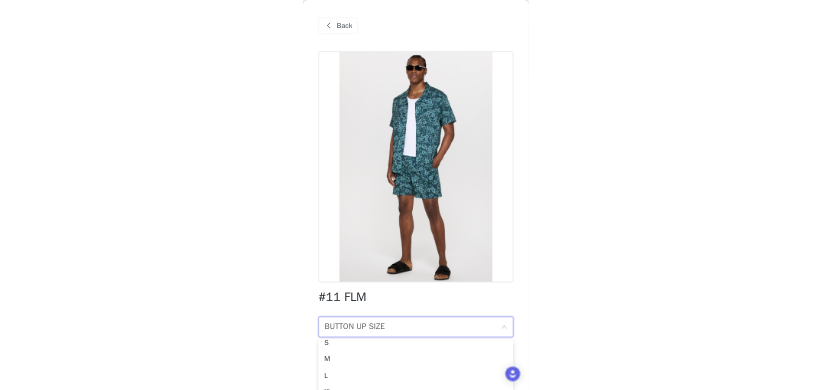 scroll, scrollTop: 46, scrollLeft: 0, axis: vertical 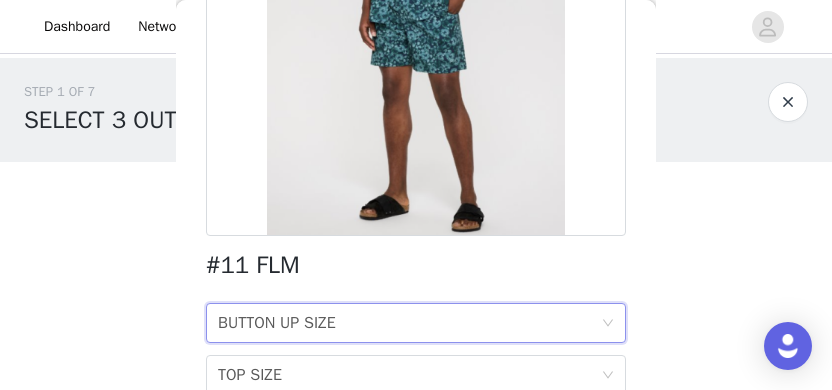 click on "BUTTON UP SIZE BUTTON UP SIZE" at bounding box center (409, 323) 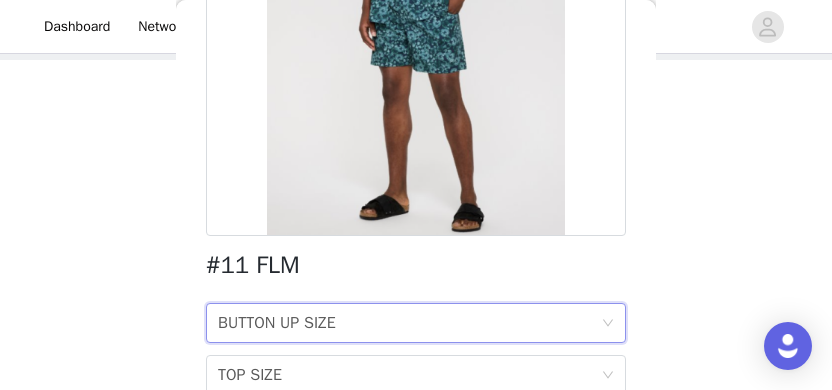 scroll, scrollTop: 106, scrollLeft: 0, axis: vertical 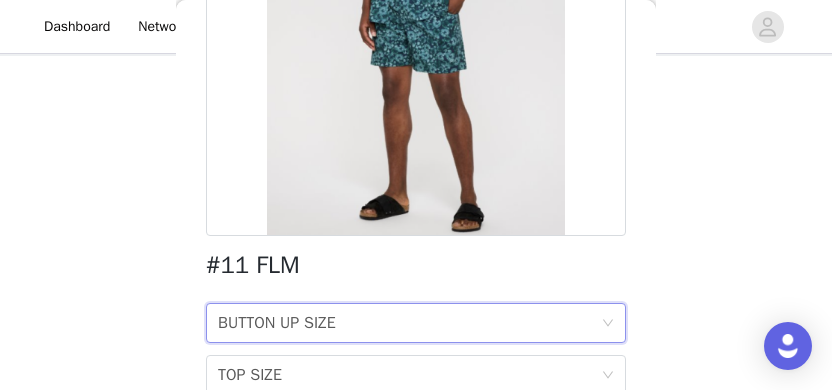 click on "TOP SIZE TOP SIZE" at bounding box center [409, 375] 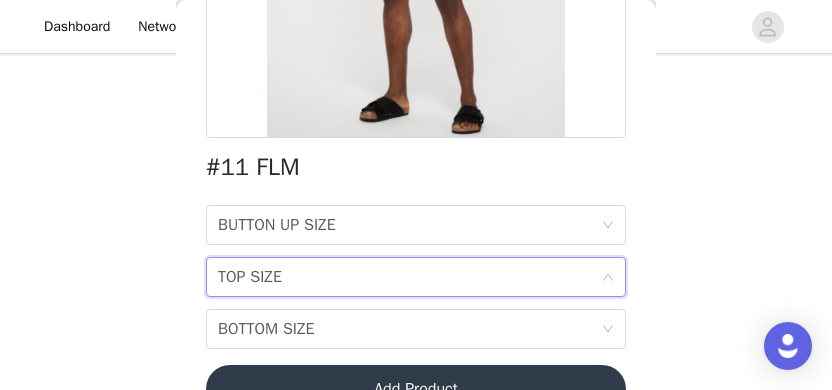 scroll, scrollTop: 409, scrollLeft: 0, axis: vertical 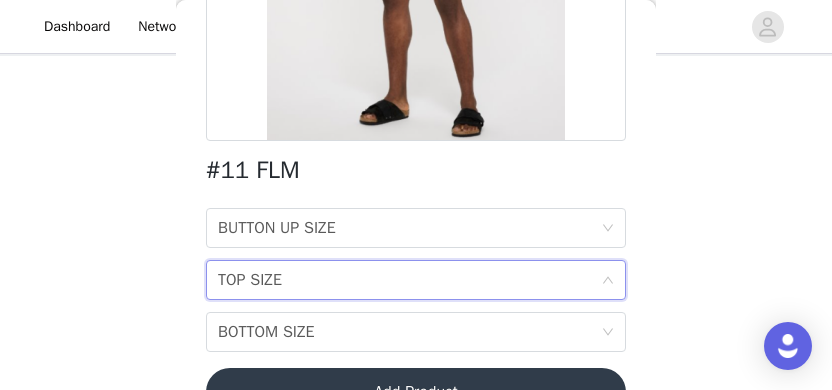 click on "TOP SIZE TOP SIZE" at bounding box center (409, 280) 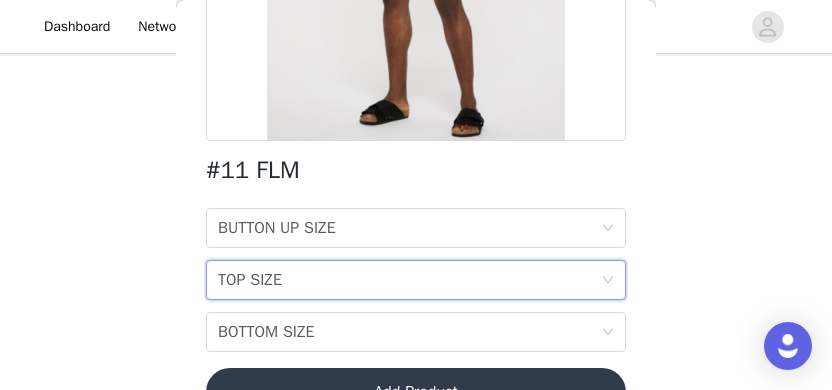 click on "TOP SIZE TOP SIZE" at bounding box center [409, 280] 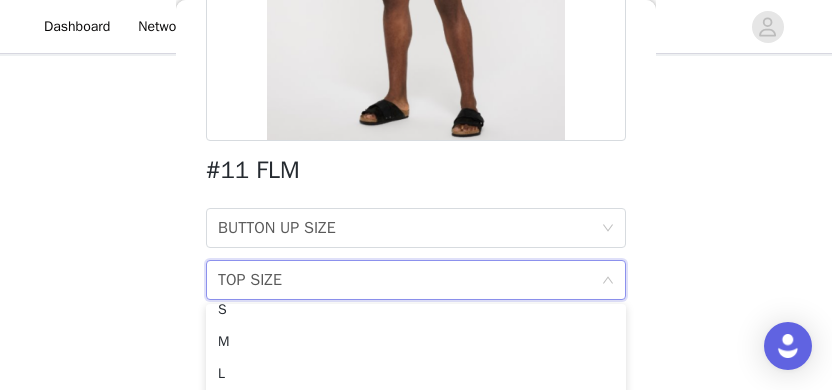 scroll, scrollTop: 46, scrollLeft: 0, axis: vertical 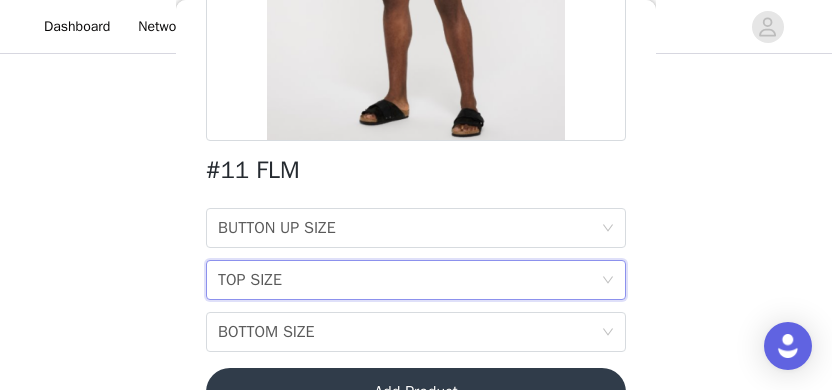 click on "STEP 1 OF 7
SELECT 3 OUTFIT PREFERENCES
YOU MUST CLICK THE "SUBMIT PROPOSAL" BUTTON AT THE BOTTOM OF THE FORM AFTER SELECTING YOUR OUTFIT PREFERENCES AND ACCEPTING THE TERMS       2/3 Selected           #3 OUTFIT           2X, 2X, 2X       Edit   Remove     #19 OUTFIT           2X, 2X       Edit   Remove     Add Product       Back     #11 FLM               BUTTON UP SIZE BUTTON UP SIZE TOP SIZE TOP SIZE BOTTOM SIZE BOTTOM SIZE     Add Product" at bounding box center (416, 114) 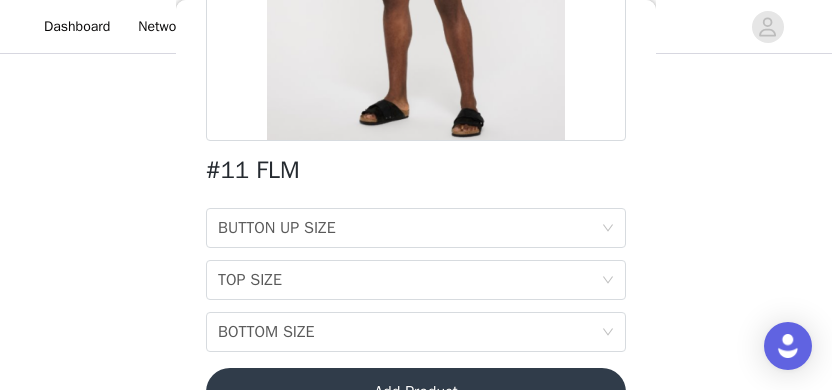 click on "BOTTOM SIZE BOTTOM SIZE" at bounding box center [409, 332] 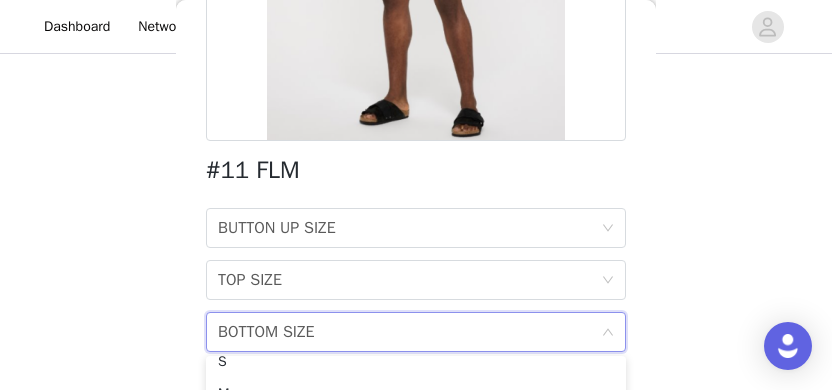 scroll, scrollTop: 46, scrollLeft: 0, axis: vertical 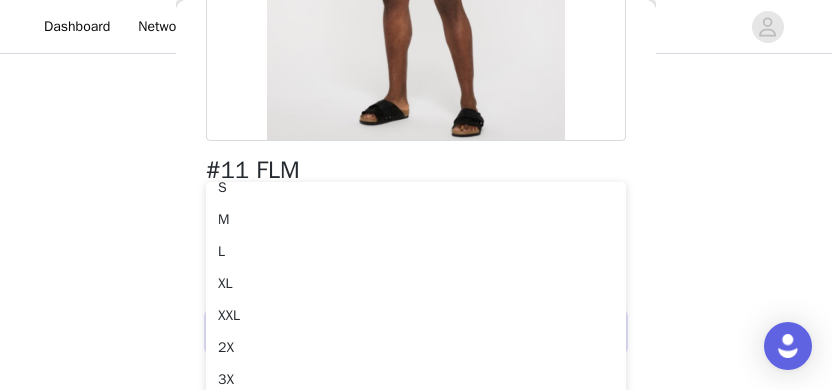 click on "STEP 1 OF 7
SELECT 3 OUTFIT PREFERENCES
YOU MUST CLICK THE "SUBMIT PROPOSAL" BUTTON AT THE BOTTOM OF THE FORM AFTER SELECTING YOUR OUTFIT PREFERENCES AND ACCEPTING THE TERMS       2/3 Selected           #3 OUTFIT           2X, 2X, 2X       Edit   Remove     #19 OUTFIT           2X, 2X       Edit   Remove     Add Product       Back     #11 FLM               BUTTON UP SIZE BUTTON UP SIZE TOP SIZE TOP SIZE BOTTOM SIZE BOTTOM SIZE     Add Product" at bounding box center [416, -60] 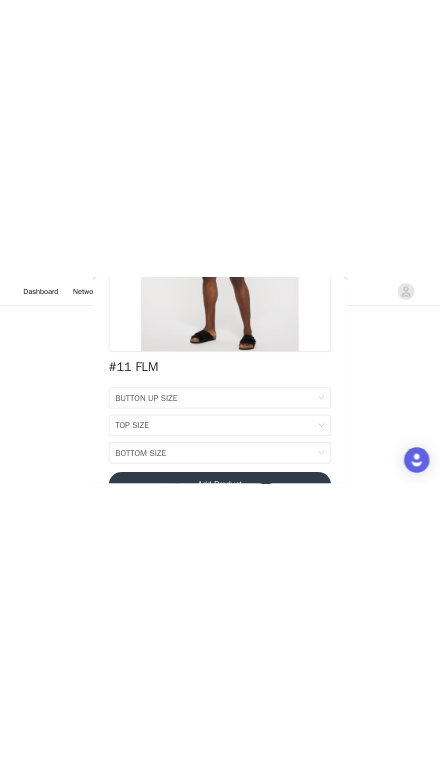 scroll, scrollTop: 0, scrollLeft: 0, axis: both 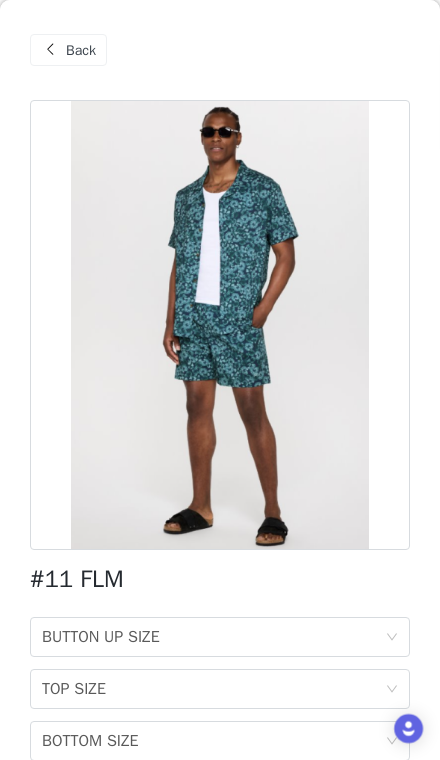 click on "Back" at bounding box center (81, 50) 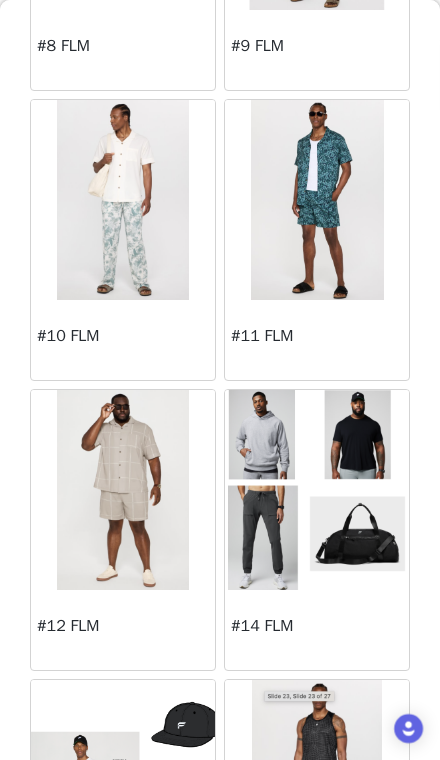 scroll, scrollTop: 1165, scrollLeft: 0, axis: vertical 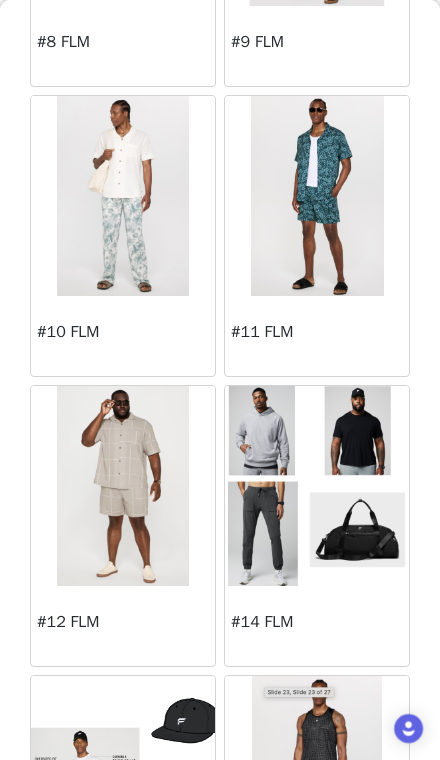 click at bounding box center [316, 486] 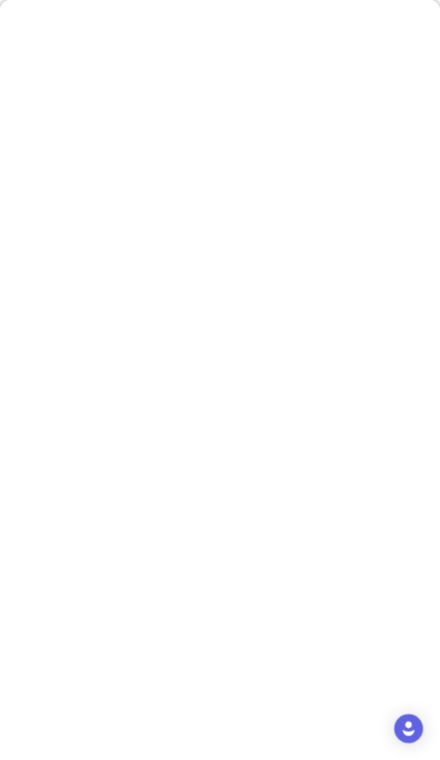 scroll, scrollTop: 0, scrollLeft: 0, axis: both 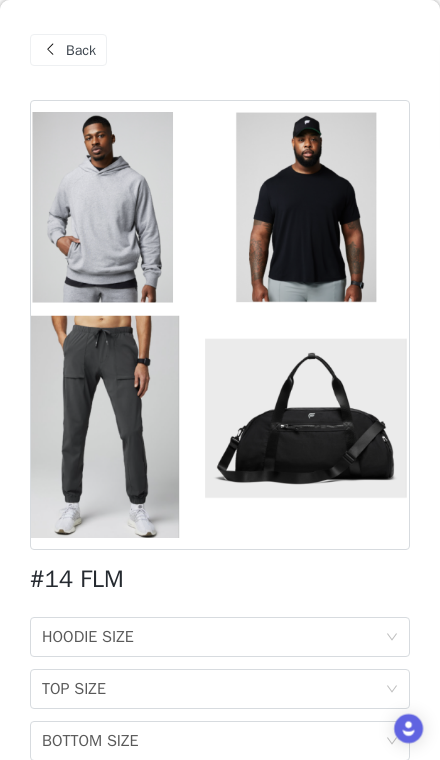 click on "HOODIE SIZE HOODIE SIZE" at bounding box center [213, 637] 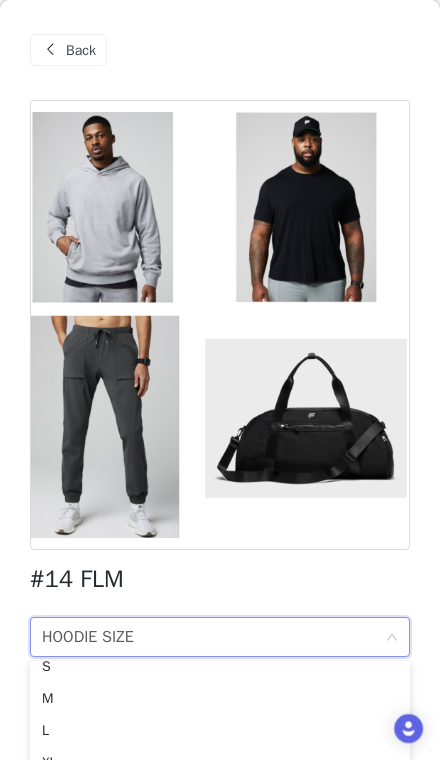 scroll, scrollTop: 46, scrollLeft: 0, axis: vertical 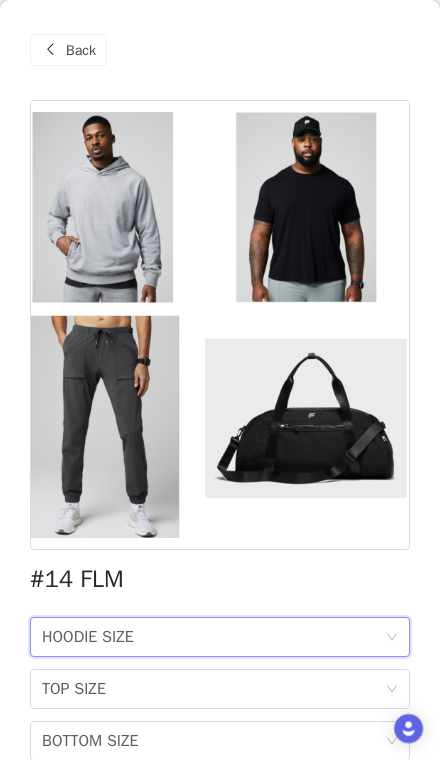 click at bounding box center [220, 325] 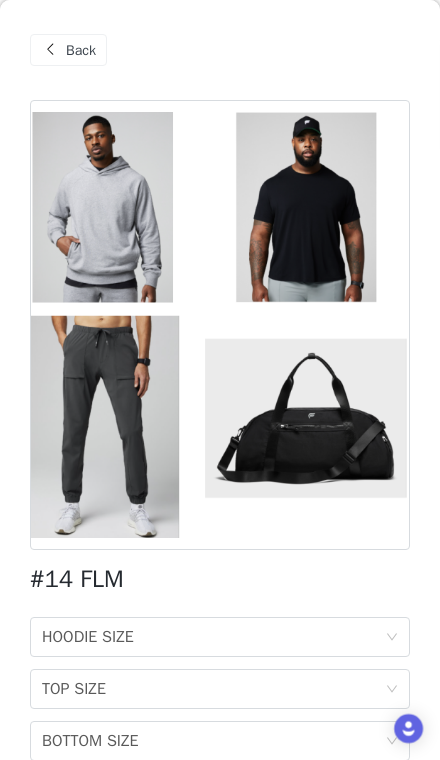 click at bounding box center (220, 325) 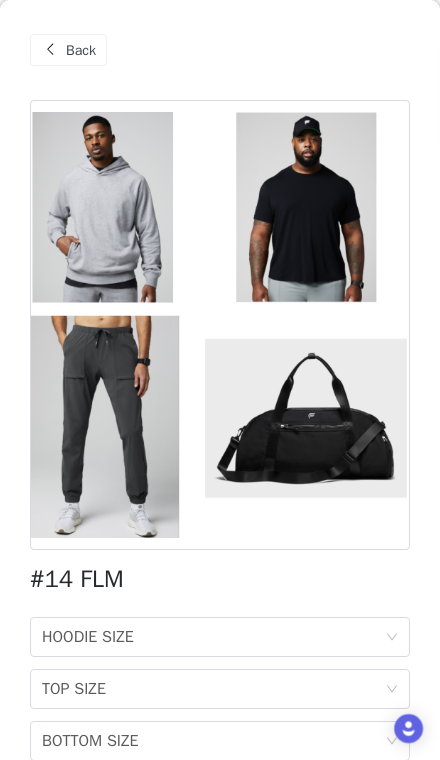 click on "TOP SIZE TOP SIZE" at bounding box center [213, 689] 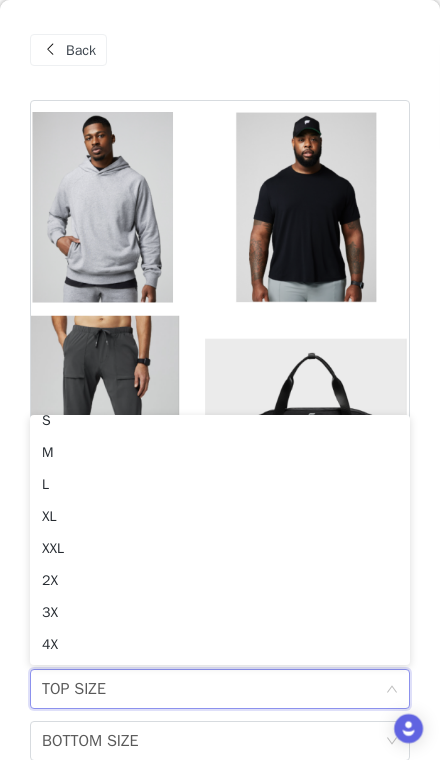 scroll, scrollTop: 46, scrollLeft: 0, axis: vertical 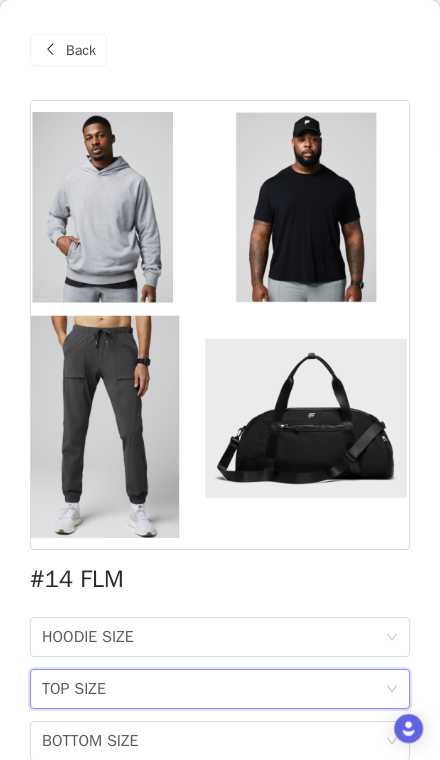 click at bounding box center [220, 325] 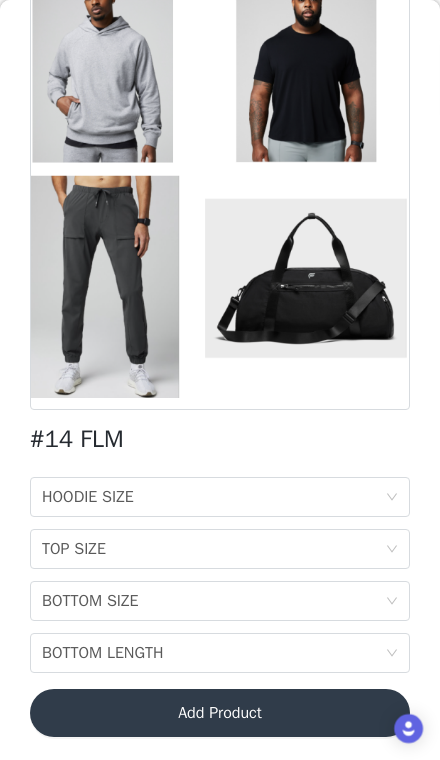 scroll, scrollTop: 141, scrollLeft: 0, axis: vertical 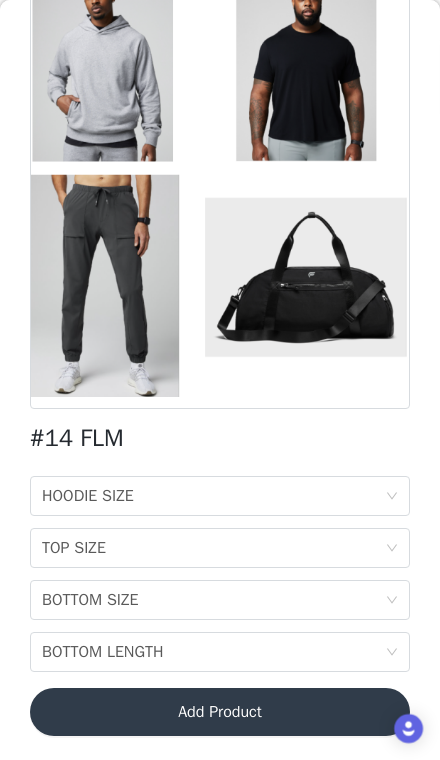 click on "BOTTOM SIZE BOTTOM SIZE" at bounding box center [213, 600] 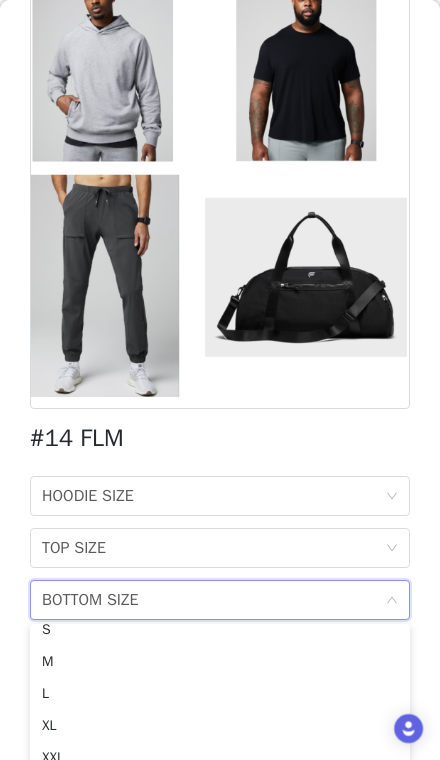 scroll, scrollTop: 46, scrollLeft: 0, axis: vertical 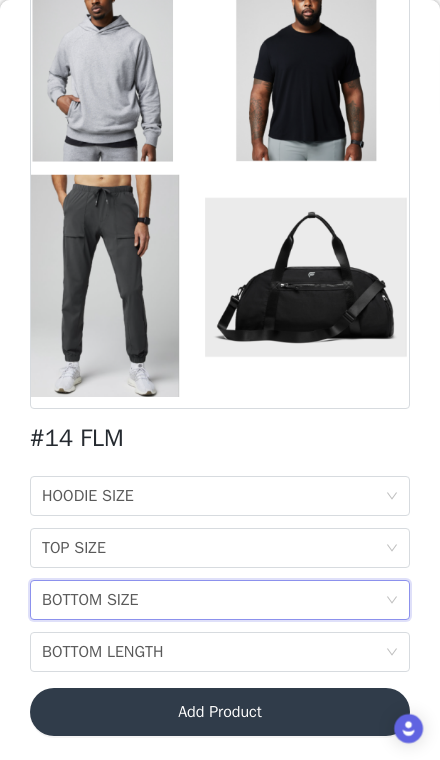click on "TOP SIZE TOP SIZE" at bounding box center (213, 548) 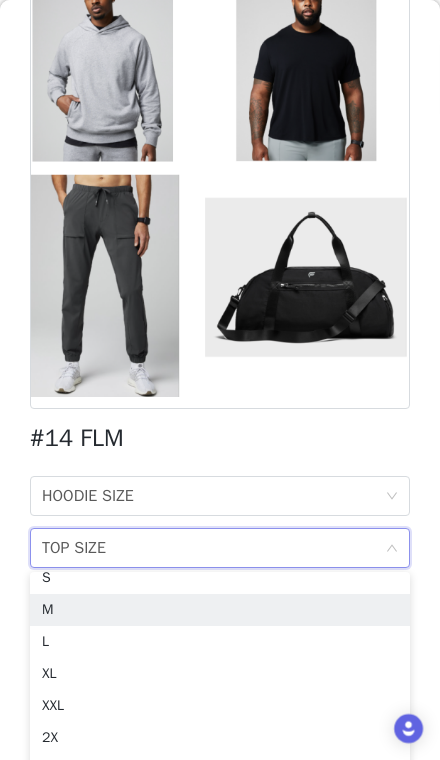 click on "M" at bounding box center (220, 610) 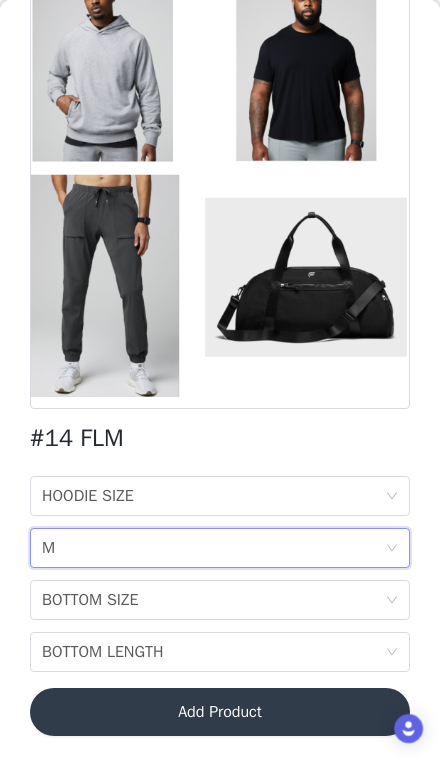 click on "BOTTOM LENGTH BOTTOM LENGTH" at bounding box center (213, 652) 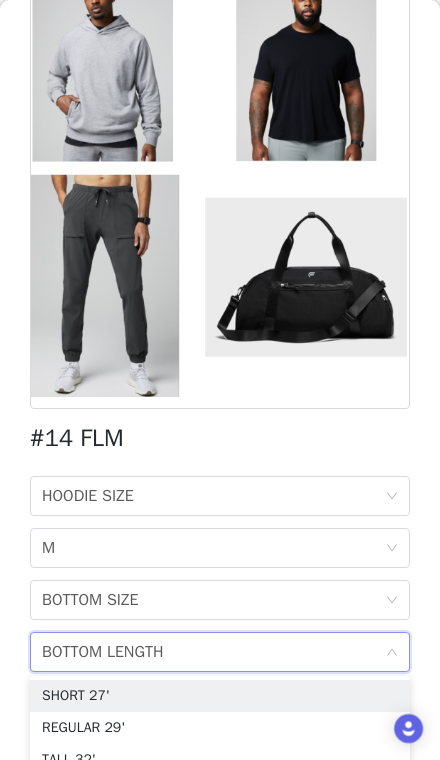 scroll, scrollTop: 33, scrollLeft: 0, axis: vertical 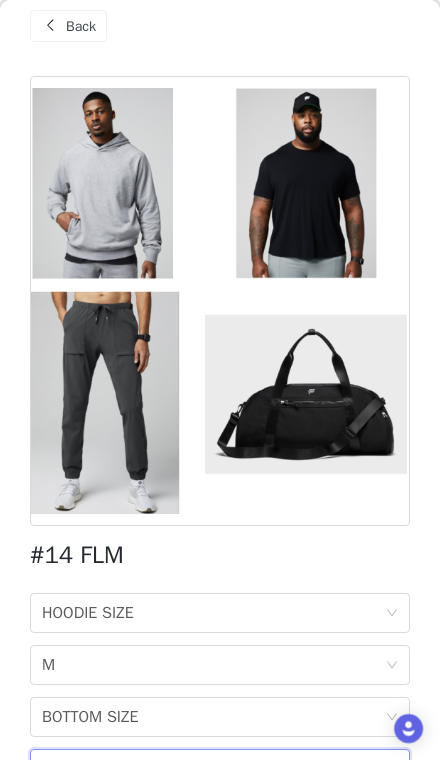 click at bounding box center [220, 301] 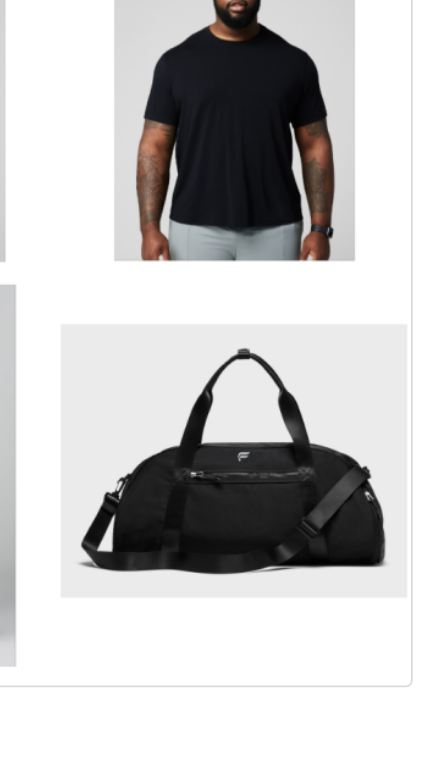 scroll, scrollTop: 0, scrollLeft: 0, axis: both 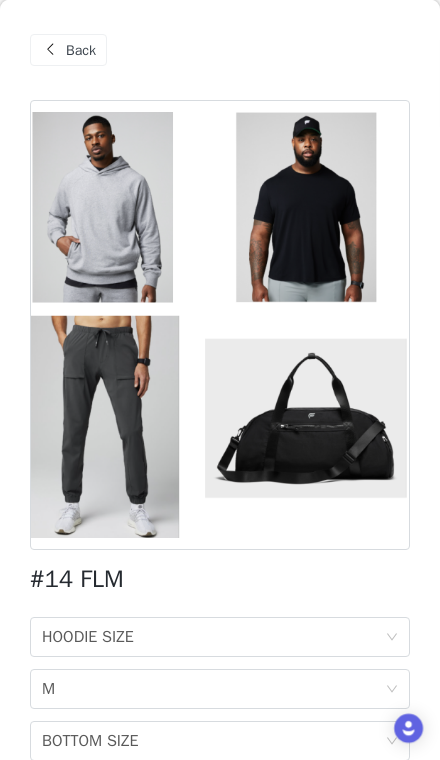 click on "Back" at bounding box center (81, 50) 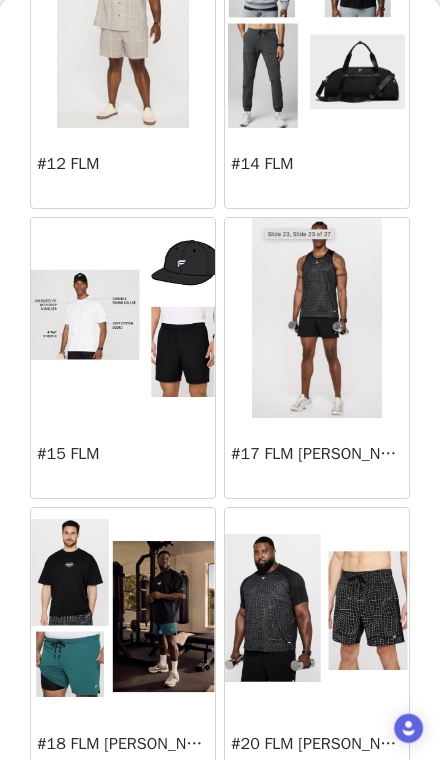 scroll, scrollTop: 1642, scrollLeft: 0, axis: vertical 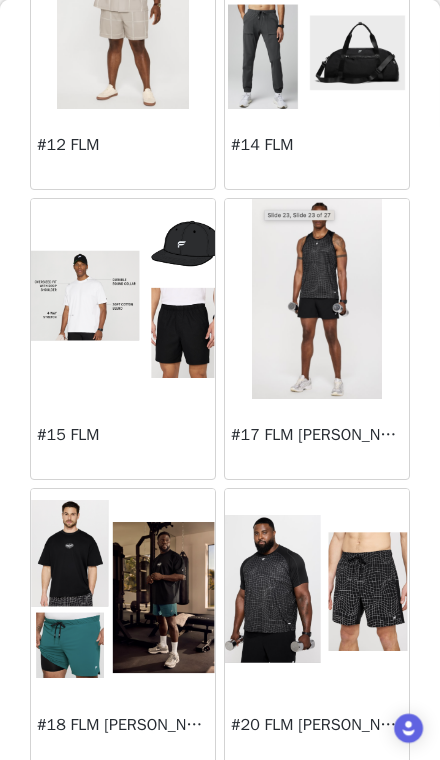click at bounding box center (317, 589) 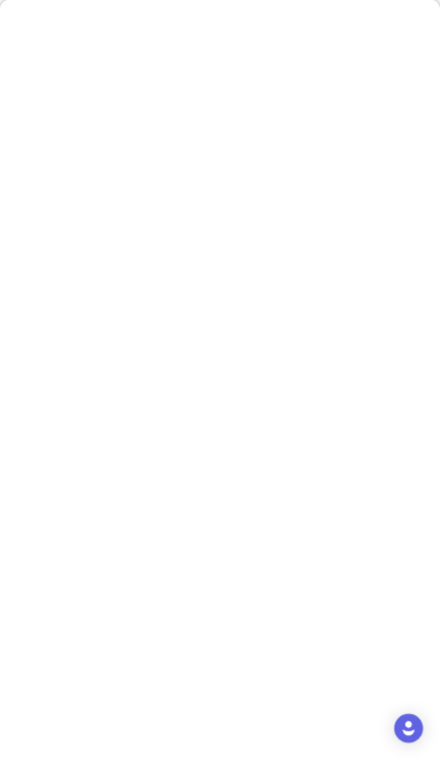 scroll, scrollTop: 0, scrollLeft: 0, axis: both 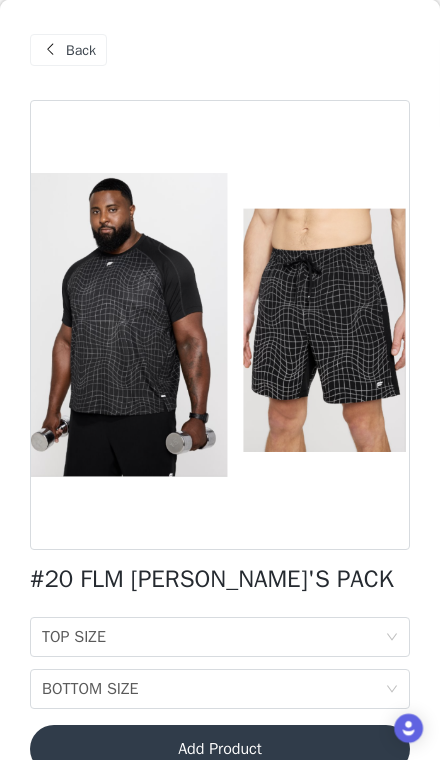 click on "Back" at bounding box center (81, 50) 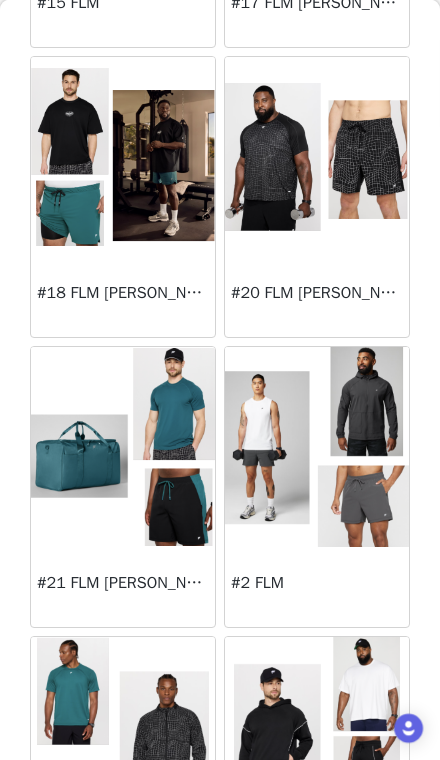 scroll, scrollTop: 2076, scrollLeft: 0, axis: vertical 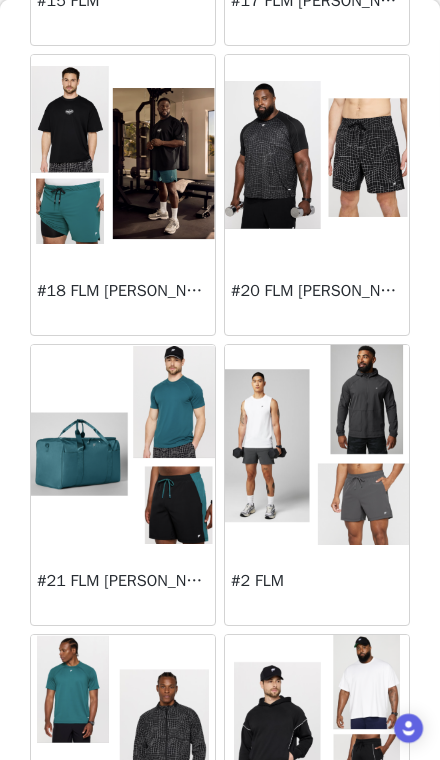 click at bounding box center [123, 444] 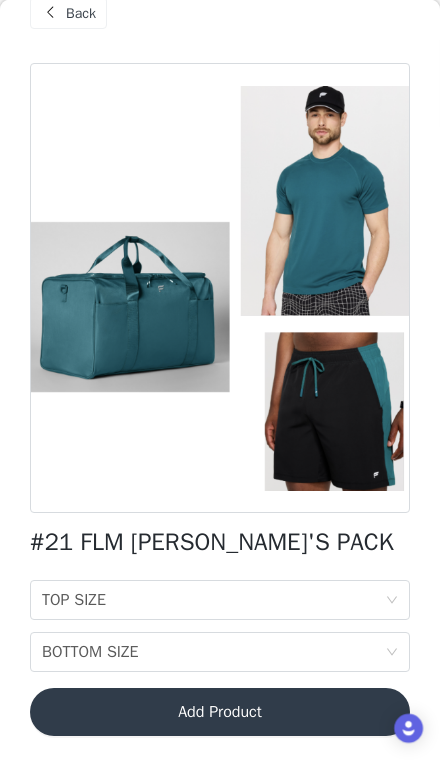 scroll, scrollTop: 37, scrollLeft: 0, axis: vertical 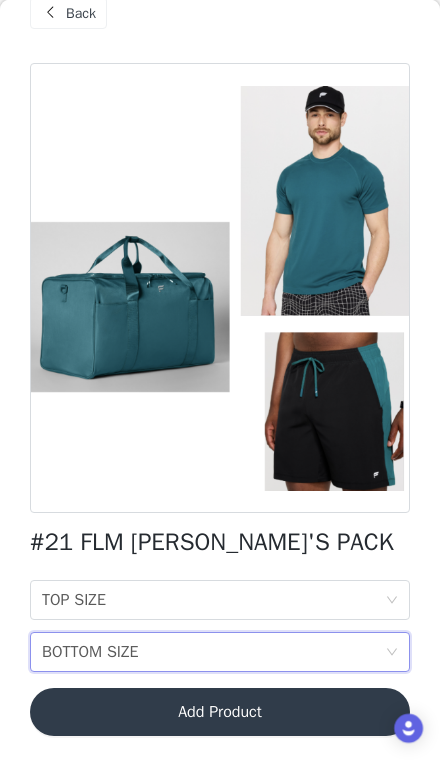 click at bounding box center [220, 288] 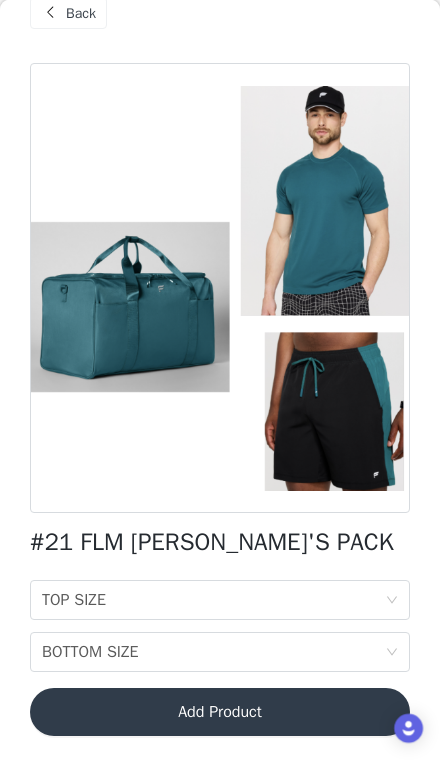 click on "TOP SIZE TOP SIZE" at bounding box center (213, 600) 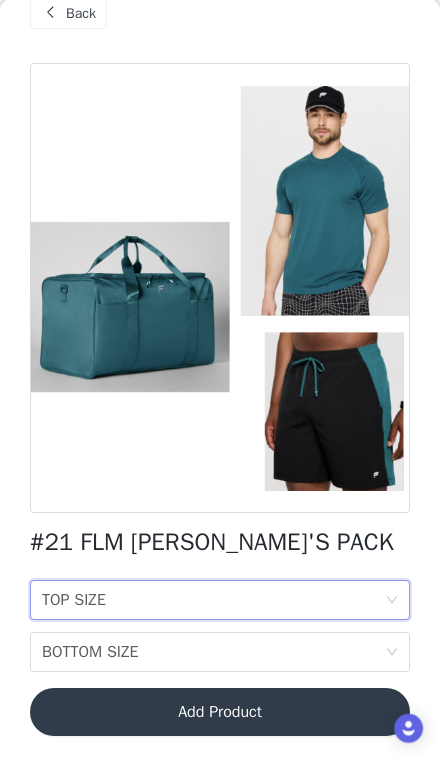 click on "Back" at bounding box center (81, 13) 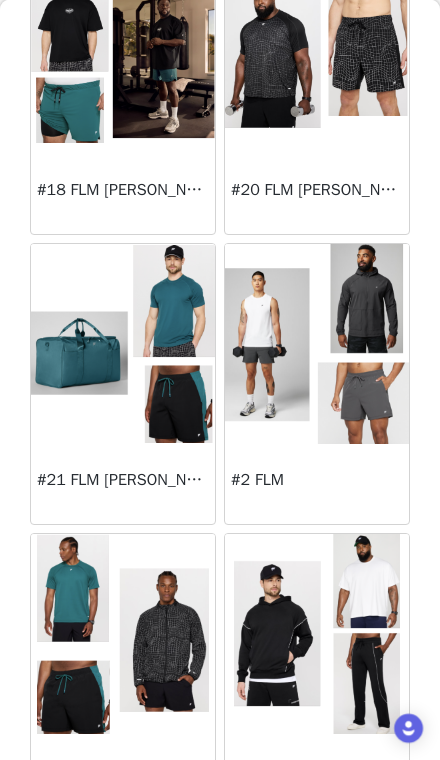 scroll, scrollTop: 2178, scrollLeft: 0, axis: vertical 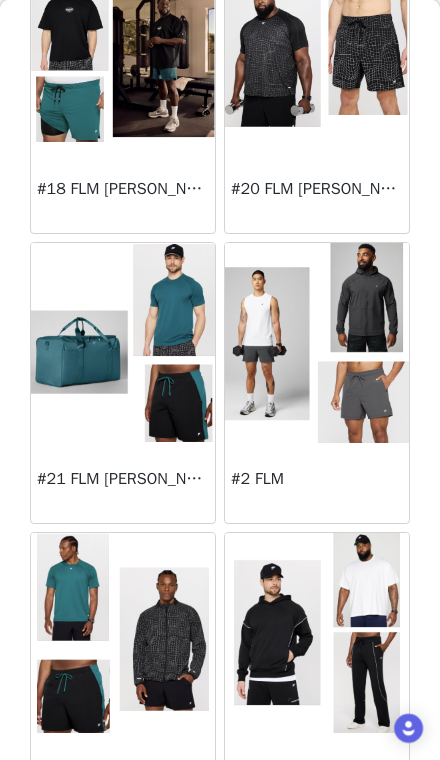 click at bounding box center (317, 342) 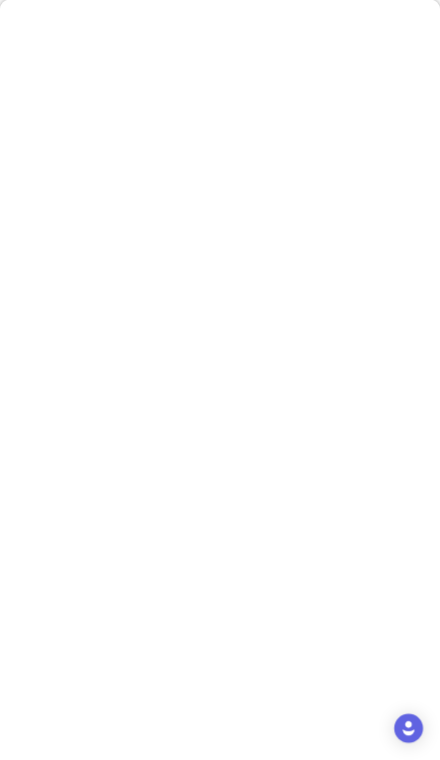 scroll, scrollTop: 0, scrollLeft: 0, axis: both 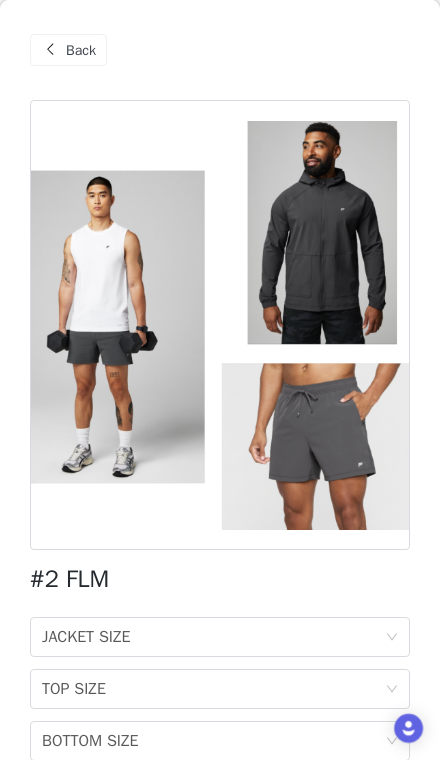 click on "JACKET SIZE JACKET SIZE" at bounding box center (213, 637) 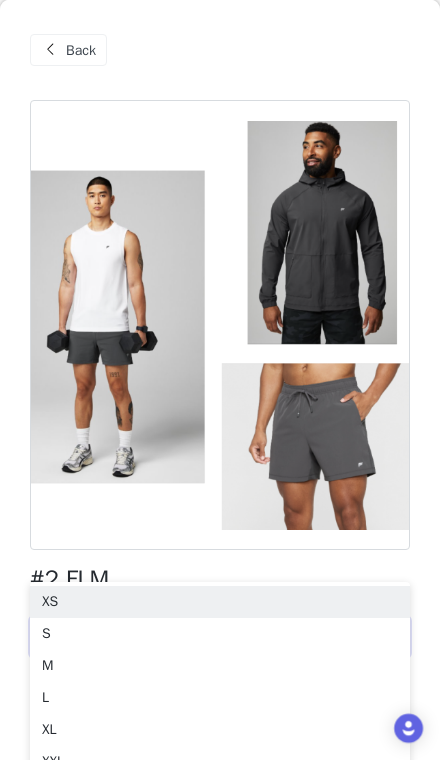 scroll, scrollTop: 277, scrollLeft: 0, axis: vertical 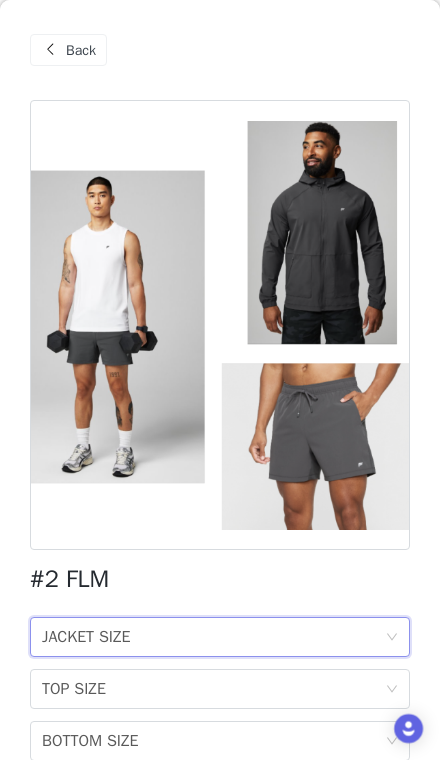 click at bounding box center [220, 325] 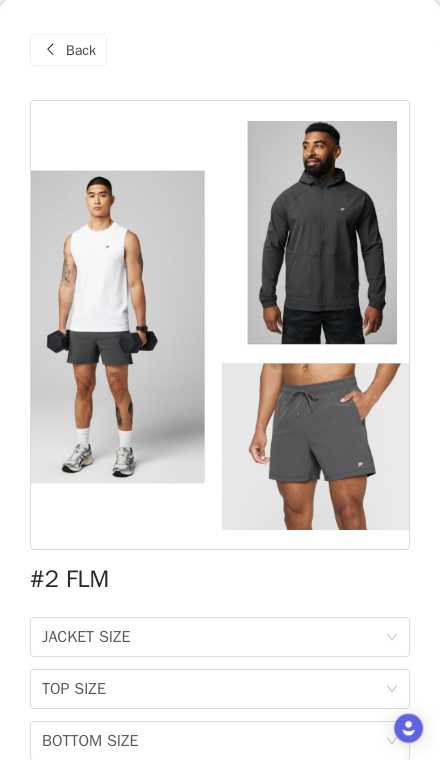 click on "Back" at bounding box center (81, 50) 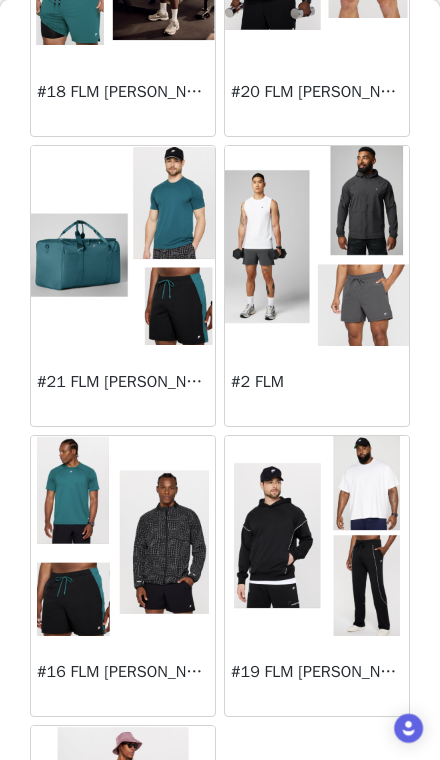 scroll, scrollTop: 2363, scrollLeft: 0, axis: vertical 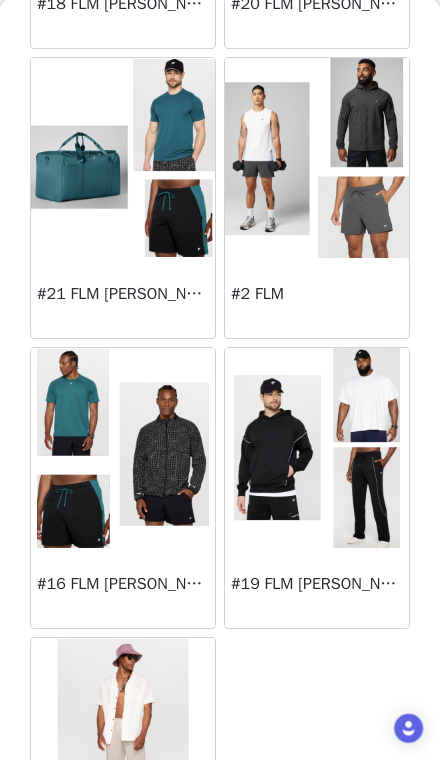 click at bounding box center [317, 448] 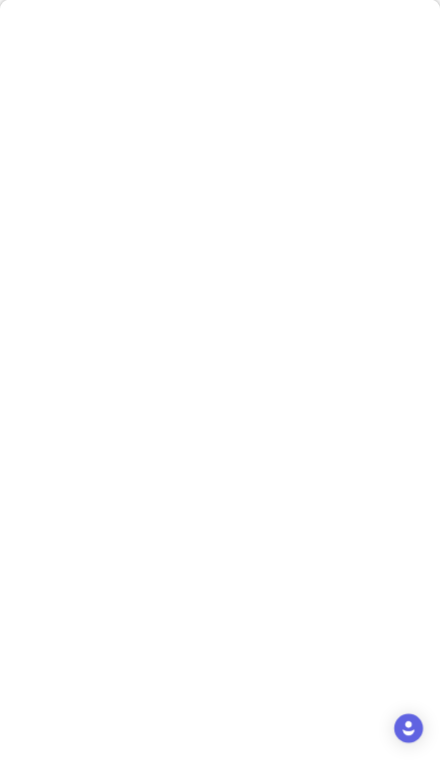 scroll, scrollTop: 141, scrollLeft: 0, axis: vertical 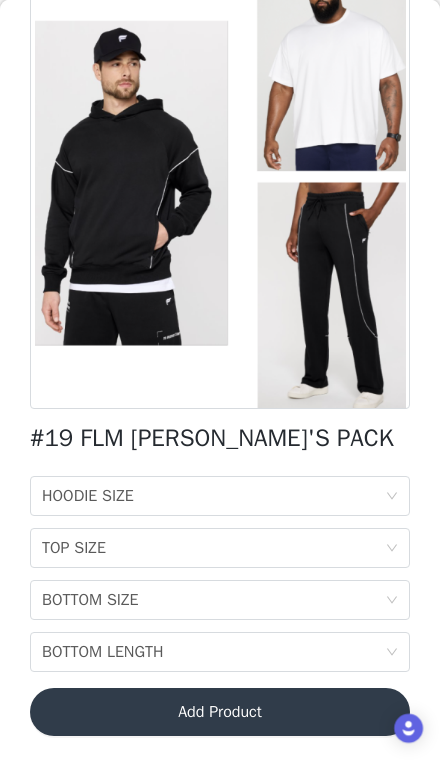 click on "HOODIE SIZE HOODIE SIZE" at bounding box center [213, 496] 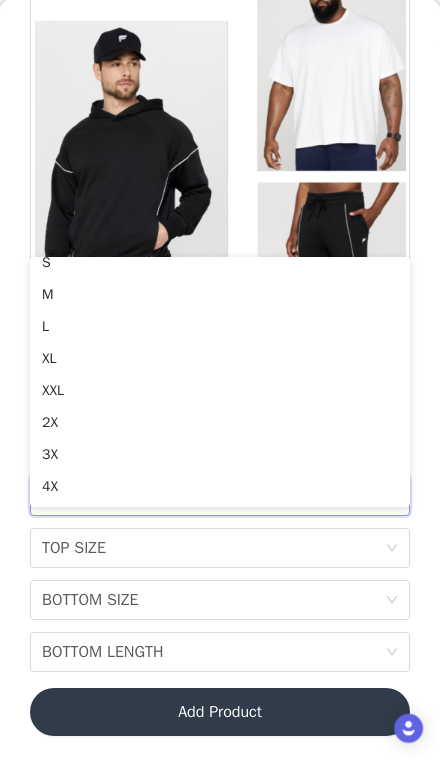 scroll, scrollTop: 46, scrollLeft: 0, axis: vertical 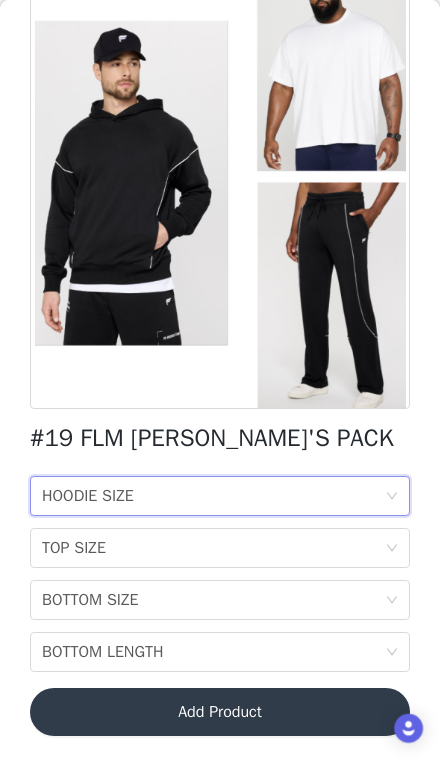click on "TOP SIZE TOP SIZE" at bounding box center [213, 548] 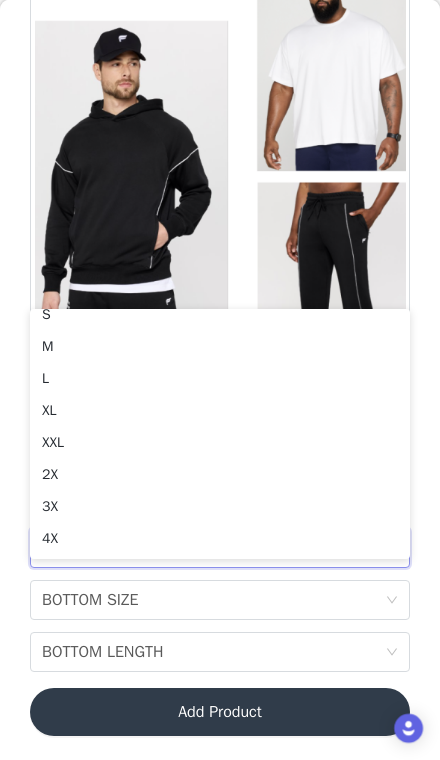 scroll, scrollTop: 46, scrollLeft: 0, axis: vertical 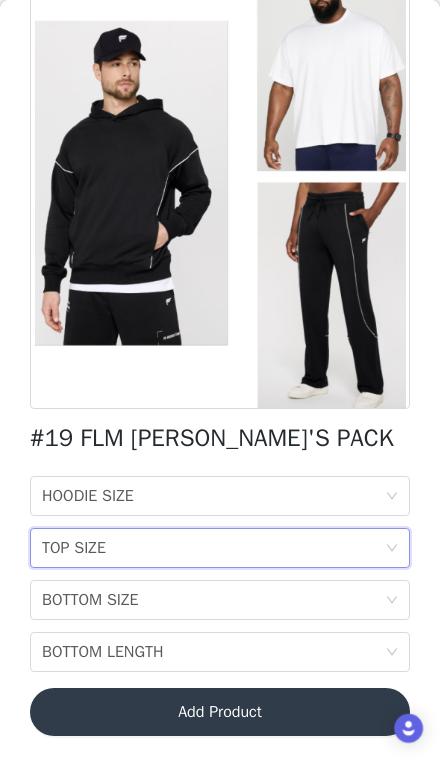 click on "BOTTOM SIZE BOTTOM SIZE" at bounding box center (213, 600) 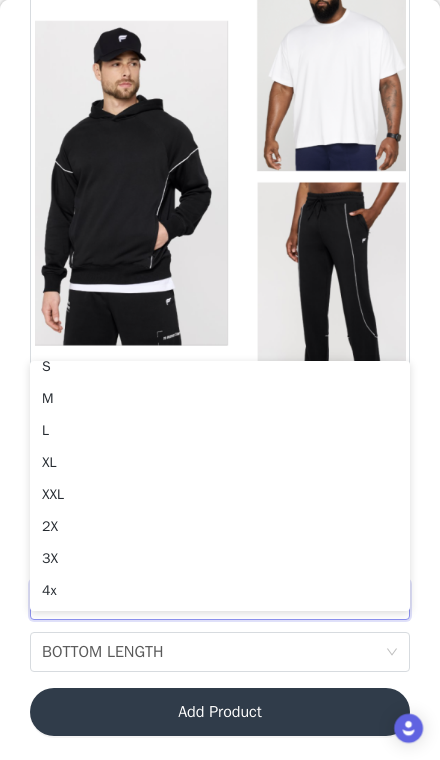 scroll, scrollTop: 46, scrollLeft: 0, axis: vertical 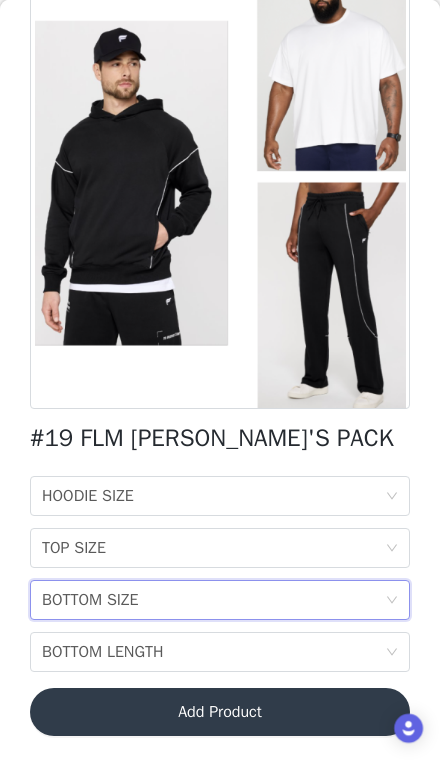 click at bounding box center (220, 184) 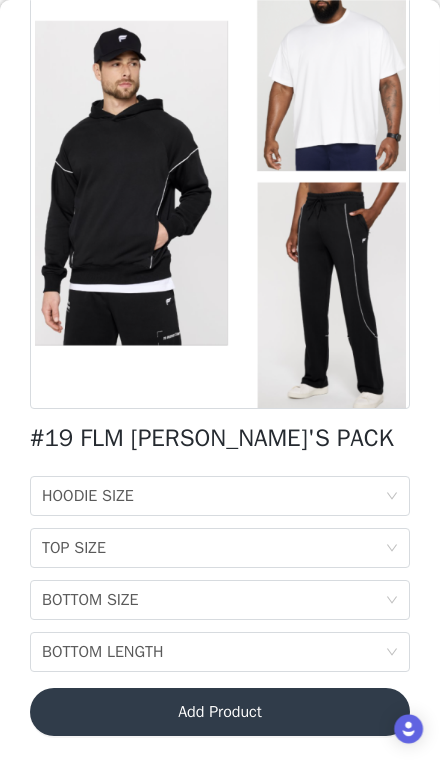scroll, scrollTop: 0, scrollLeft: 0, axis: both 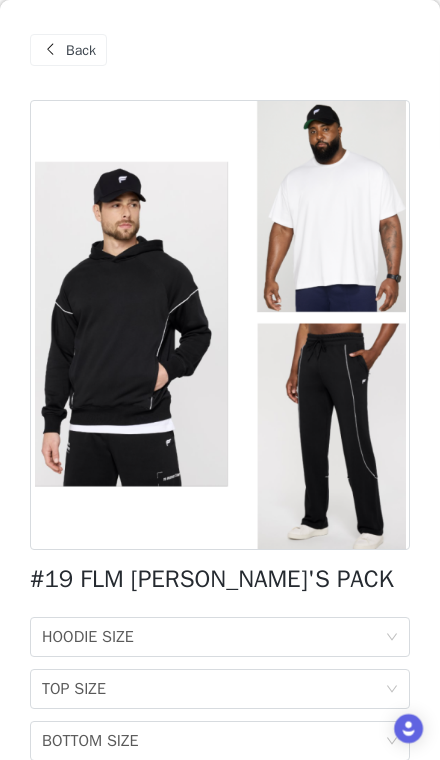 click on "Back" at bounding box center [81, 50] 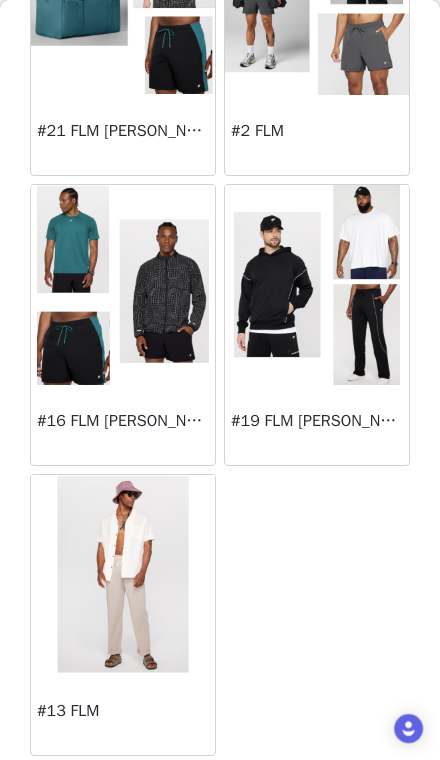 scroll, scrollTop: 2526, scrollLeft: 0, axis: vertical 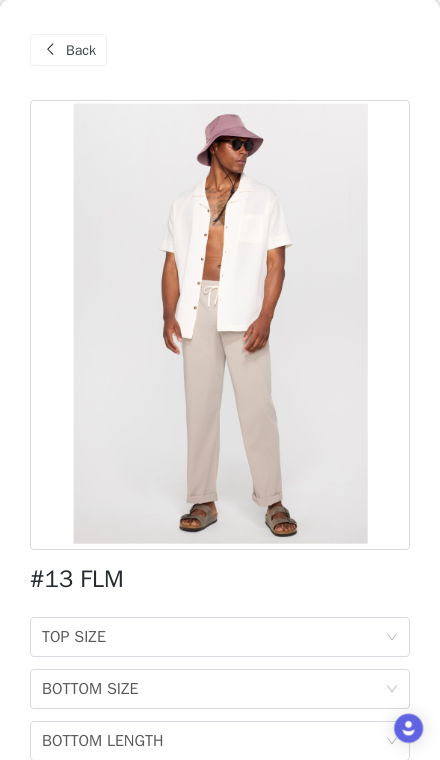 click on "BOTTOM SIZE BOTTOM SIZE" at bounding box center (213, 689) 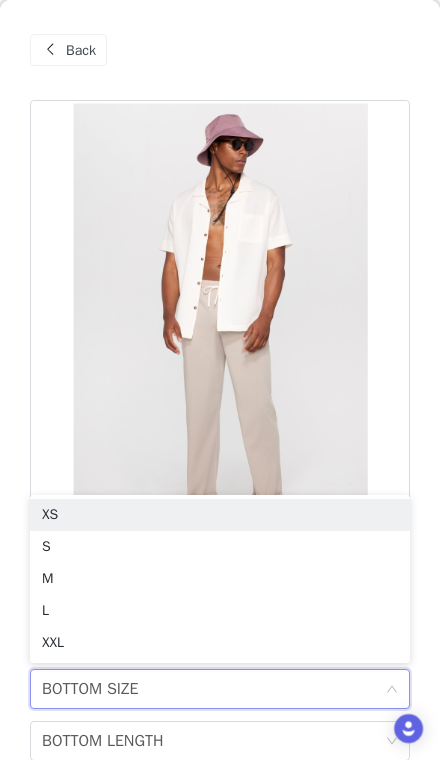 scroll, scrollTop: 60, scrollLeft: 0, axis: vertical 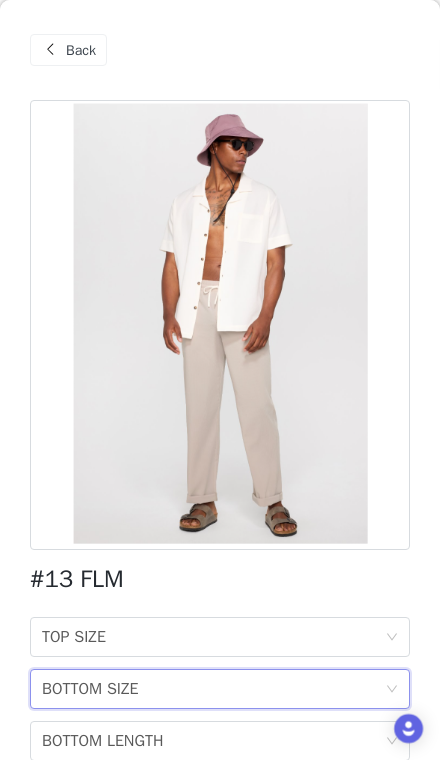 click at bounding box center (50, 50) 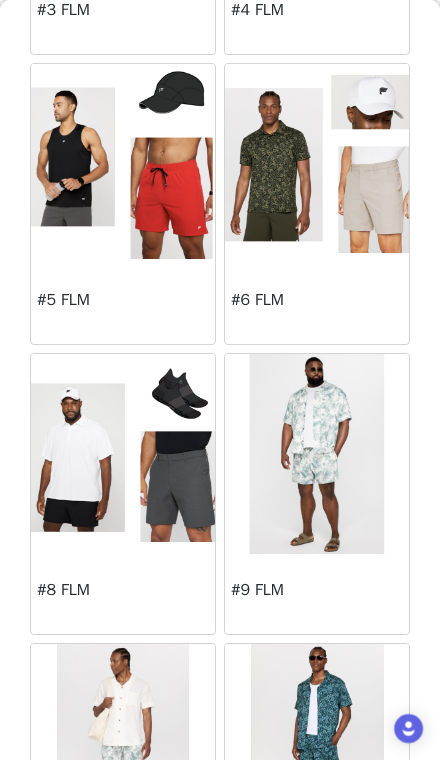 scroll, scrollTop: 619, scrollLeft: 0, axis: vertical 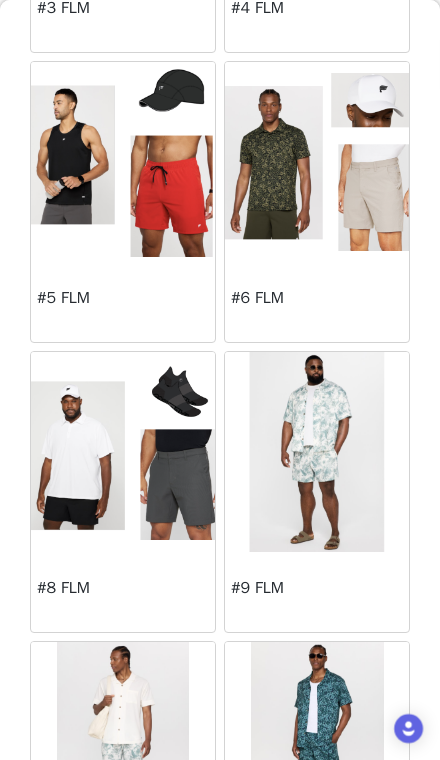click at bounding box center [317, 452] 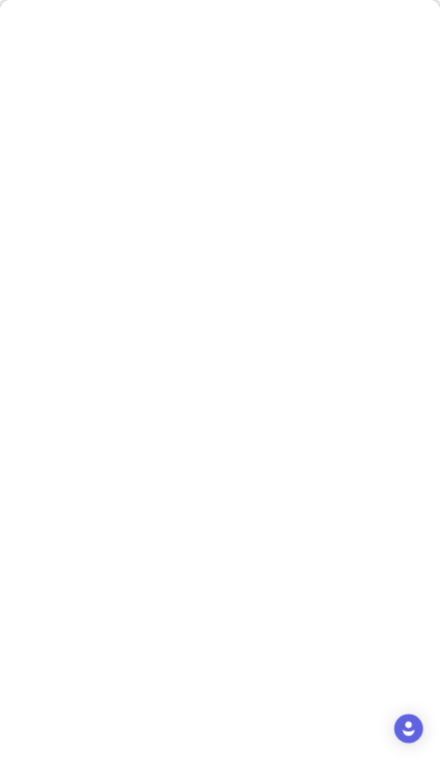 scroll, scrollTop: 0, scrollLeft: 0, axis: both 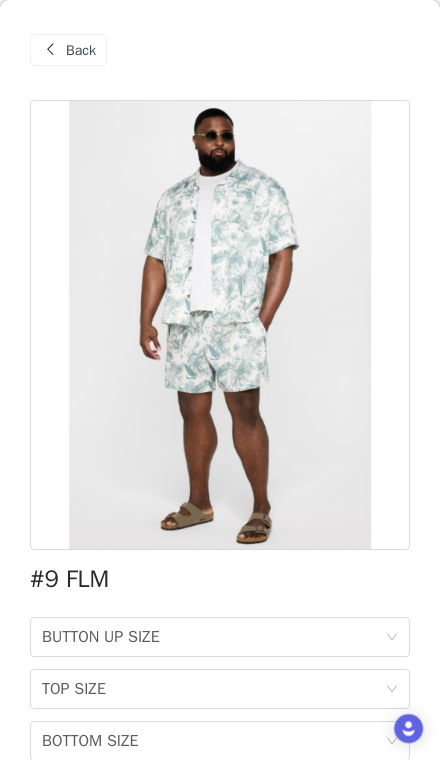 click on "BUTTON UP SIZE BUTTON UP SIZE" at bounding box center (213, 637) 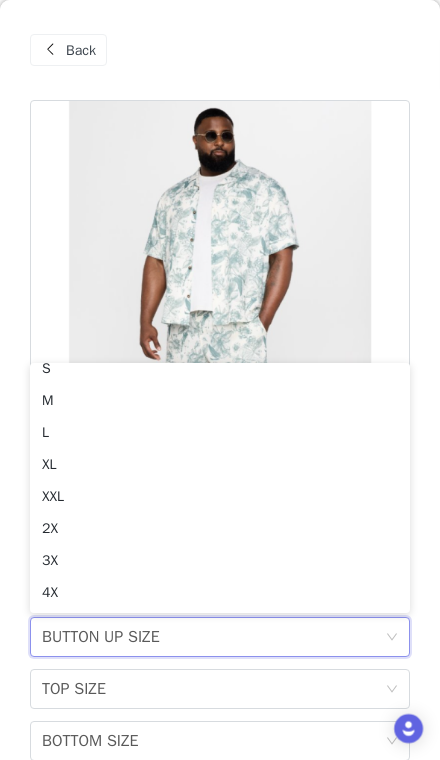 scroll, scrollTop: 46, scrollLeft: 0, axis: vertical 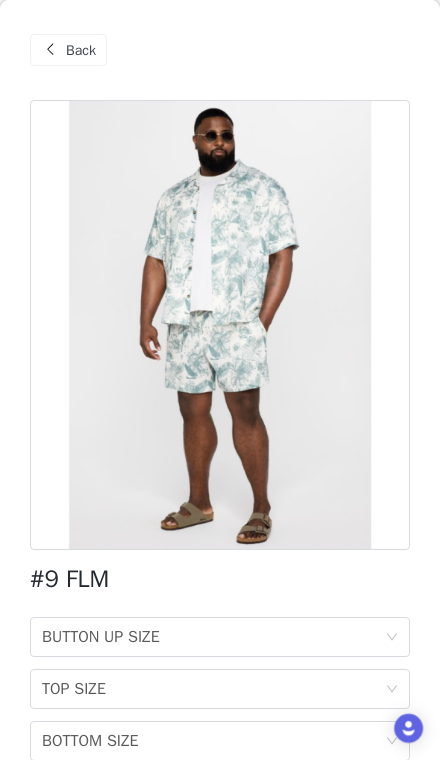 click on "Back" at bounding box center (81, 50) 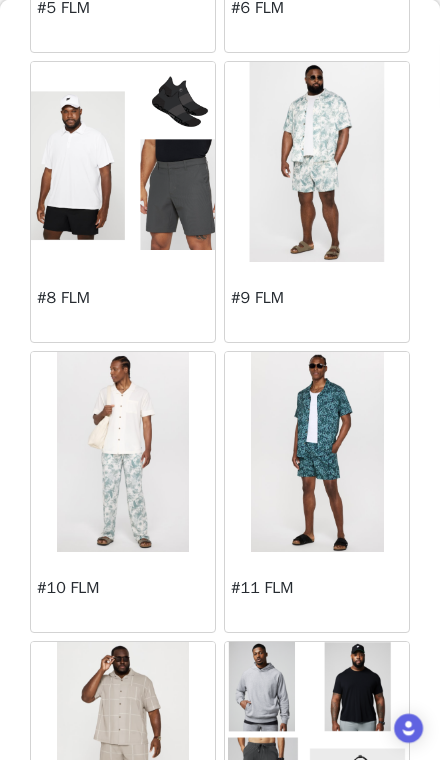 scroll, scrollTop: 927, scrollLeft: 0, axis: vertical 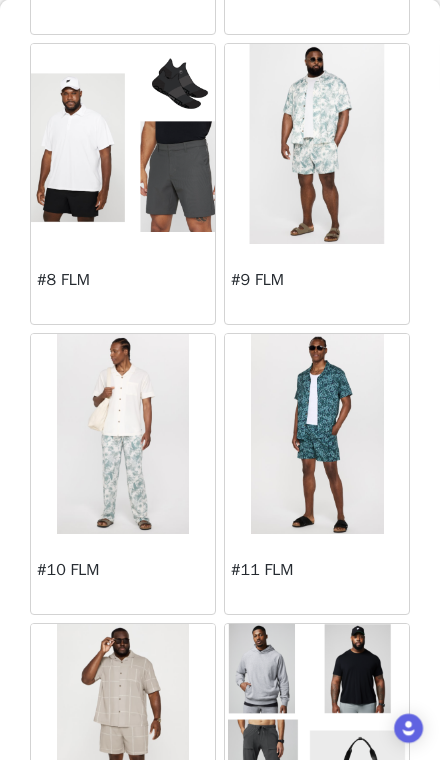 click at bounding box center (122, 434) 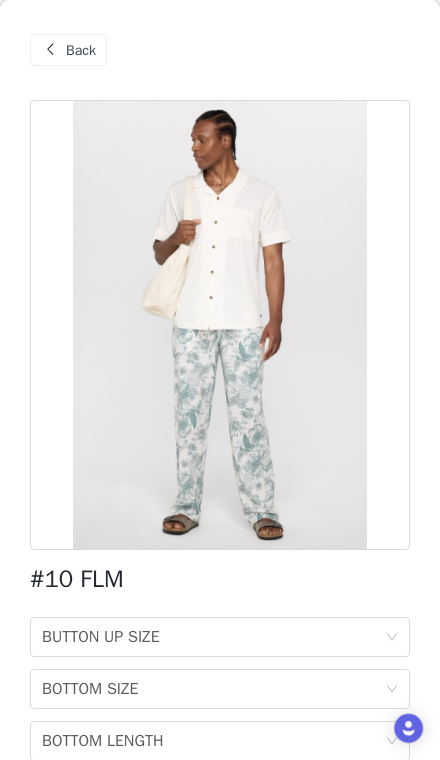 scroll, scrollTop: 0, scrollLeft: 0, axis: both 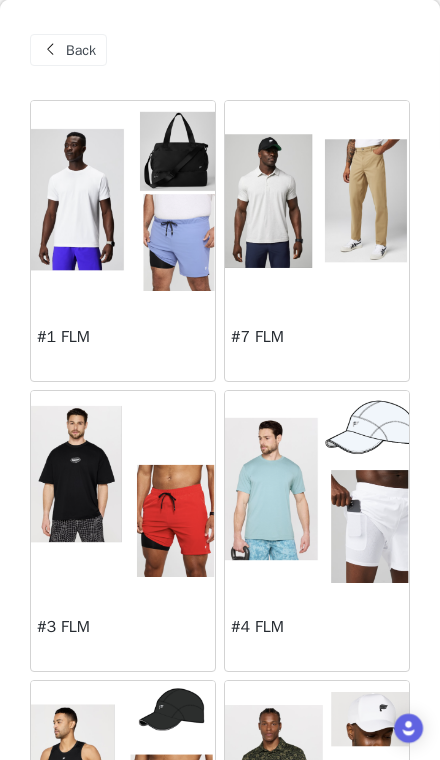 click on "#1 FLM" at bounding box center [123, 341] 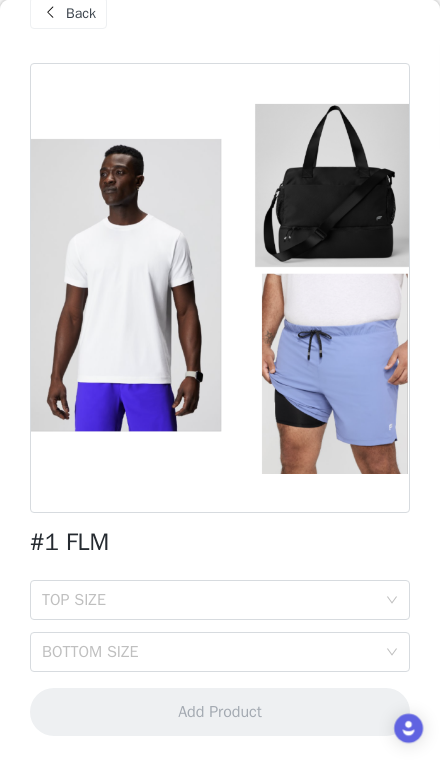 scroll, scrollTop: 37, scrollLeft: 0, axis: vertical 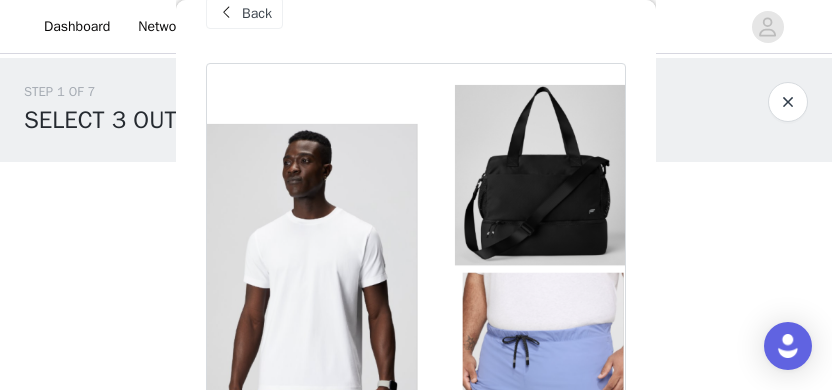 click at bounding box center (788, 102) 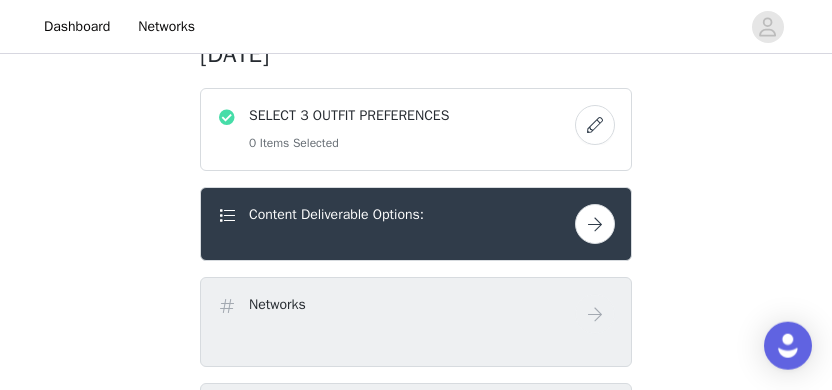 scroll, scrollTop: 359, scrollLeft: 0, axis: vertical 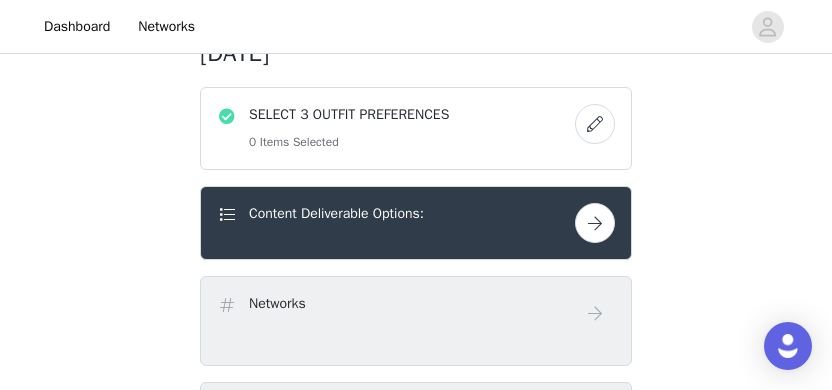 click on "SELECT 3 OUTFIT PREFERENCES   0 Items Selected" at bounding box center (349, 128) 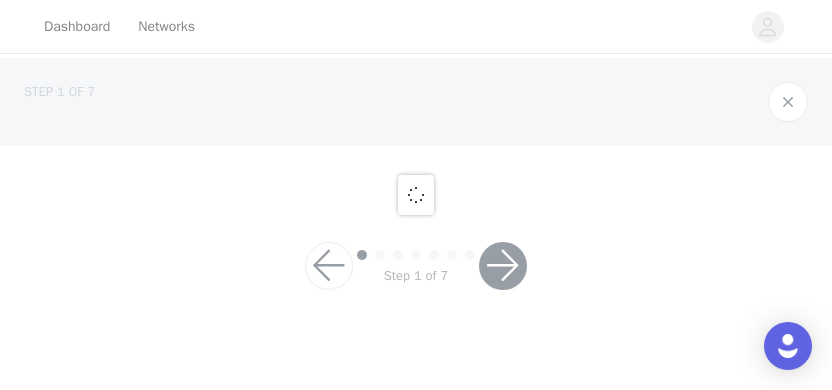 scroll, scrollTop: 0, scrollLeft: 0, axis: both 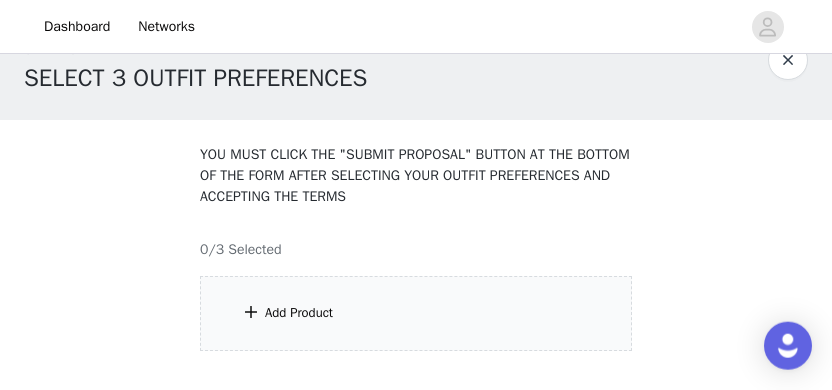 click on "Add Product" at bounding box center (416, 313) 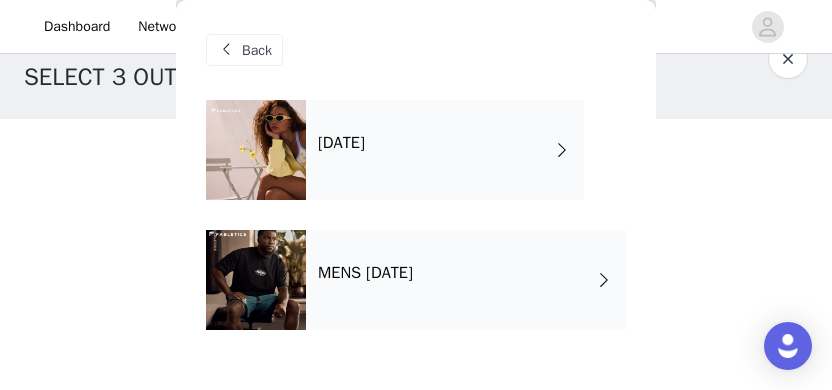 click on "[DATE]" at bounding box center [445, 150] 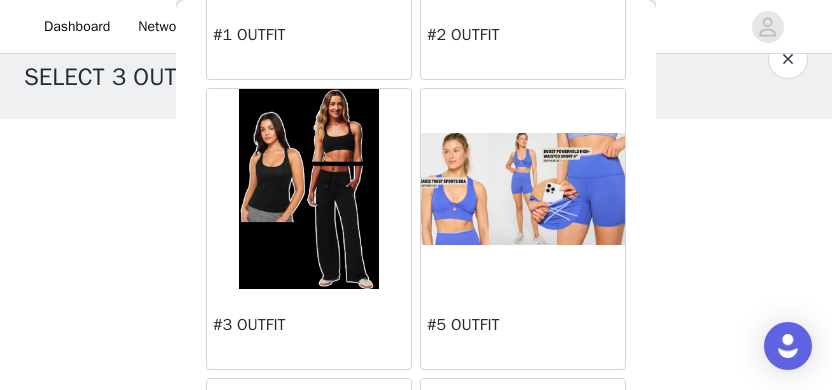 scroll, scrollTop: 301, scrollLeft: 0, axis: vertical 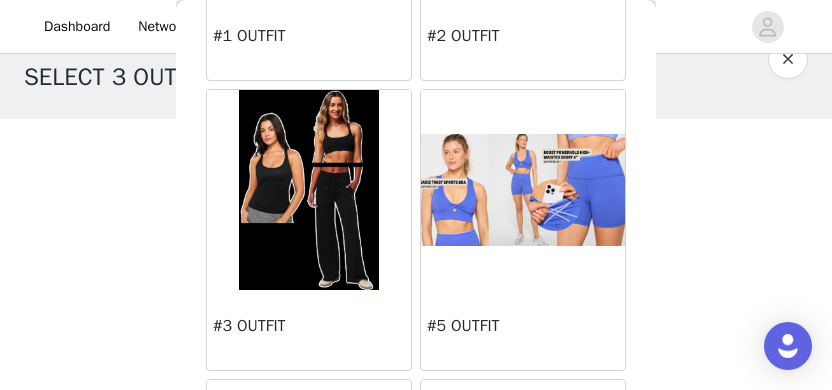click at bounding box center [309, 190] 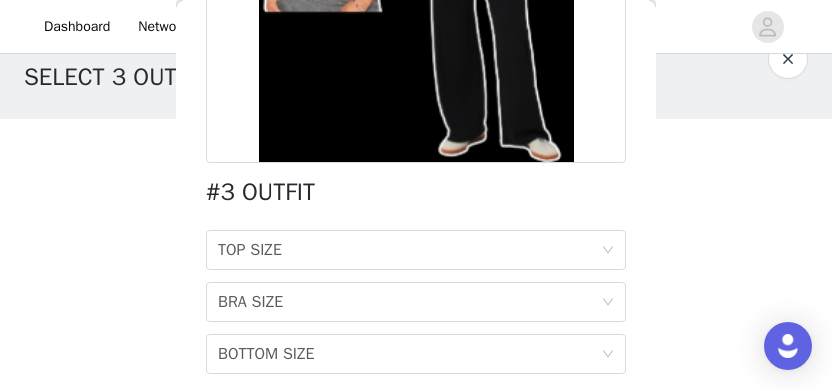 scroll, scrollTop: 389, scrollLeft: 0, axis: vertical 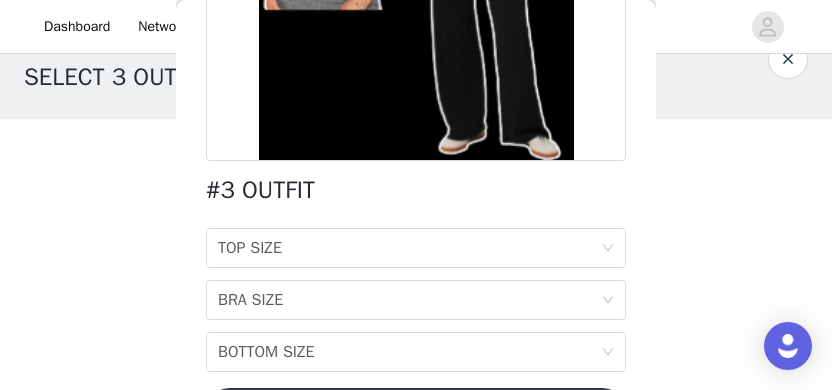 click 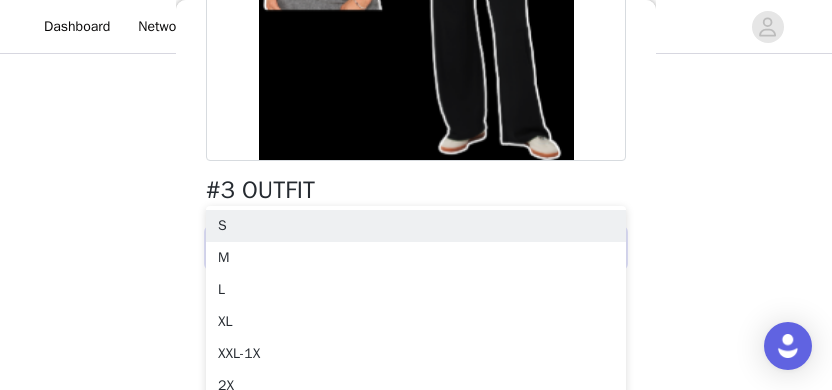 scroll, scrollTop: 117, scrollLeft: 0, axis: vertical 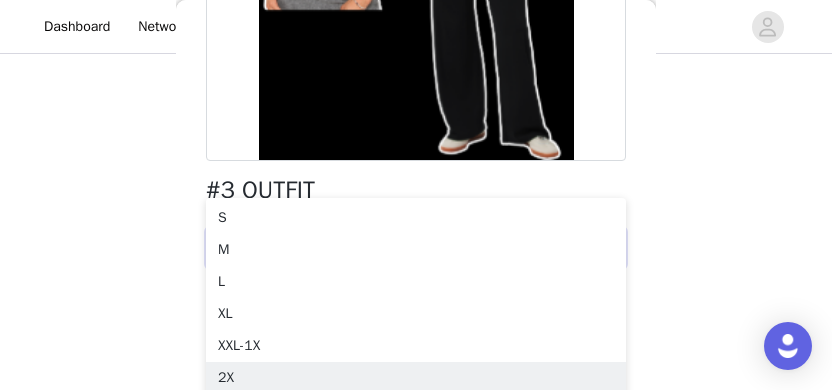 click on "2X" at bounding box center (416, 378) 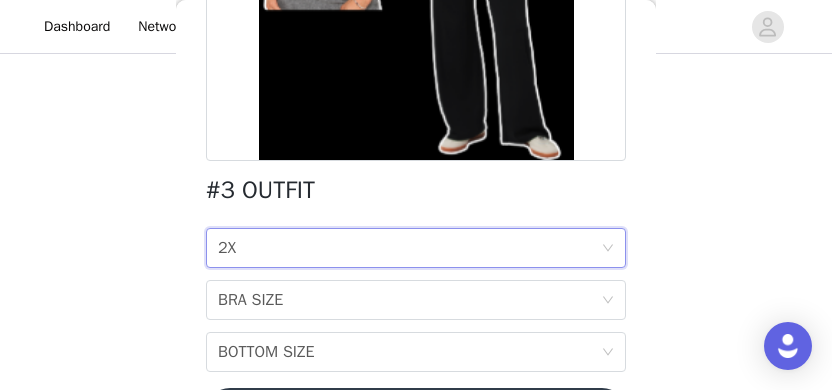click on "BRA SIZE BRA SIZE" at bounding box center [409, 300] 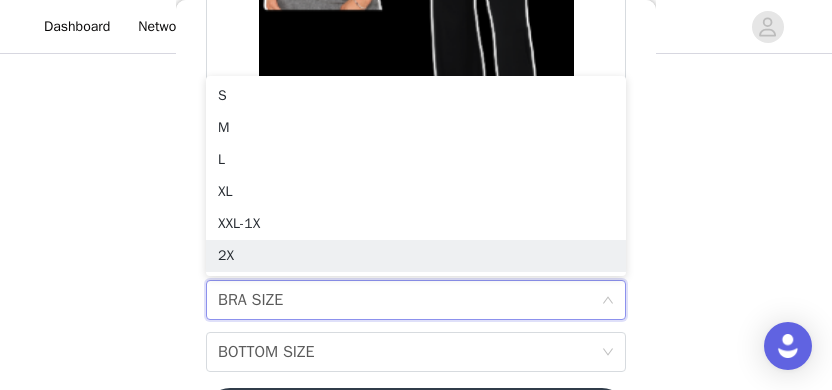 click on "2X" at bounding box center (416, 256) 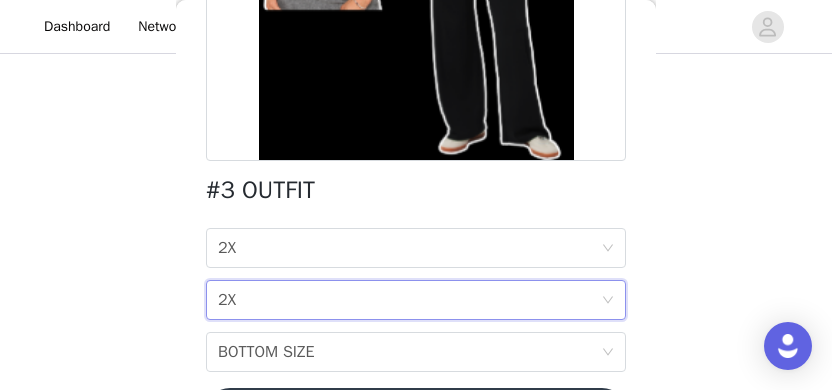 click on "BOTTOM SIZE BOTTOM SIZE" at bounding box center (409, 352) 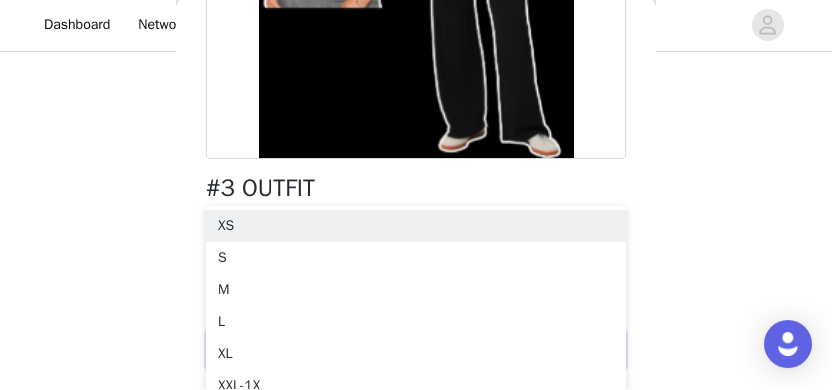 scroll, scrollTop: 285, scrollLeft: 0, axis: vertical 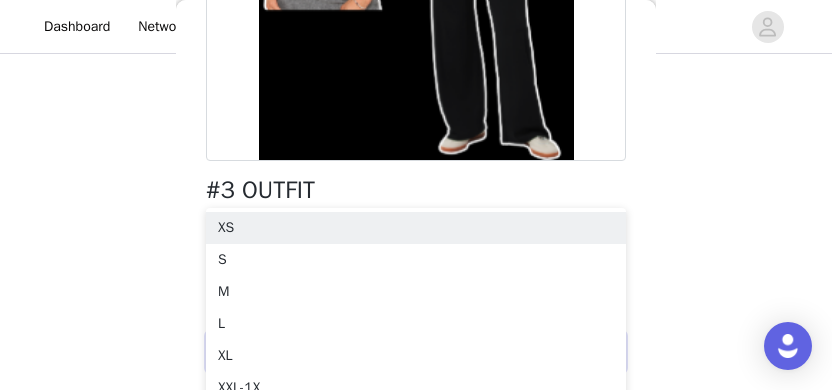 click on "2X" at bounding box center (416, 420) 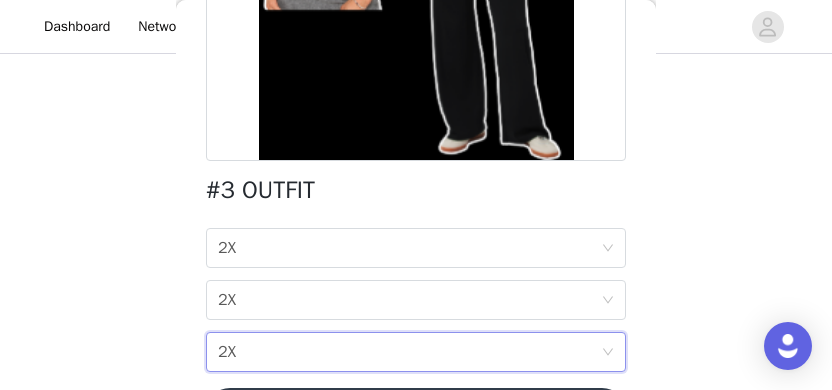 scroll, scrollTop: 120, scrollLeft: 0, axis: vertical 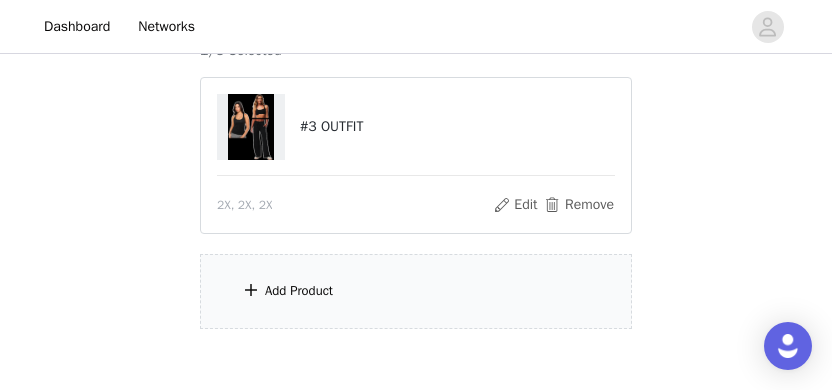 click on "Add Product" at bounding box center [416, 291] 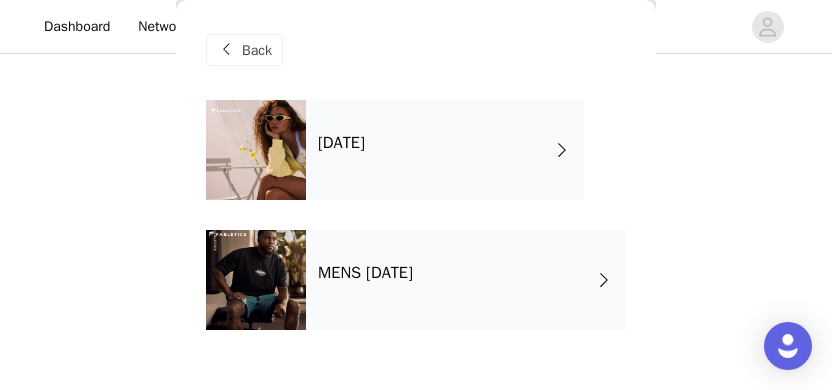 click on "[DATE]" at bounding box center [445, 150] 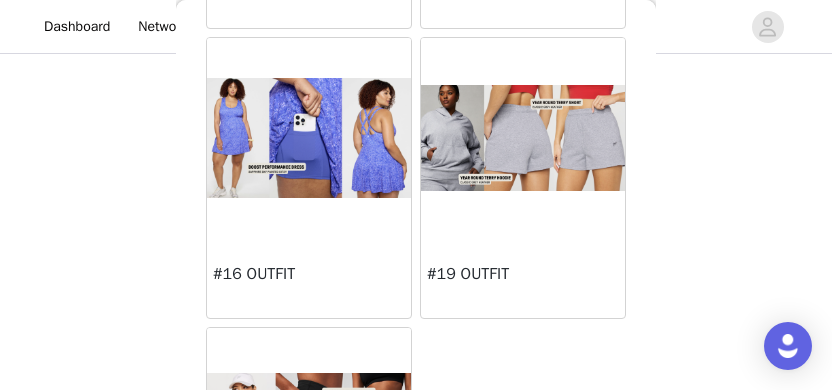 scroll, scrollTop: 1408, scrollLeft: 0, axis: vertical 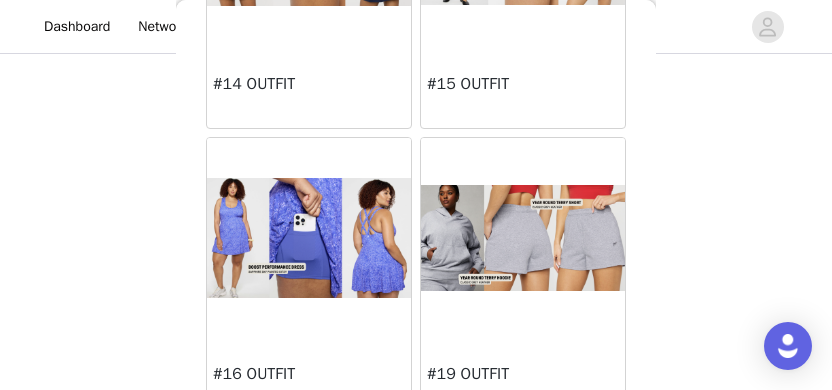 click at bounding box center [523, 237] 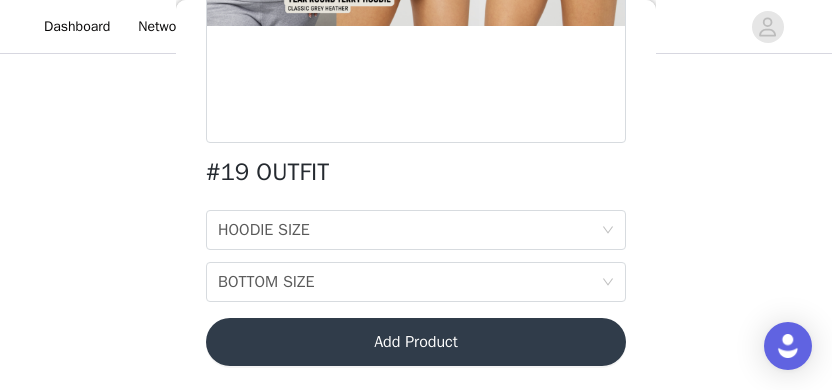 scroll, scrollTop: 357, scrollLeft: 0, axis: vertical 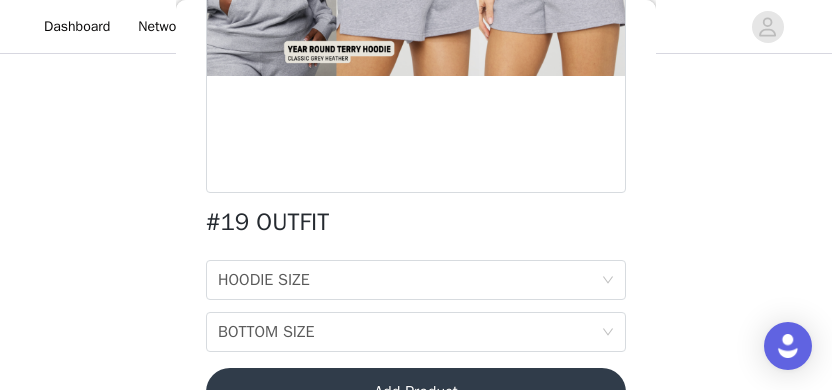 click on "HOODIE SIZE HOODIE SIZE" at bounding box center (409, 280) 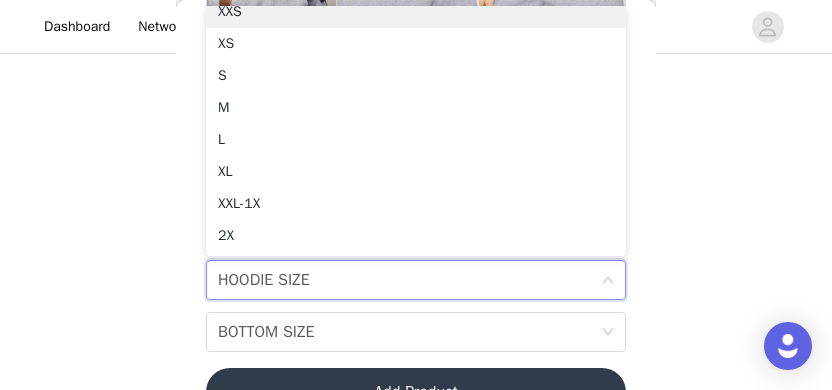 scroll, scrollTop: 14, scrollLeft: 0, axis: vertical 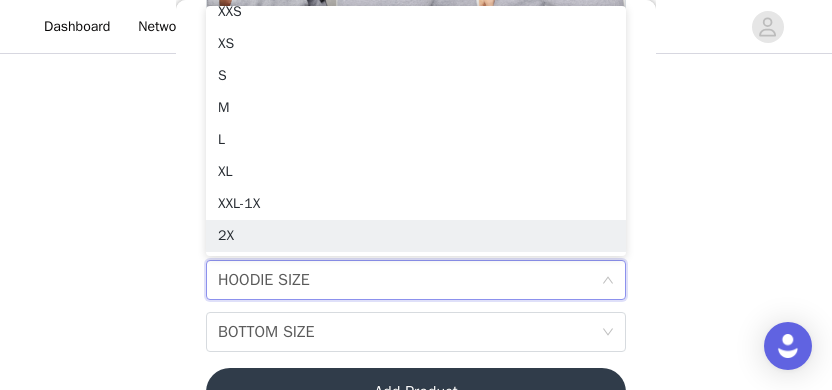 click on "2X" at bounding box center (416, 236) 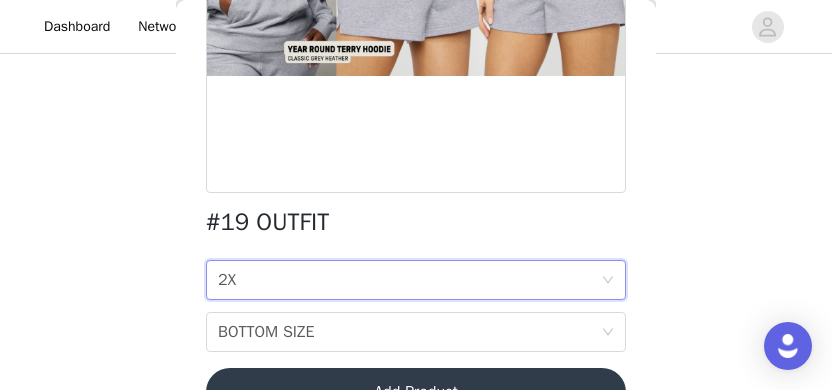click on "BOTTOM SIZE BOTTOM SIZE" at bounding box center (409, 332) 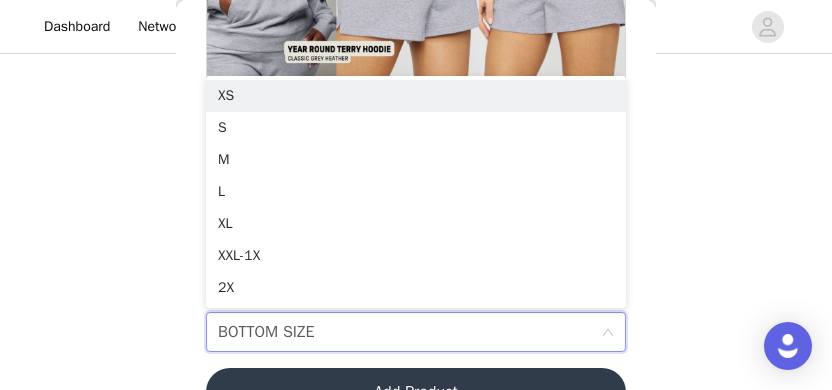 click on "2X" at bounding box center (416, 288) 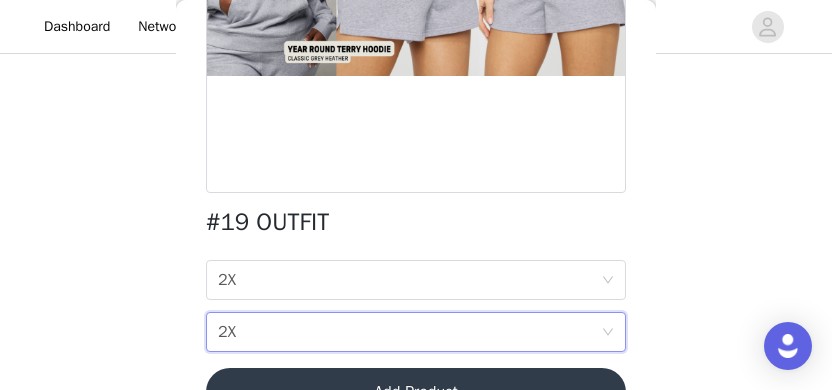 click on "Add Product" at bounding box center [416, 392] 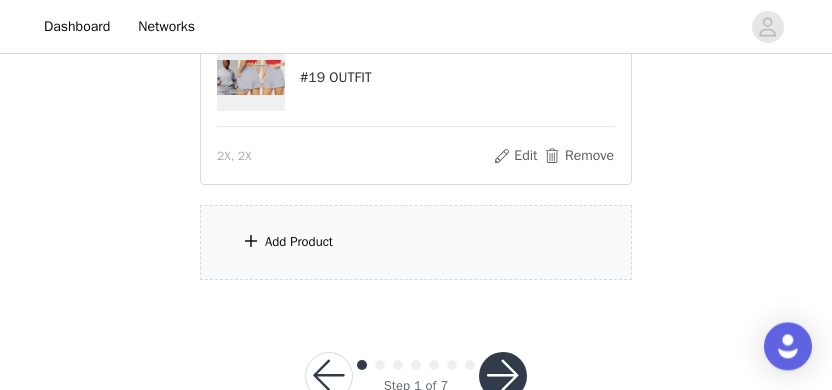 scroll, scrollTop: 474, scrollLeft: 0, axis: vertical 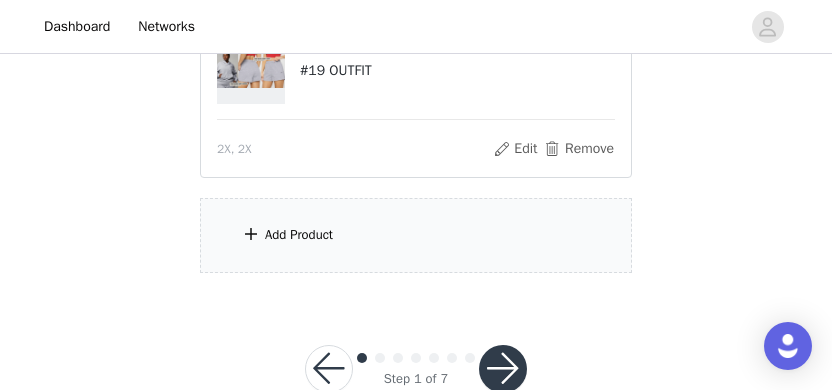 click on "Add Product" at bounding box center (416, 235) 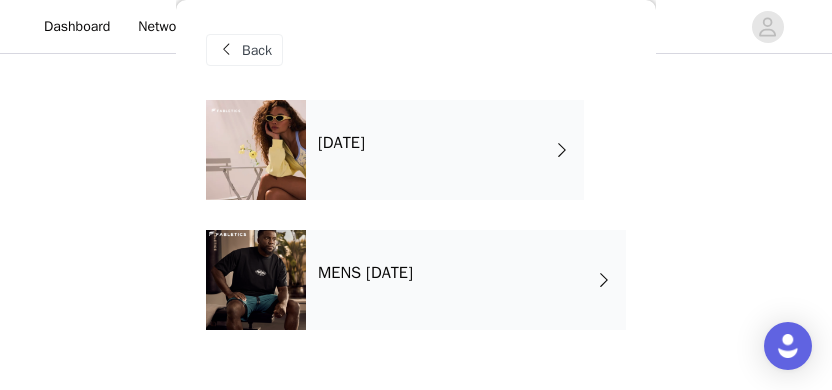 click on "MENS JULY 2025" at bounding box center [466, 280] 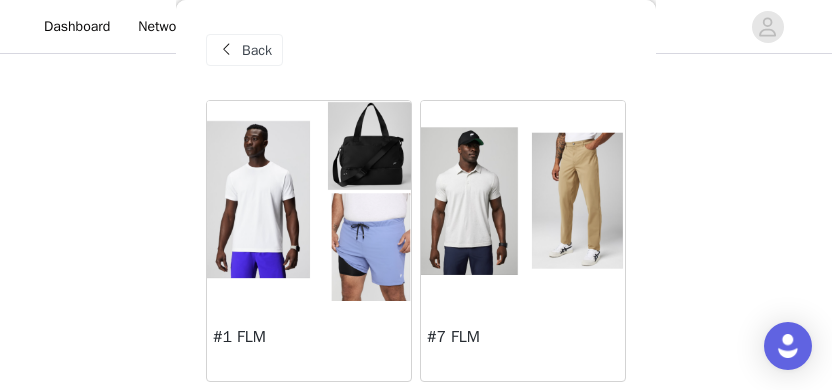 click on "#1 FLM" at bounding box center [309, 337] 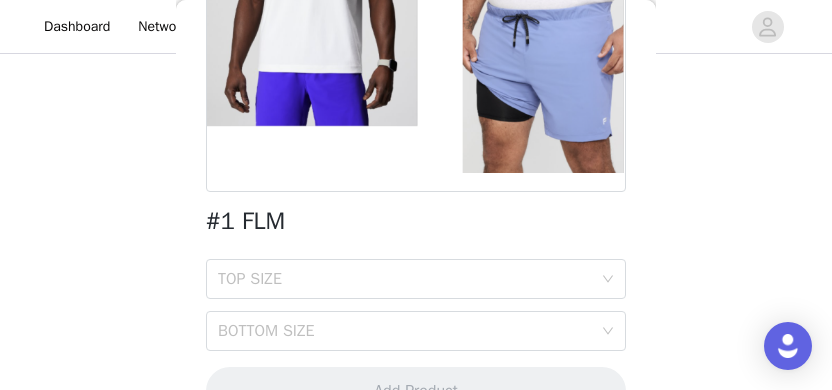 scroll, scrollTop: 357, scrollLeft: 0, axis: vertical 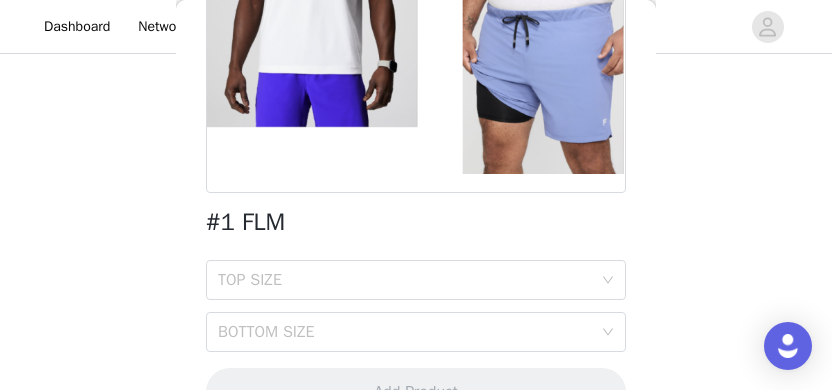 click on "TOP SIZE" at bounding box center [416, 280] 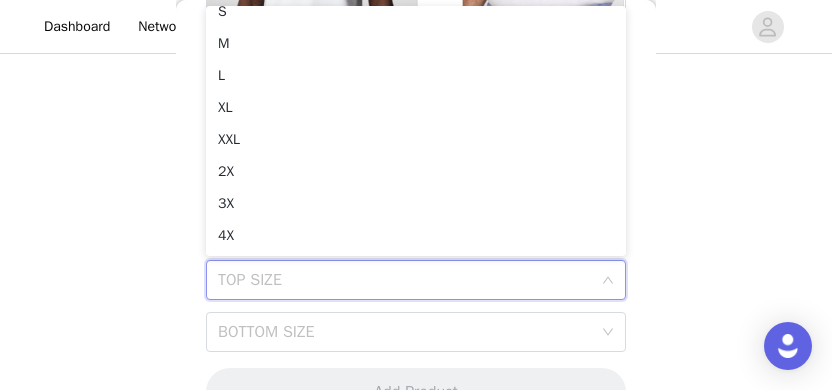 scroll, scrollTop: 46, scrollLeft: 0, axis: vertical 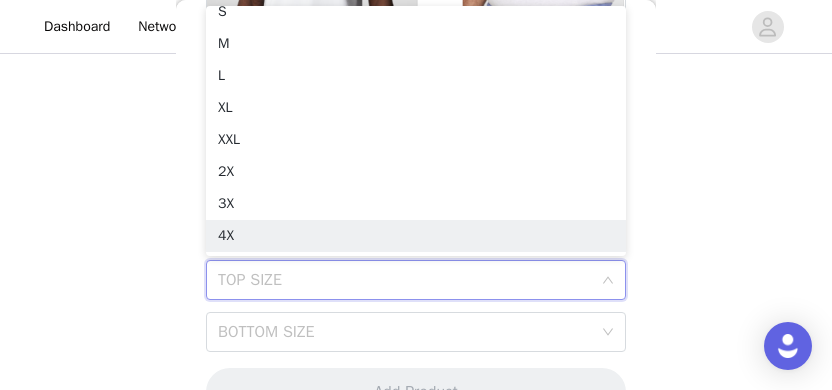 click on "4X" at bounding box center [416, 236] 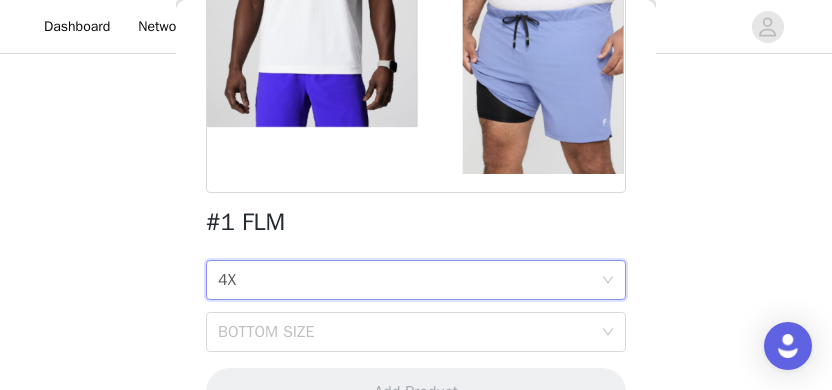 click on "BOTTOM SIZE" at bounding box center (405, 332) 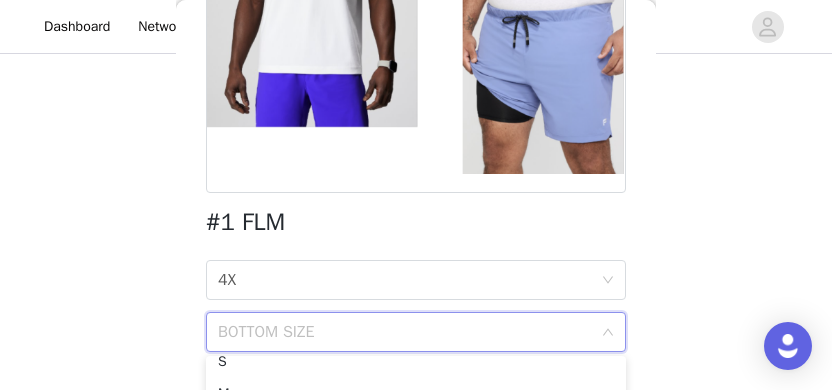 scroll, scrollTop: 46, scrollLeft: 0, axis: vertical 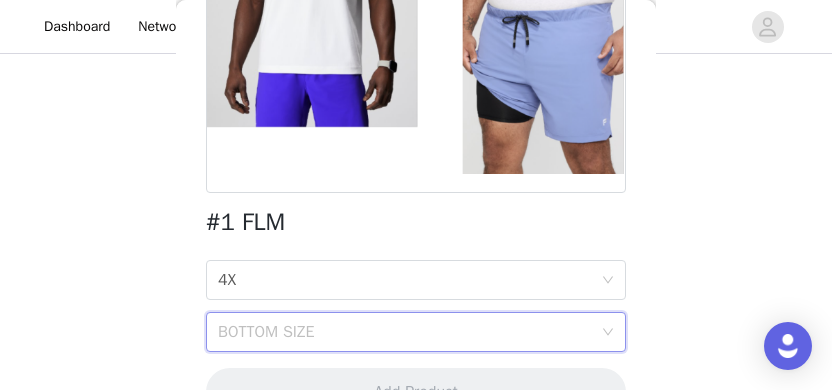 click on "BOTTOM SIZE" at bounding box center (409, 332) 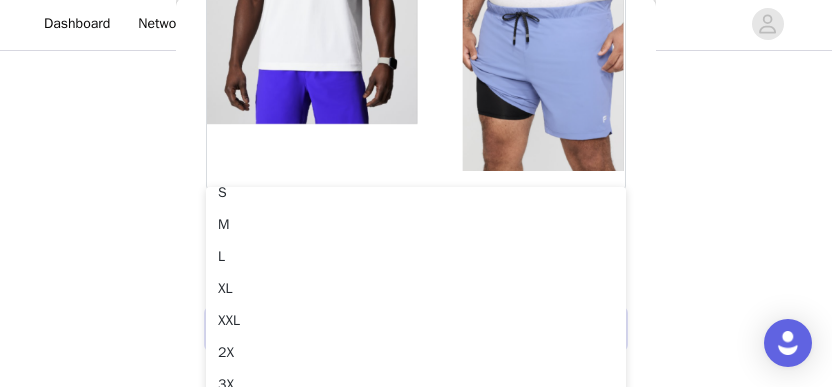 scroll, scrollTop: 640, scrollLeft: 0, axis: vertical 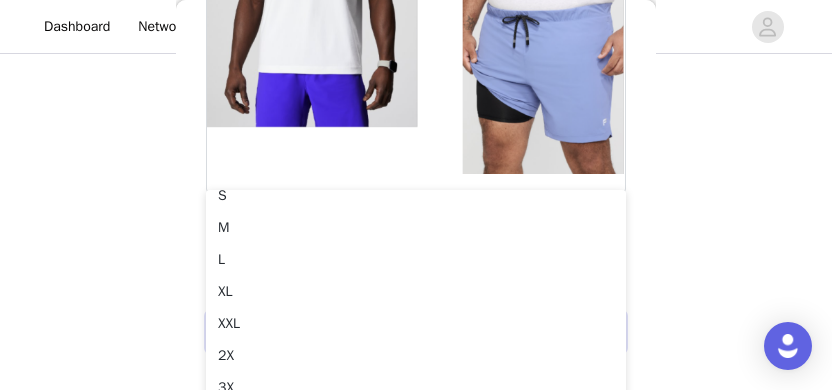 click on "2X" at bounding box center (416, 356) 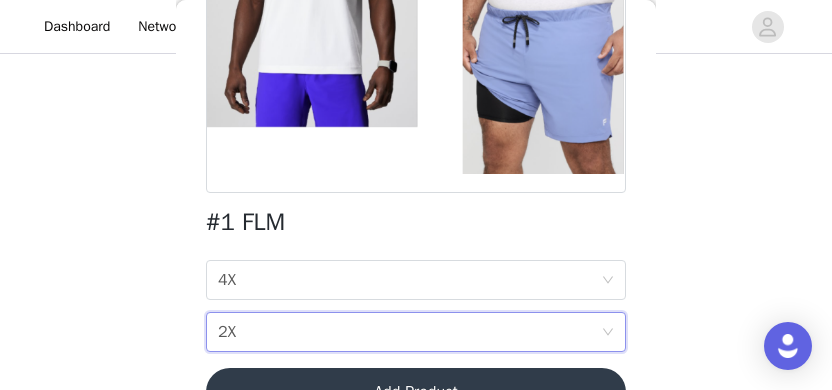 scroll, scrollTop: 474, scrollLeft: 0, axis: vertical 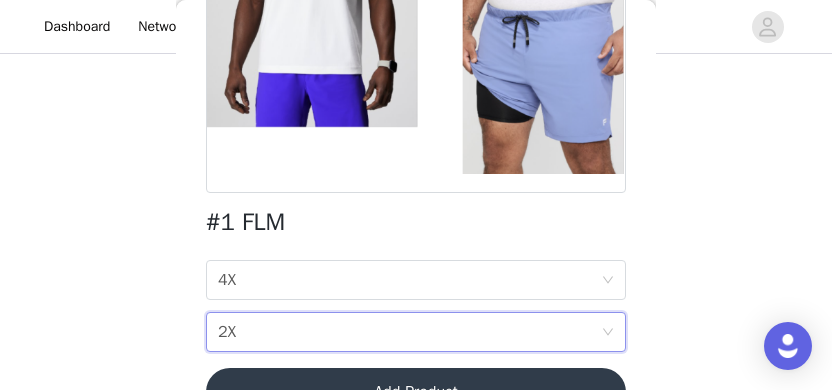 click on "Add Product" at bounding box center [416, 392] 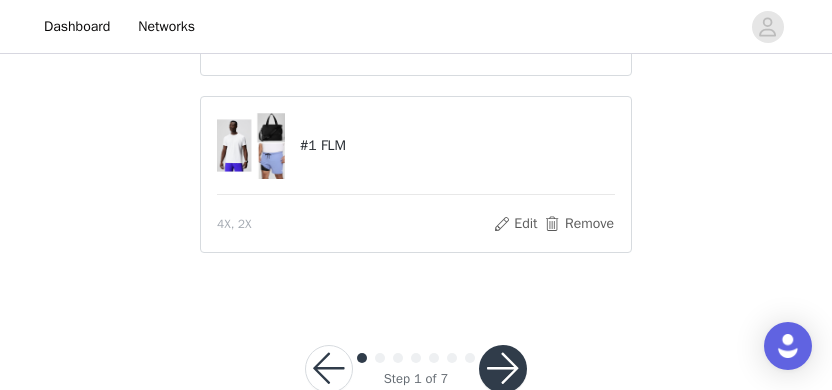 scroll, scrollTop: 654, scrollLeft: 0, axis: vertical 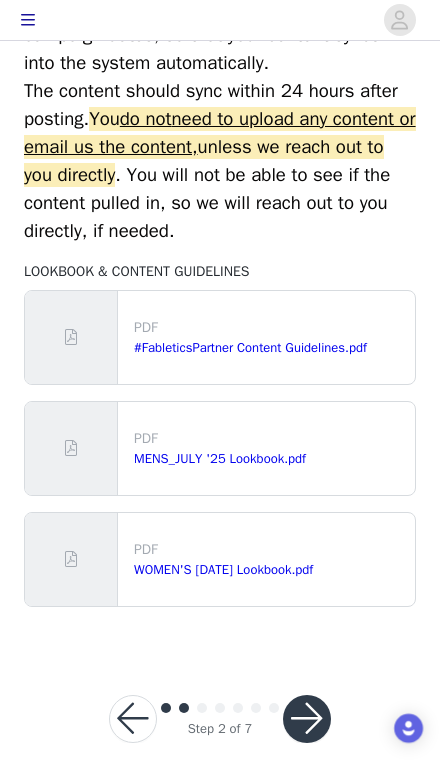 click at bounding box center [307, 719] 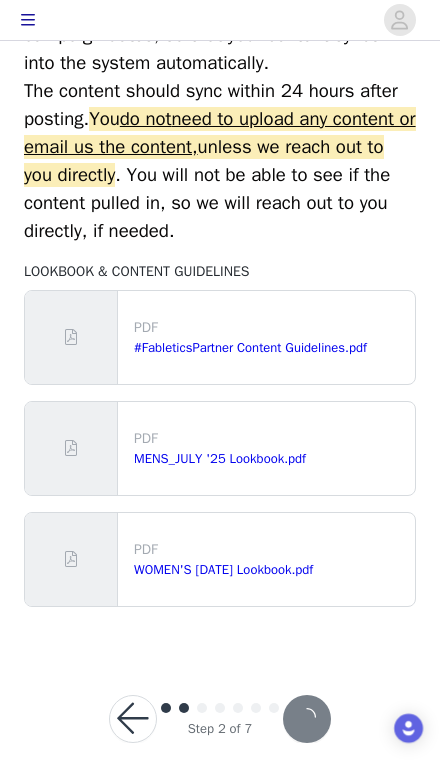 scroll, scrollTop: 0, scrollLeft: 0, axis: both 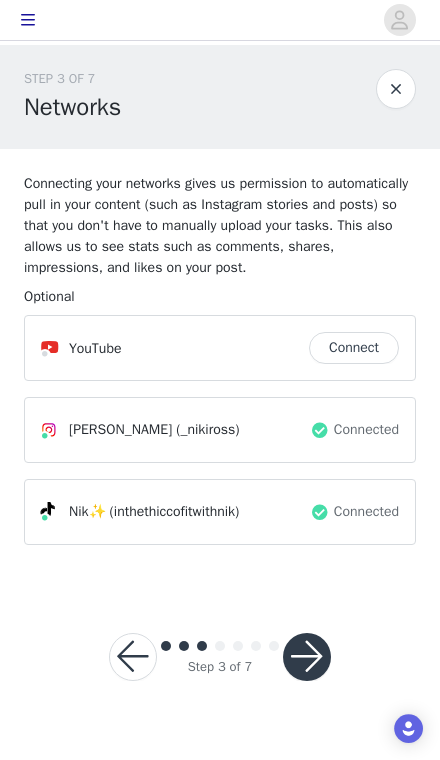 click at bounding box center (307, 657) 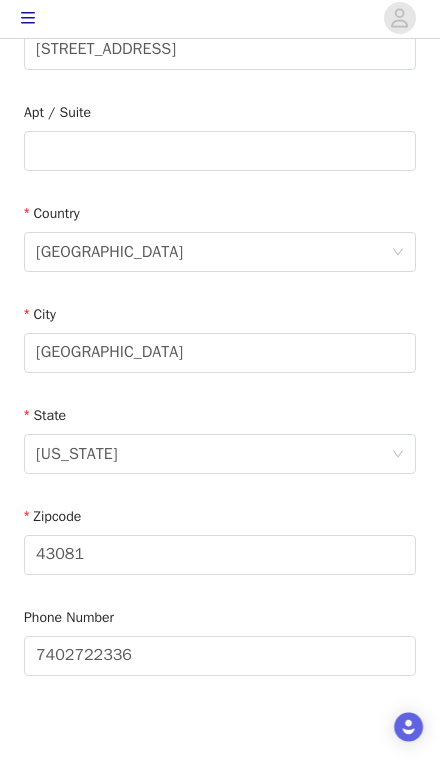 scroll, scrollTop: 473, scrollLeft: 0, axis: vertical 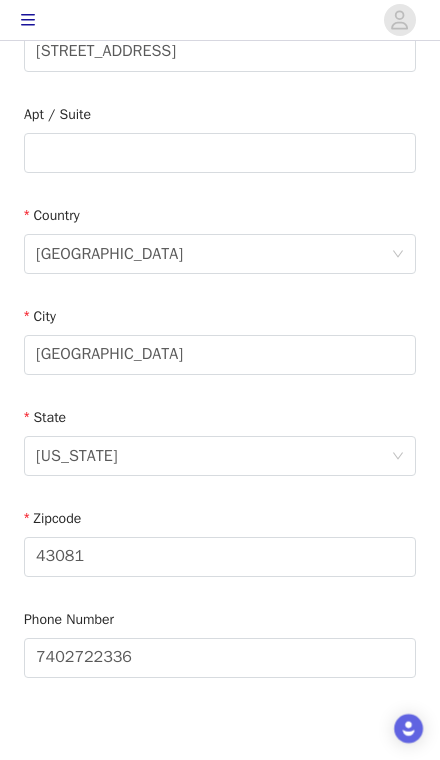 click at bounding box center (307, 806) 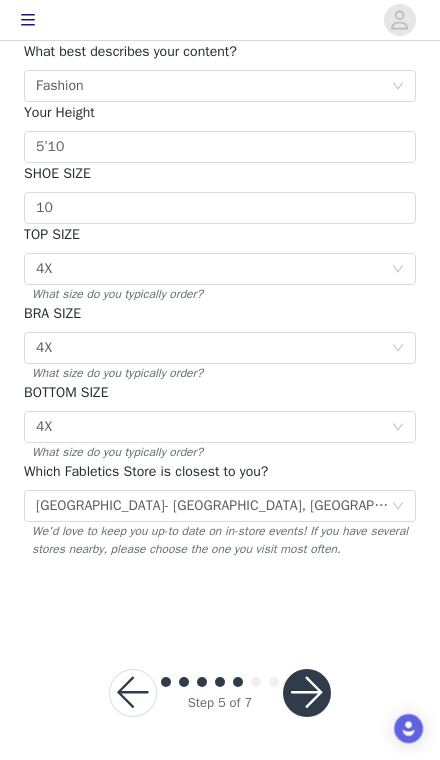scroll, scrollTop: 322, scrollLeft: 0, axis: vertical 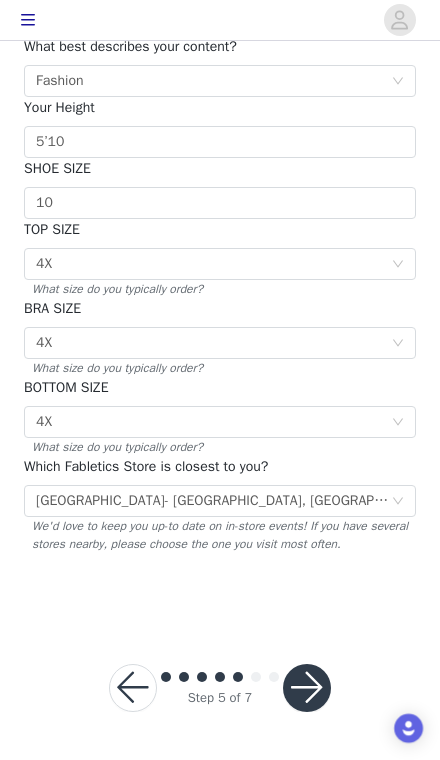 click at bounding box center [307, 688] 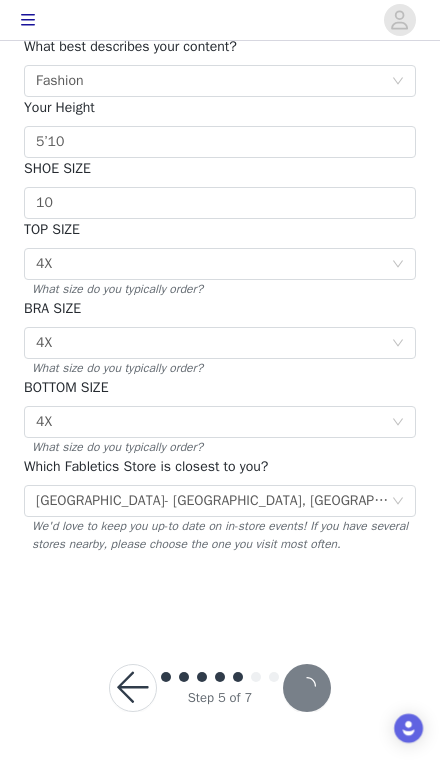 scroll, scrollTop: 0, scrollLeft: 0, axis: both 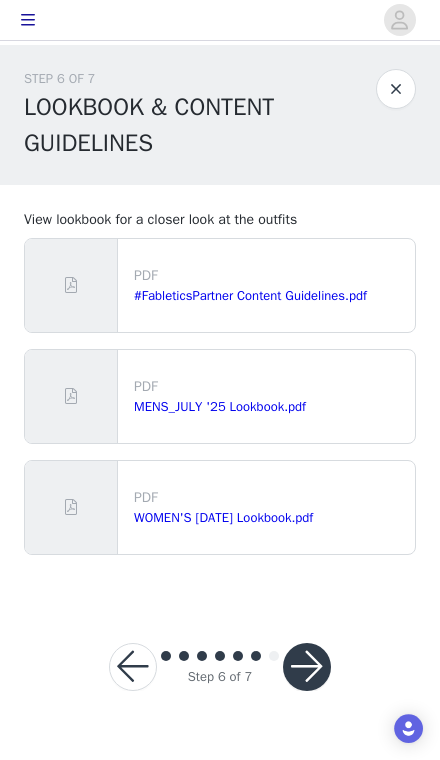 click at bounding box center [307, 667] 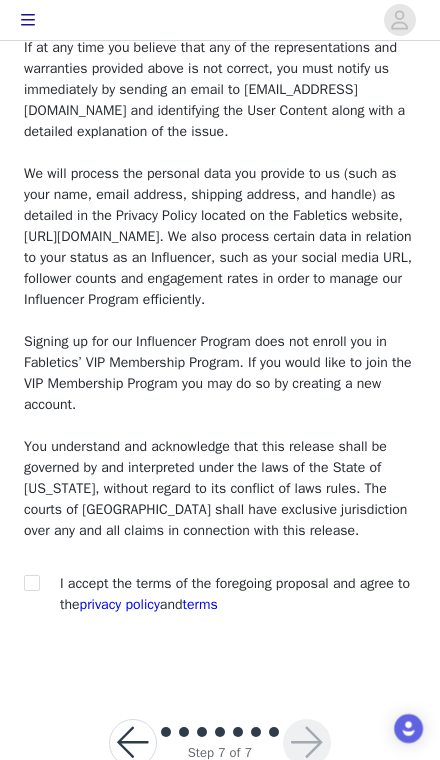 scroll, scrollTop: 1567, scrollLeft: 0, axis: vertical 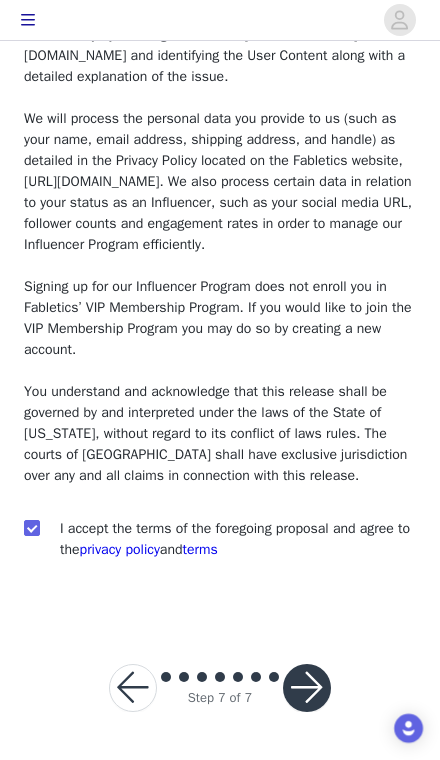 click at bounding box center (307, 688) 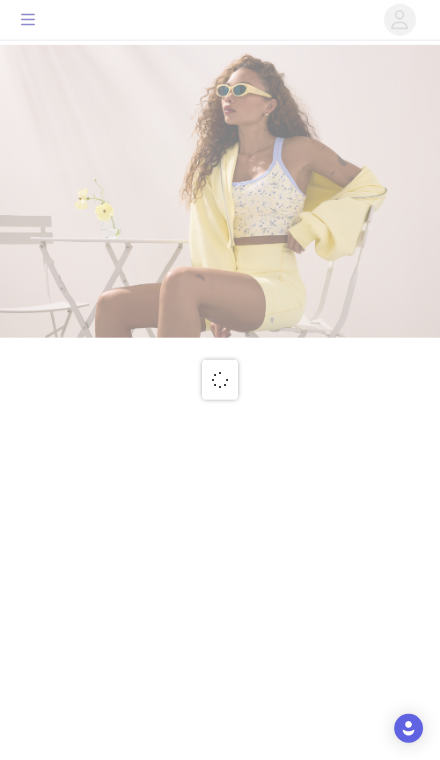 scroll, scrollTop: 0, scrollLeft: 0, axis: both 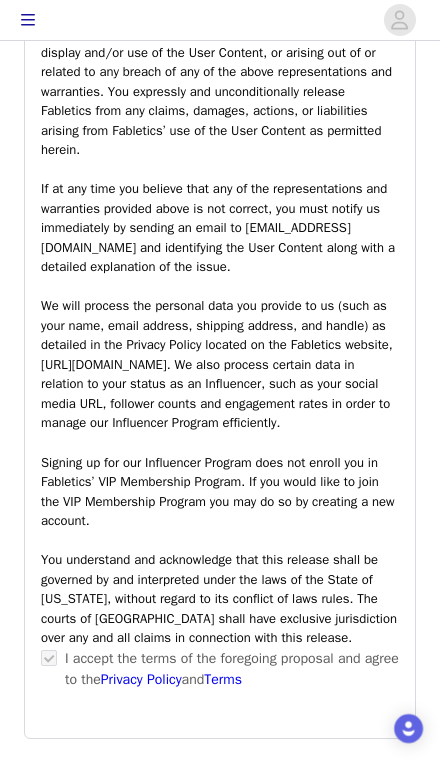 click on "Submit Proposal" at bounding box center (220, 827) 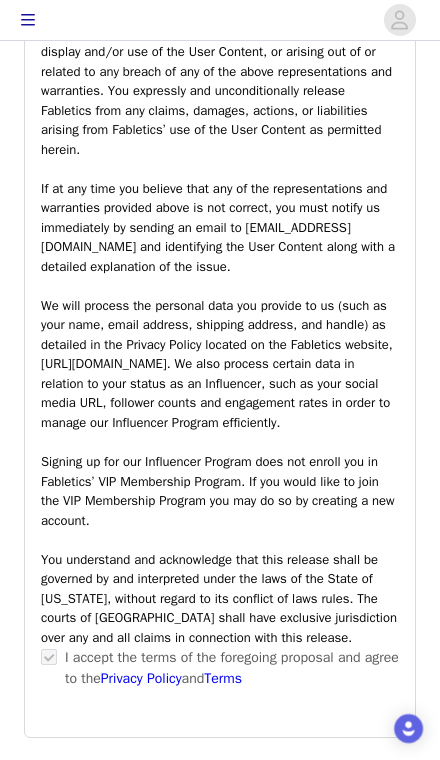 scroll, scrollTop: 0, scrollLeft: 0, axis: both 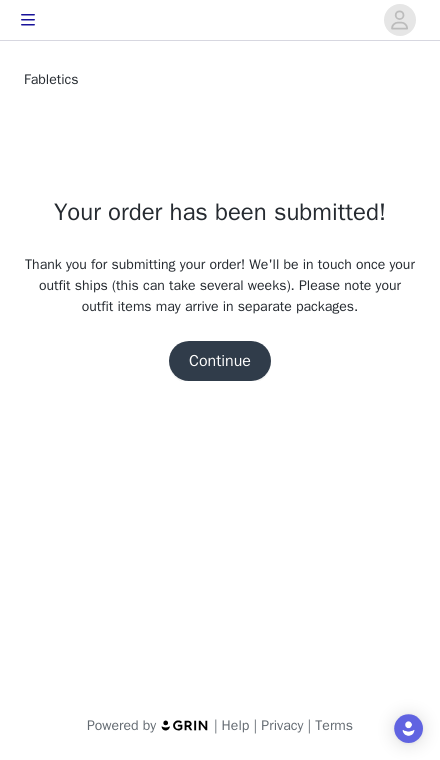 click on "Continue" at bounding box center [220, 361] 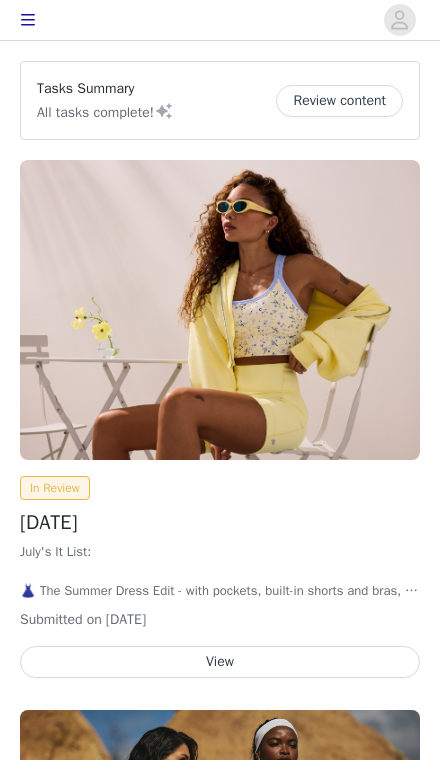 scroll, scrollTop: 0, scrollLeft: 0, axis: both 